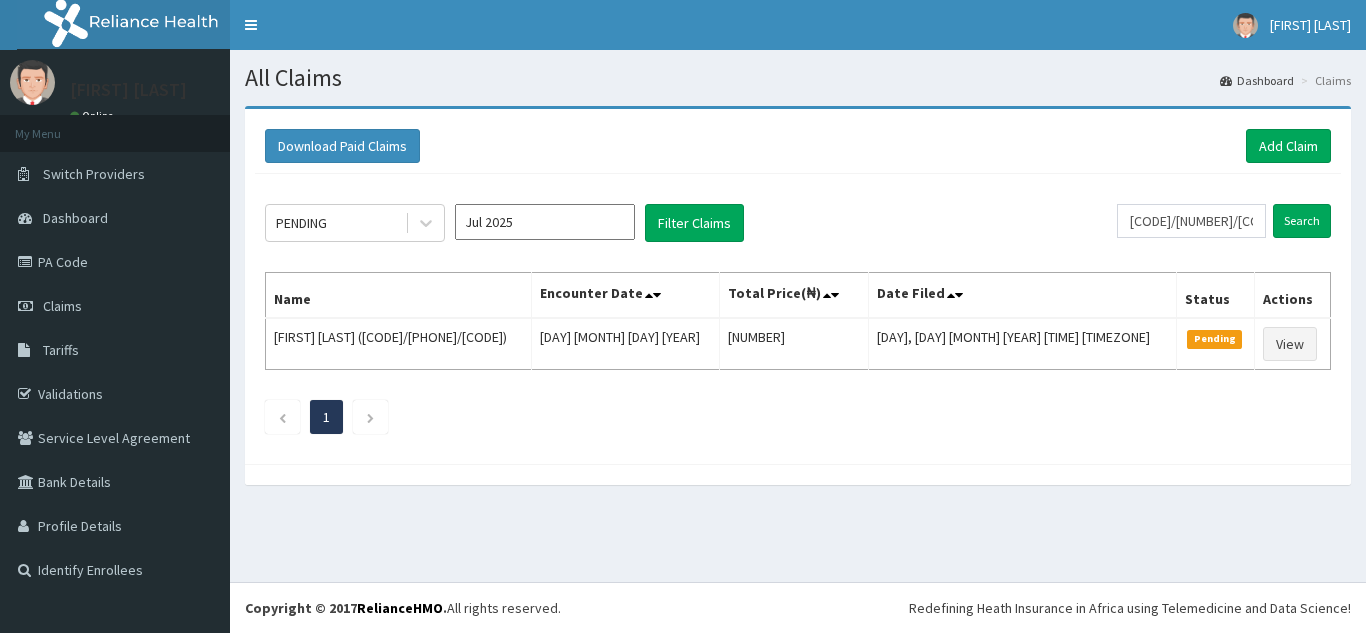 scroll, scrollTop: 0, scrollLeft: 0, axis: both 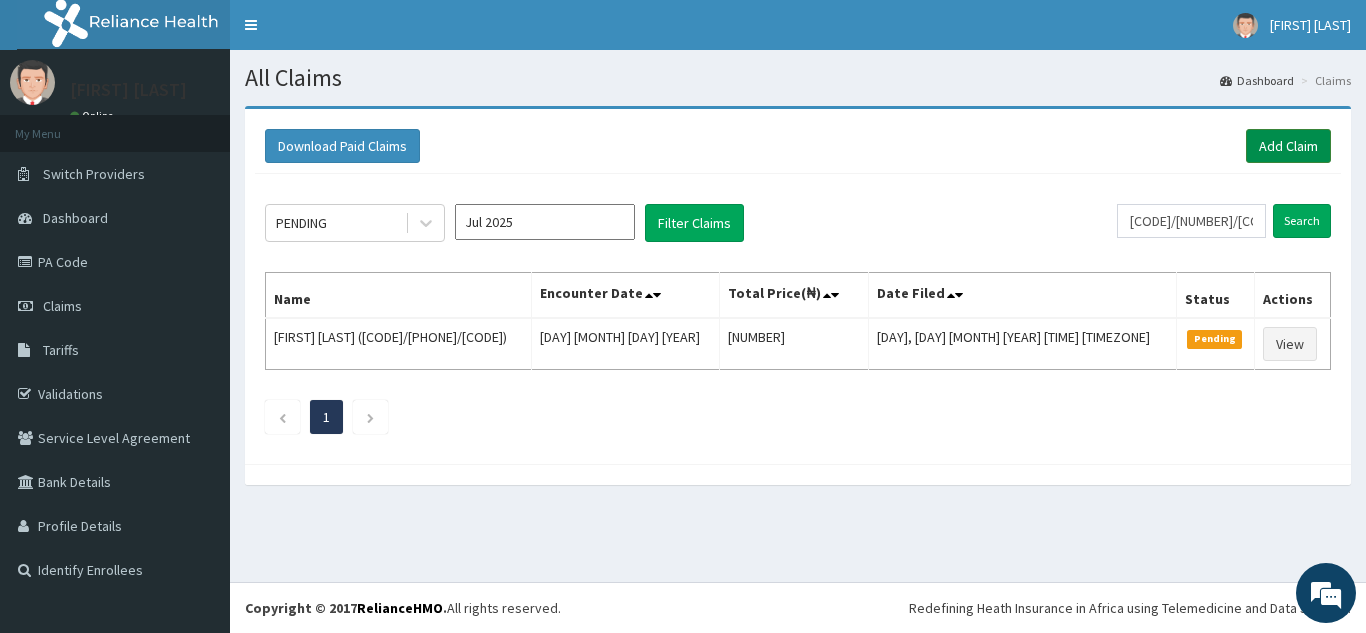 click on "Add Claim" at bounding box center (1288, 146) 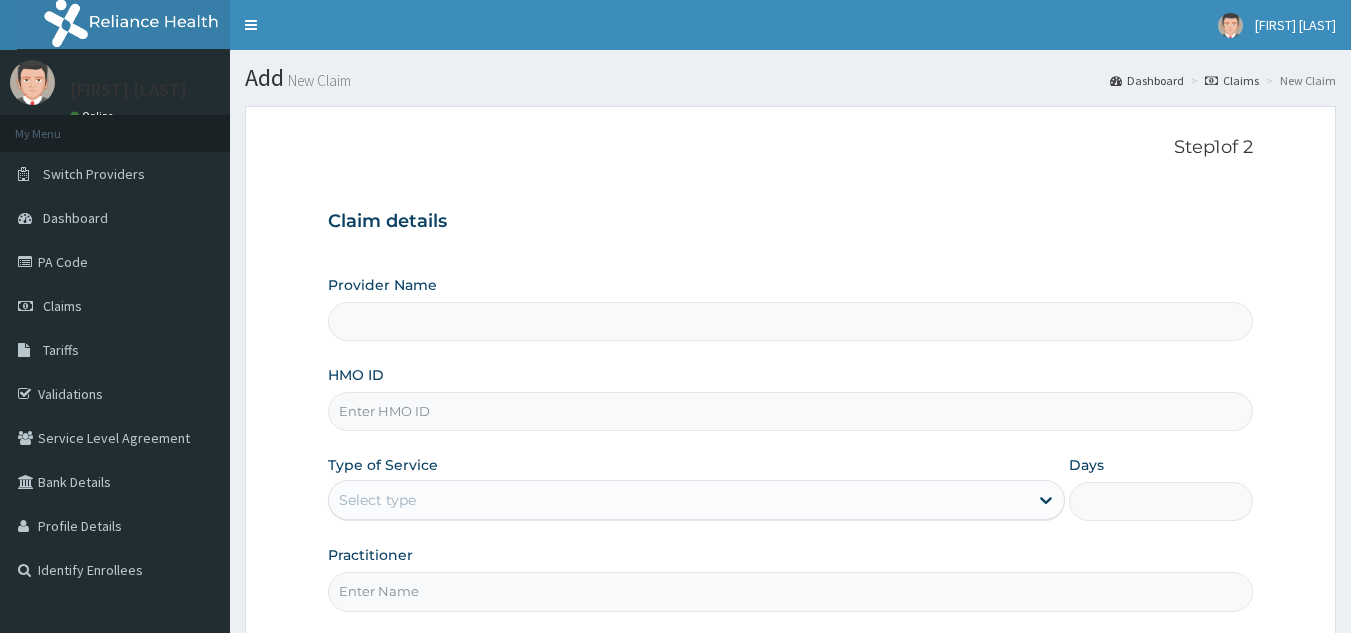 scroll, scrollTop: 0, scrollLeft: 0, axis: both 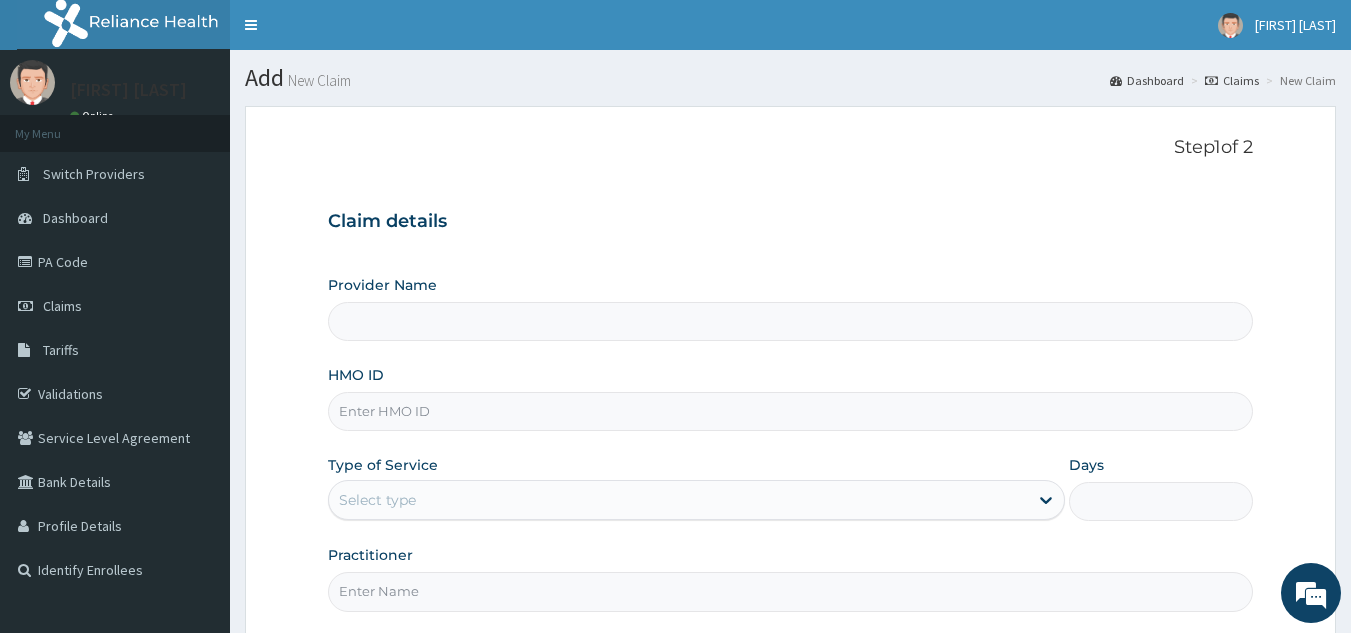 click on "HMO ID" at bounding box center (791, 411) 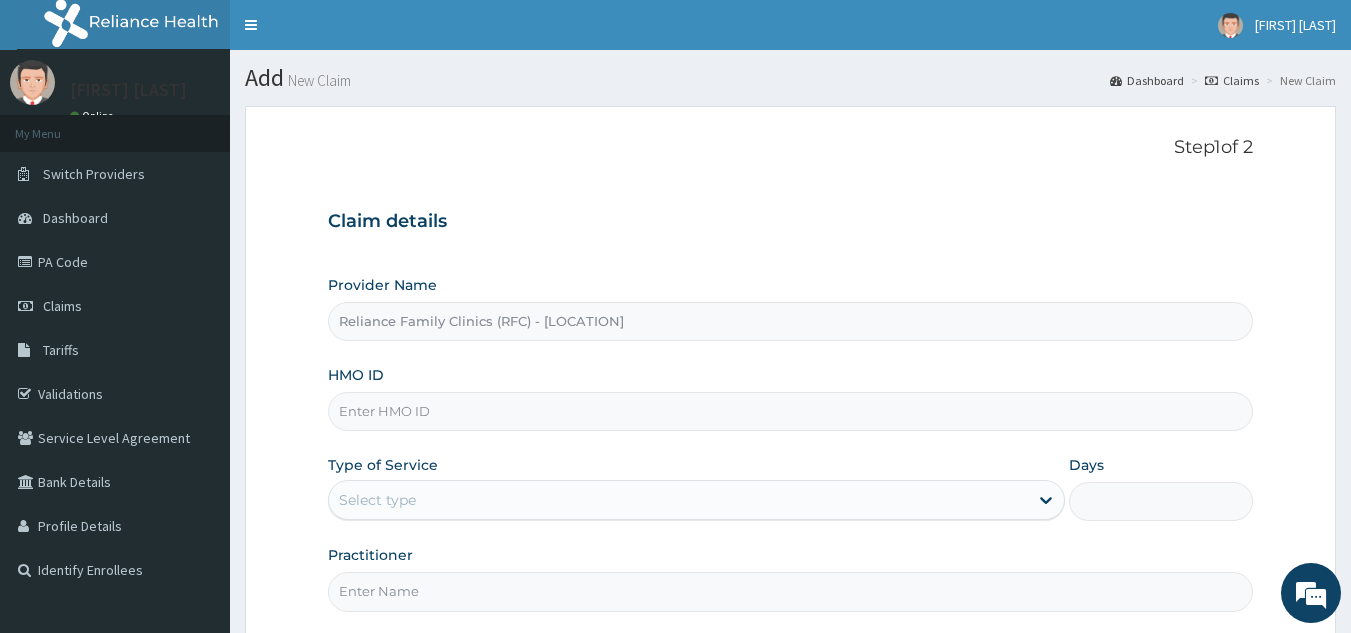 paste on "APG/10097/A" 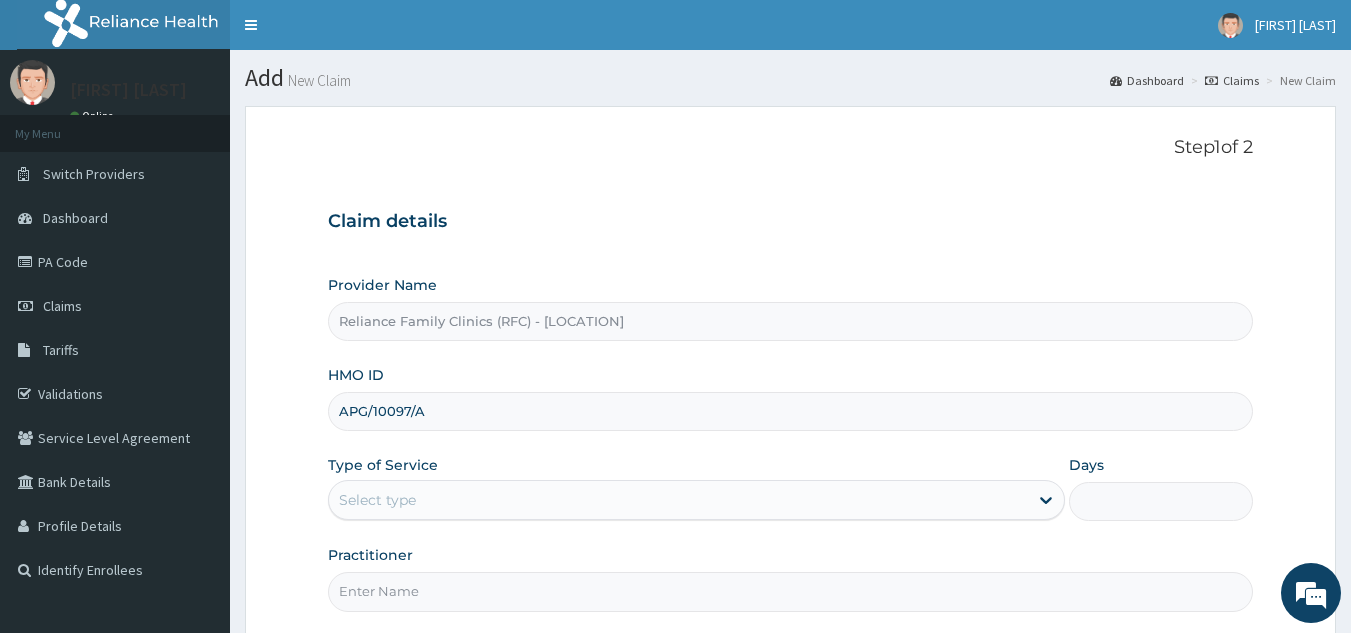 scroll, scrollTop: 189, scrollLeft: 0, axis: vertical 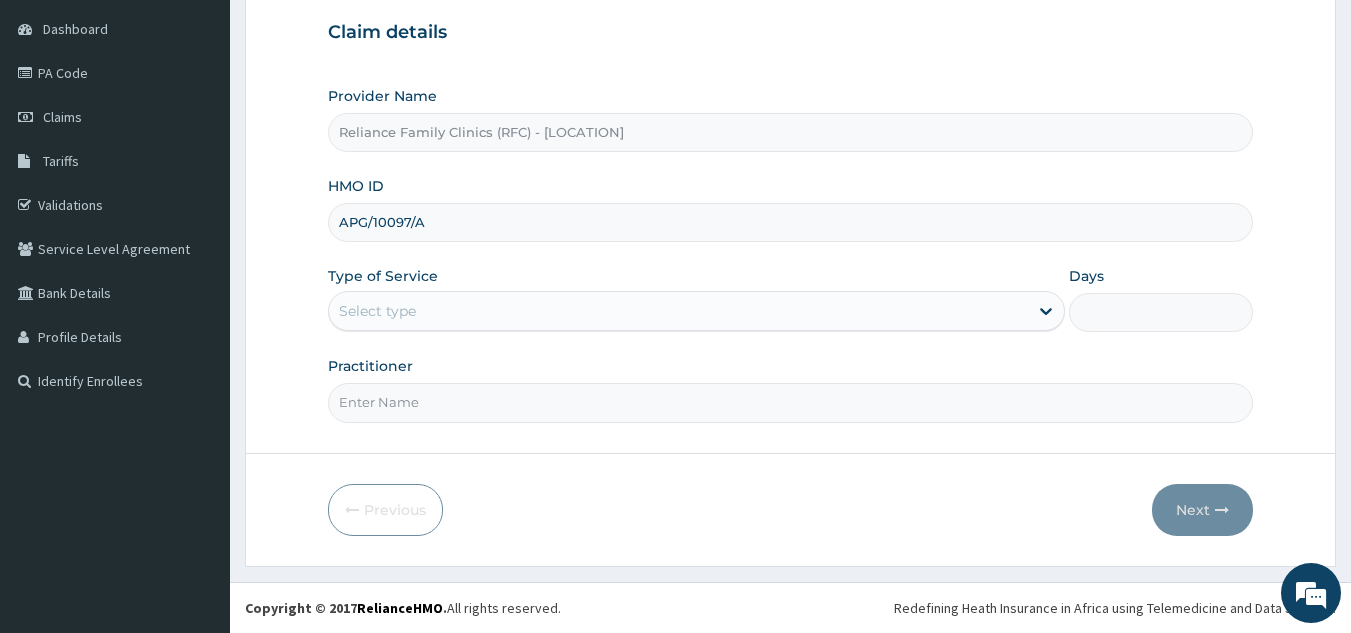 click on "Type of Service Select type" at bounding box center (696, 299) 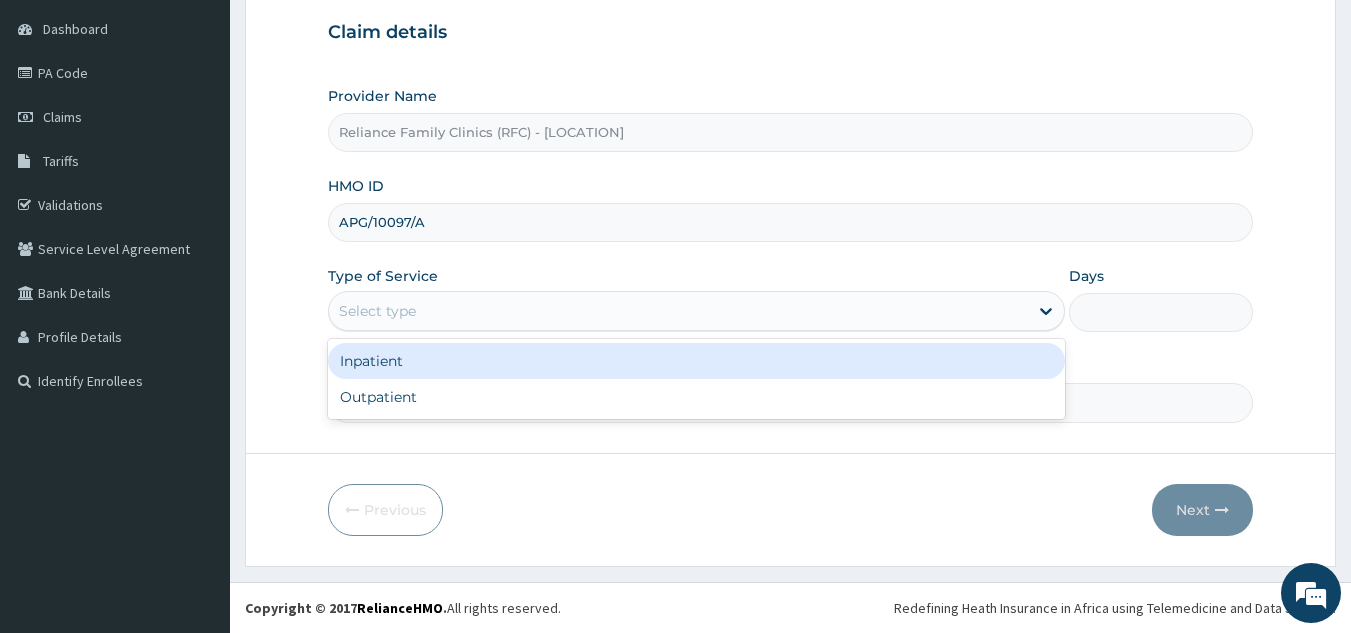 click on "Select type" at bounding box center [678, 311] 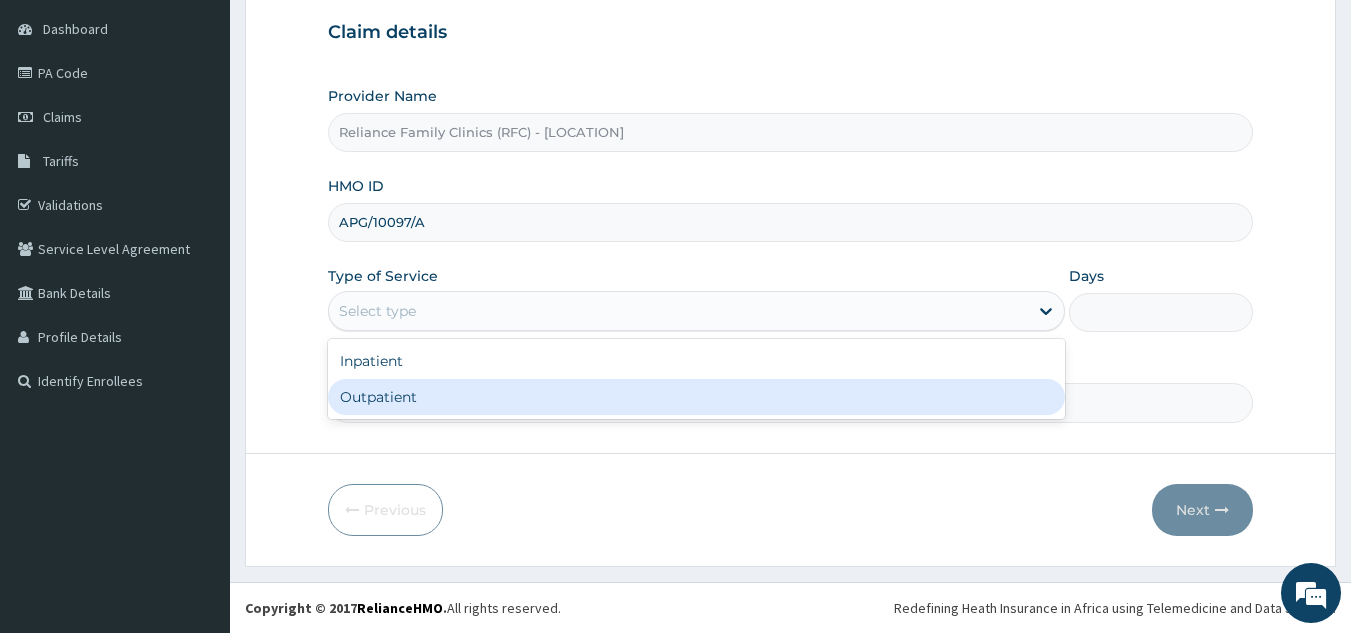click on "Outpatient" at bounding box center [696, 397] 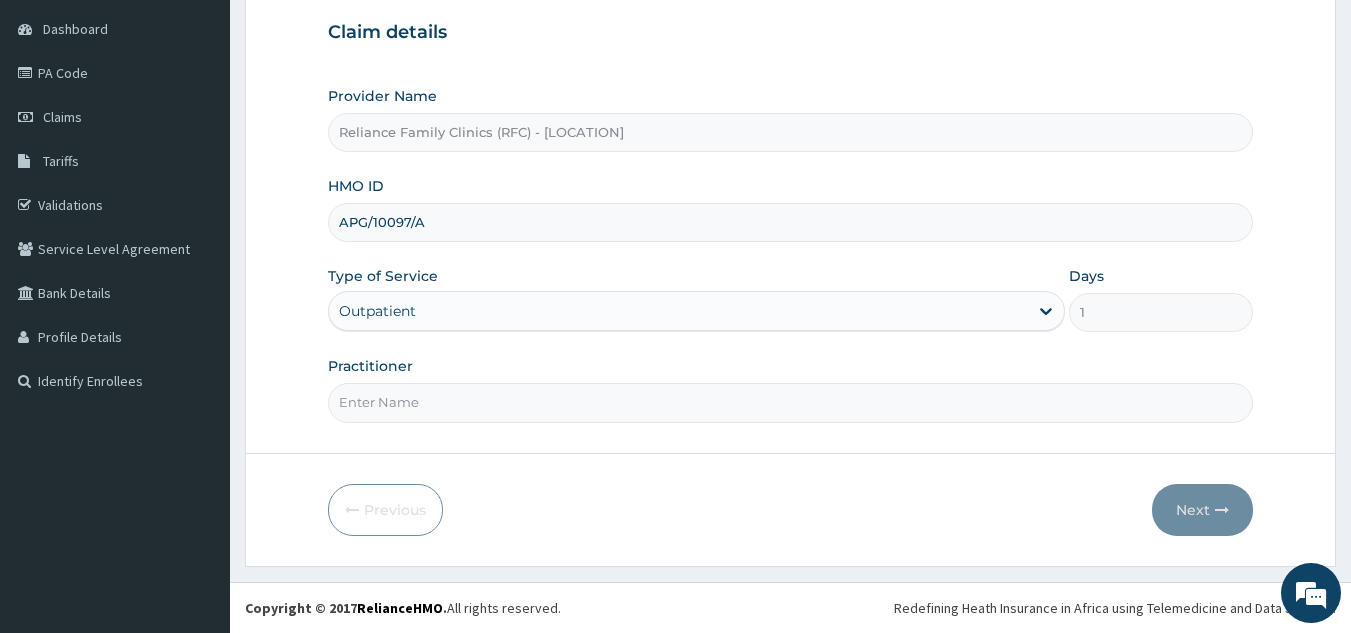 scroll, scrollTop: 0, scrollLeft: 0, axis: both 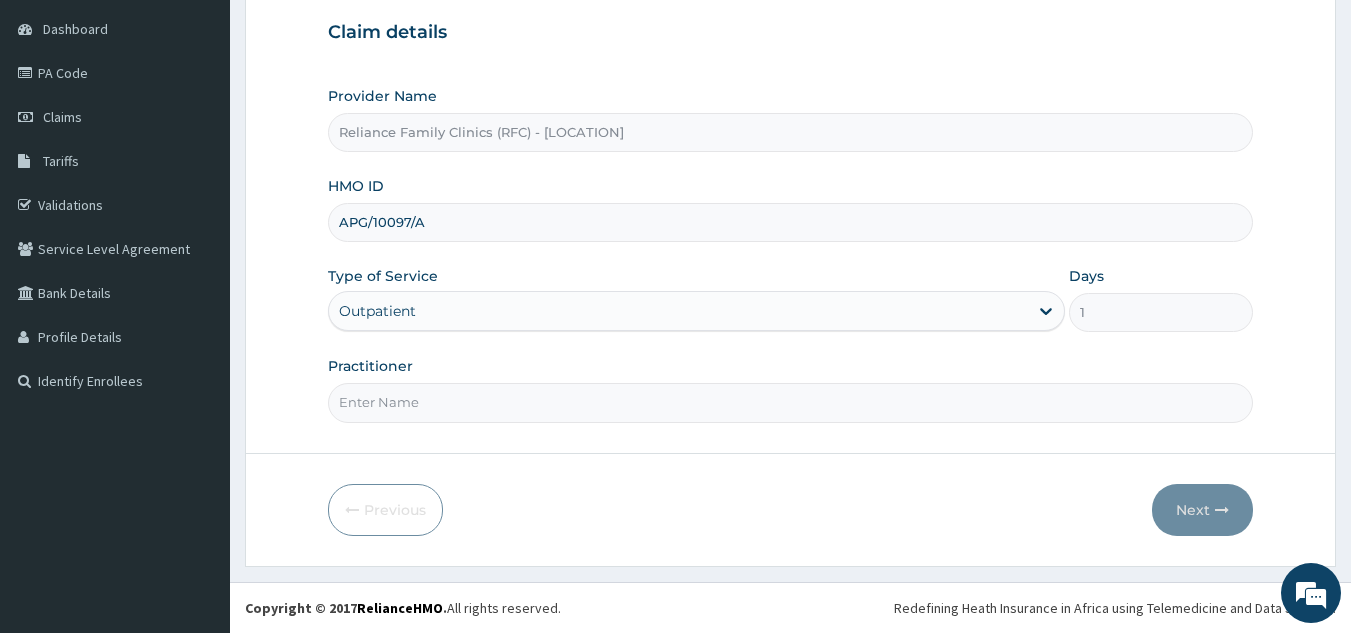 paste on "TAX/10042" 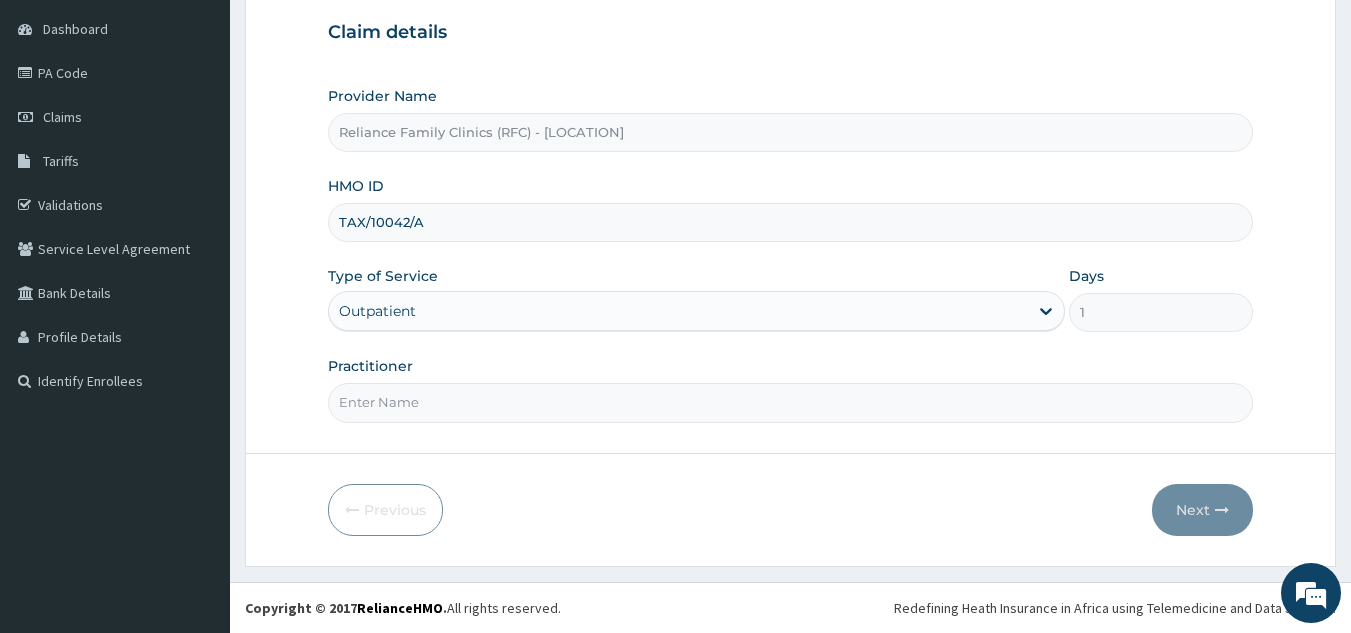 type on "TAX/10042/A" 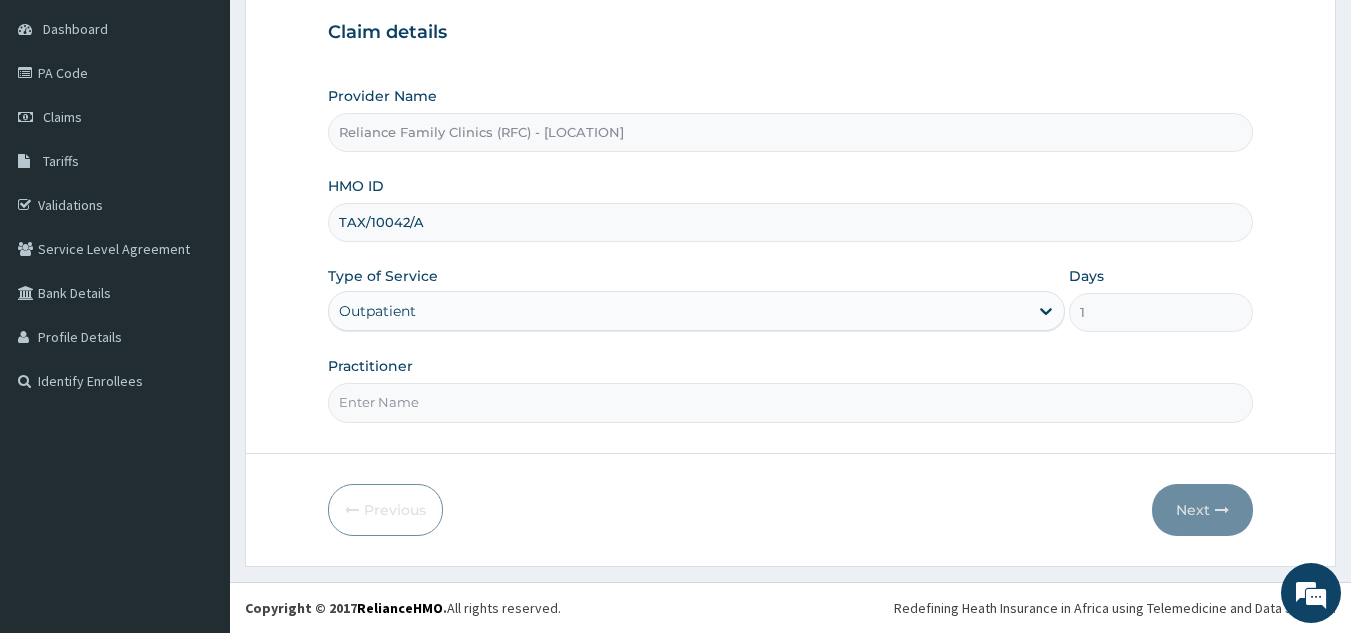 click on "Practitioner" at bounding box center (791, 402) 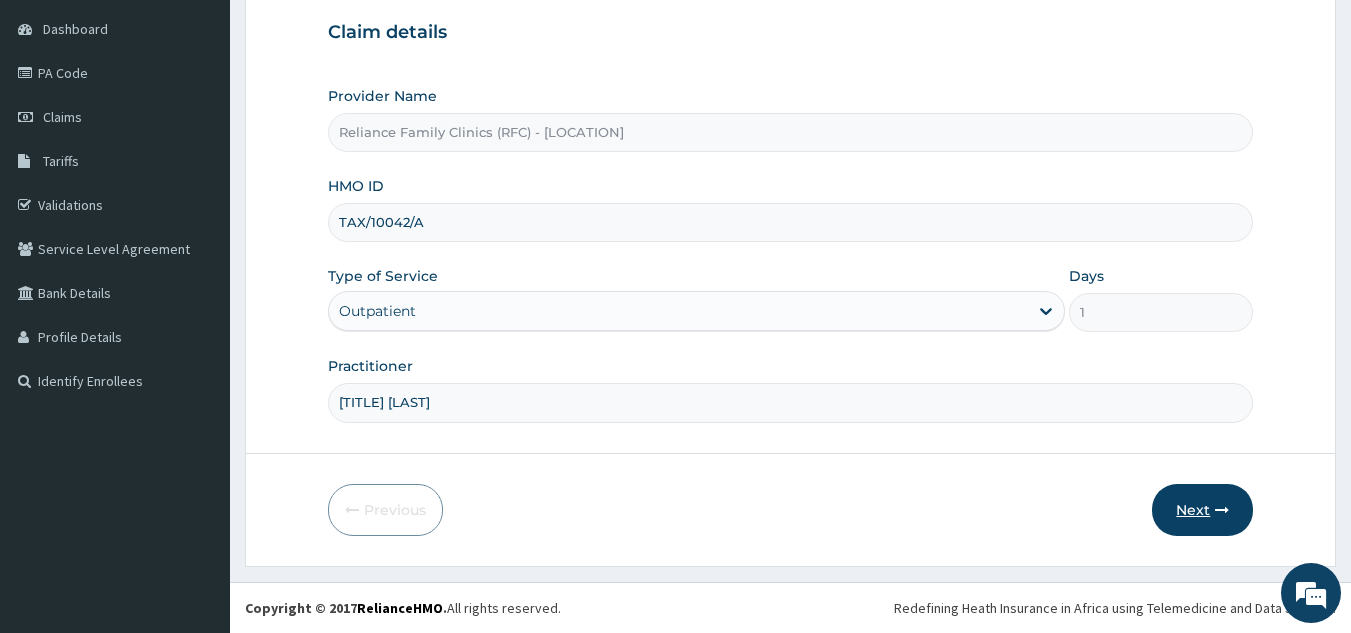 type on "Dr Bunmi" 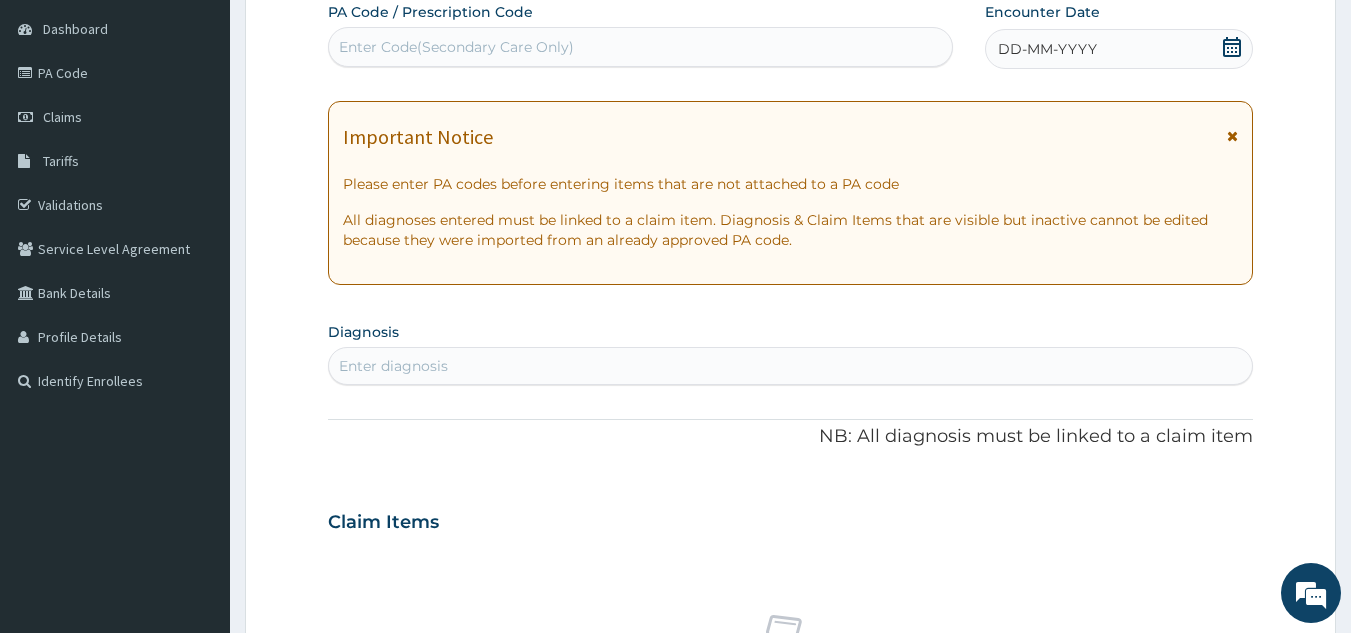 click on "Enter diagnosis" at bounding box center [791, 366] 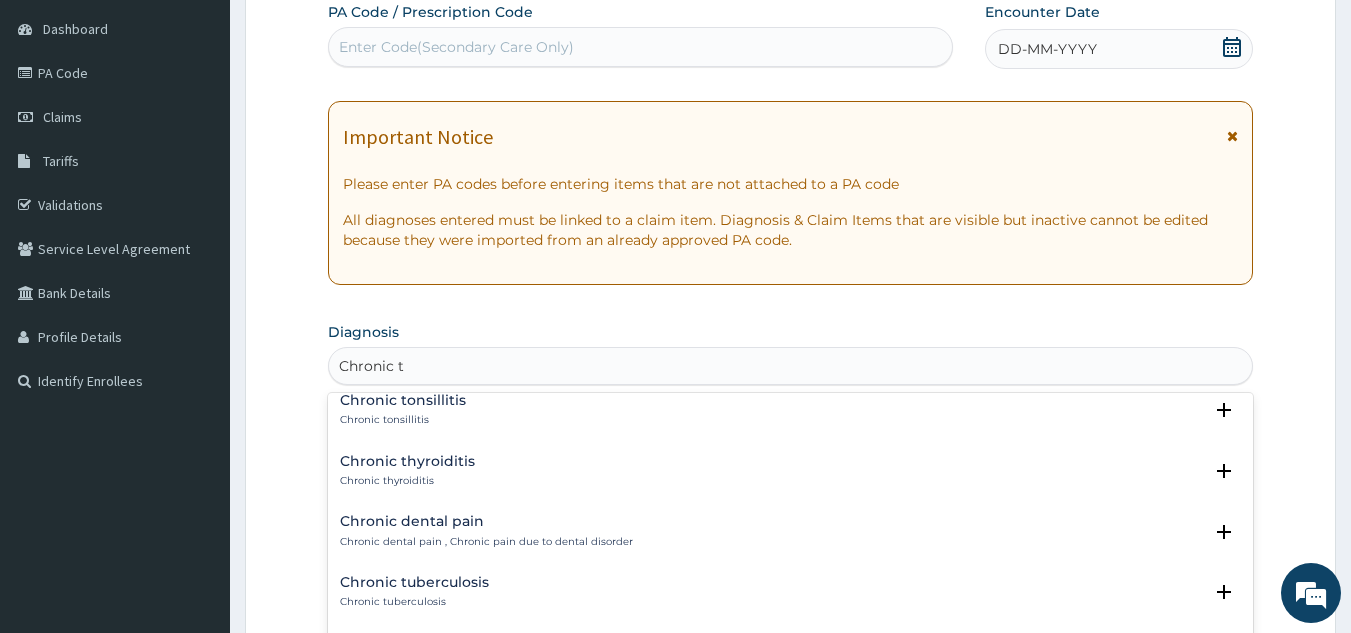 scroll, scrollTop: 0, scrollLeft: 0, axis: both 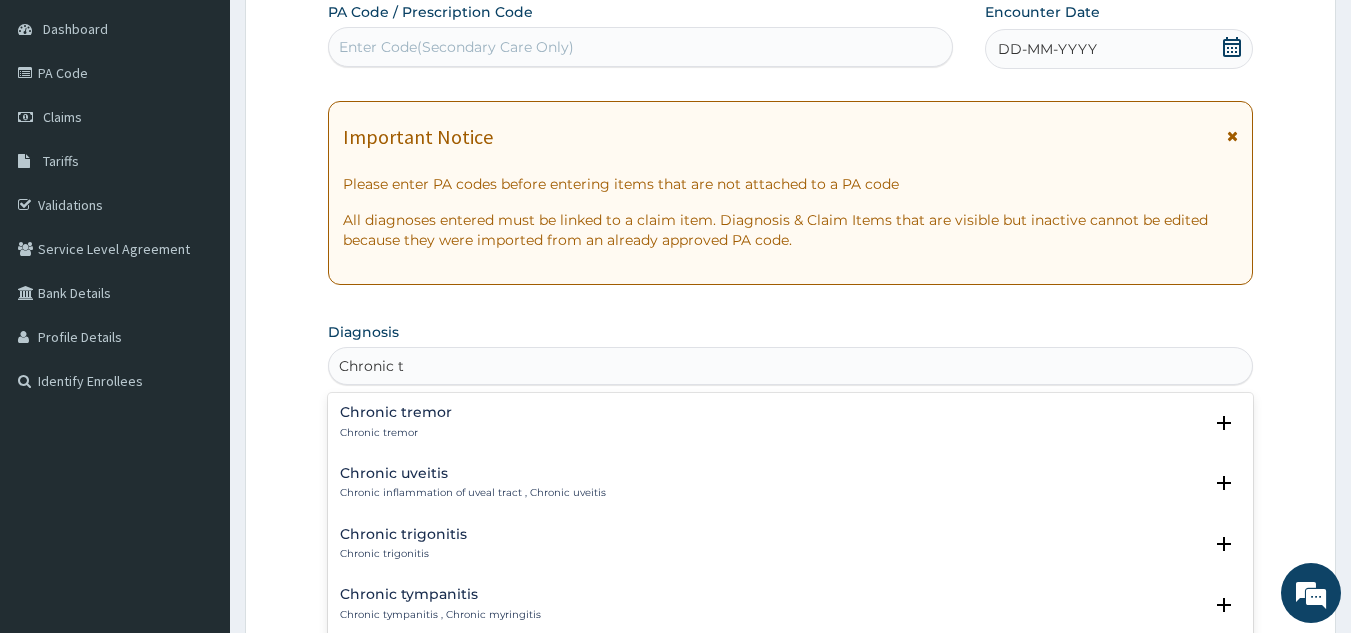 type on "Chronic t" 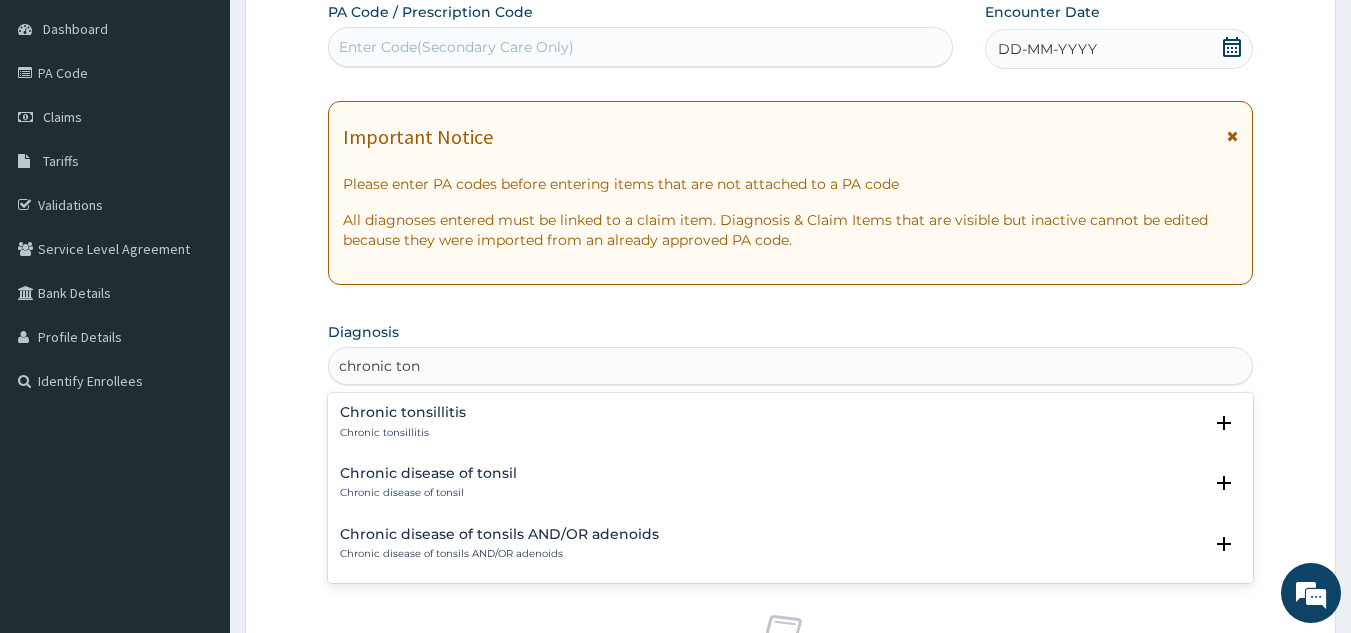 click on "Chronic tonsillitis" at bounding box center (403, 433) 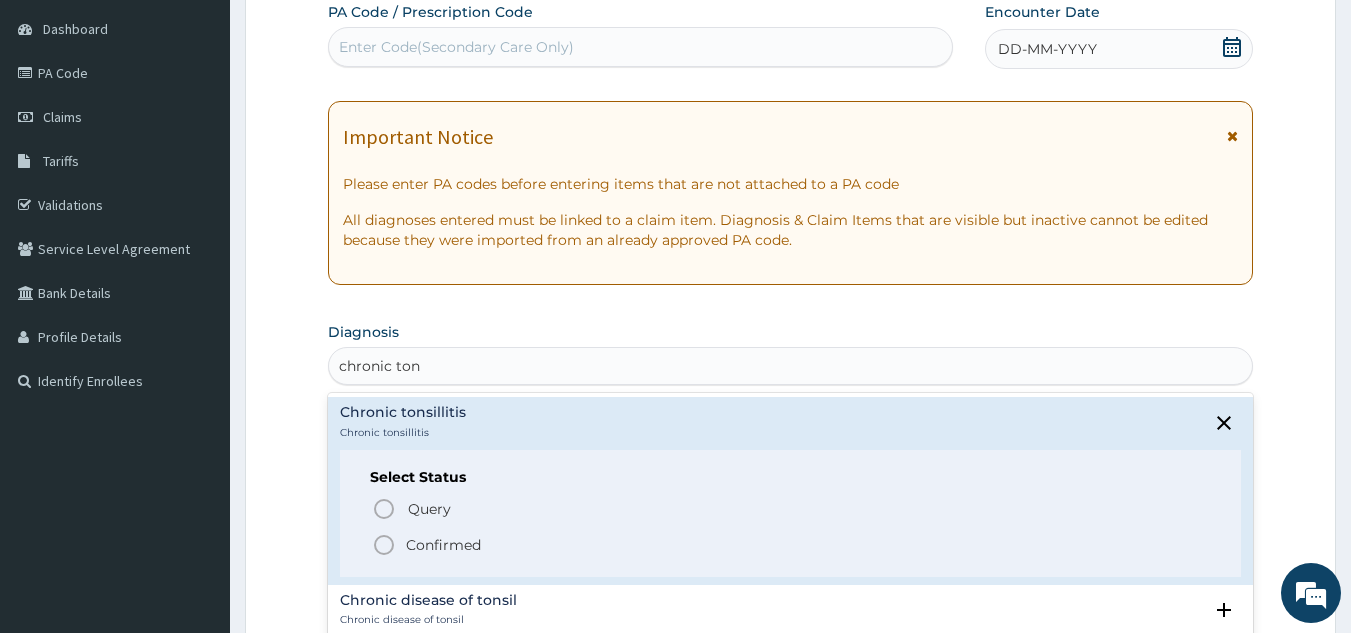 click at bounding box center [384, 545] 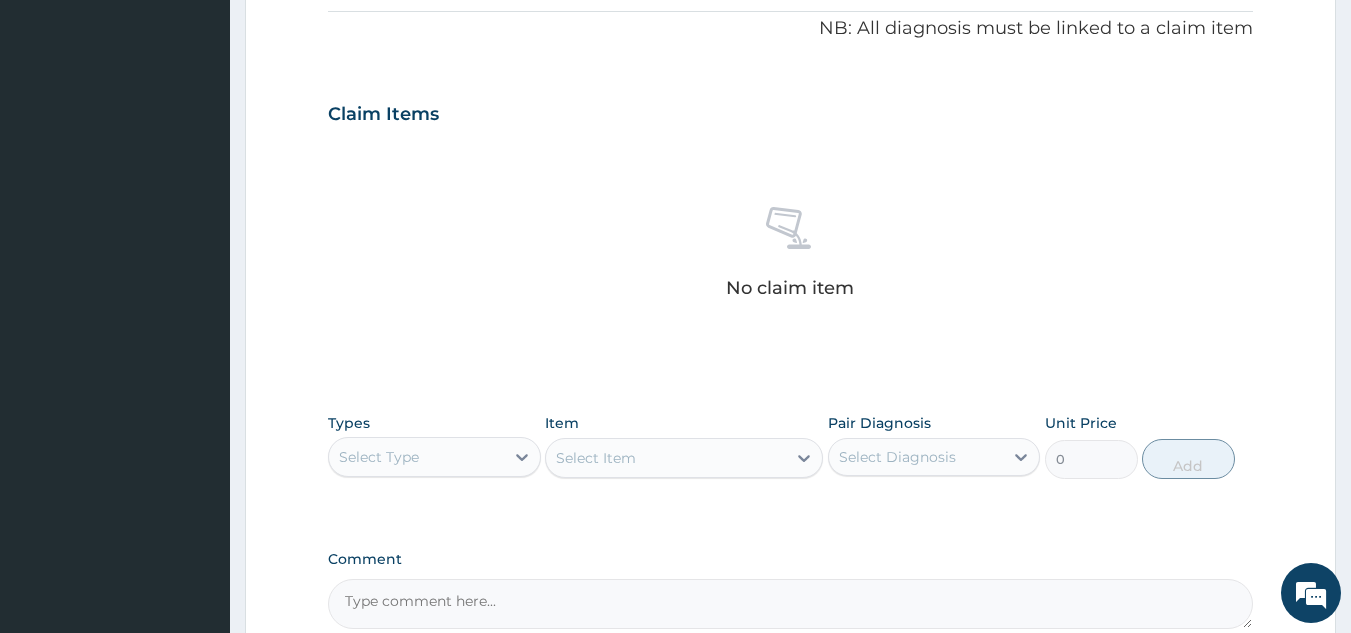 scroll, scrollTop: 613, scrollLeft: 0, axis: vertical 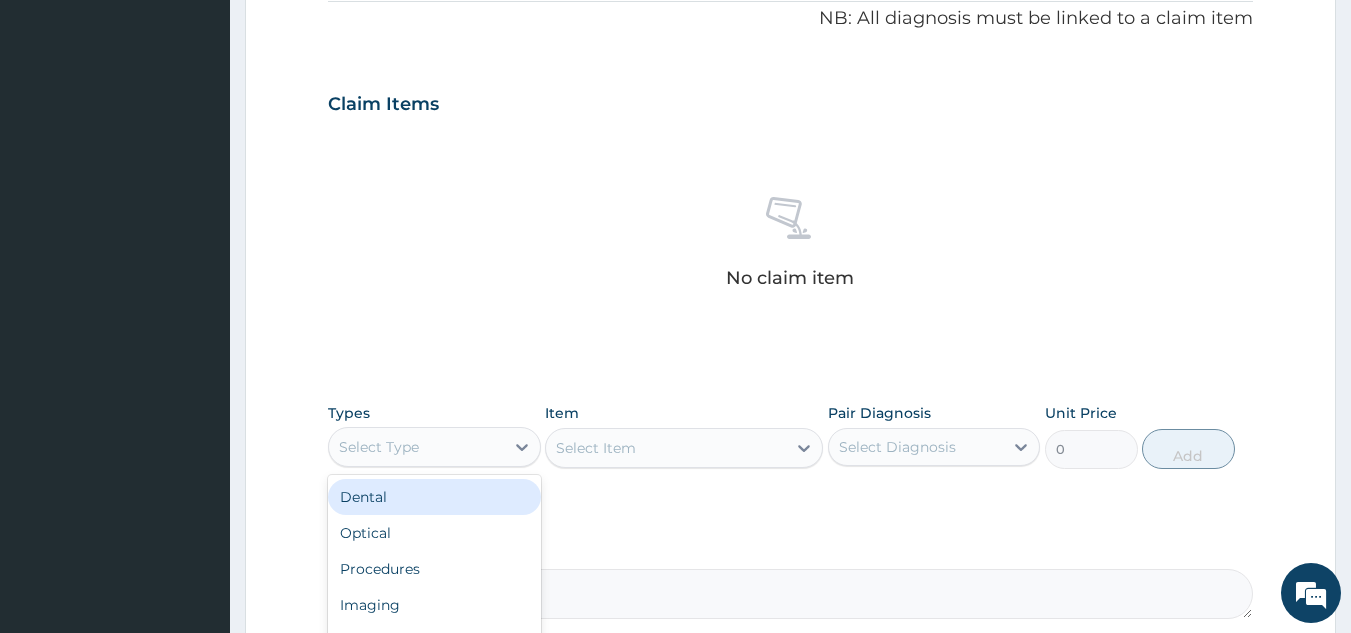 click on "Select Type" at bounding box center (416, 447) 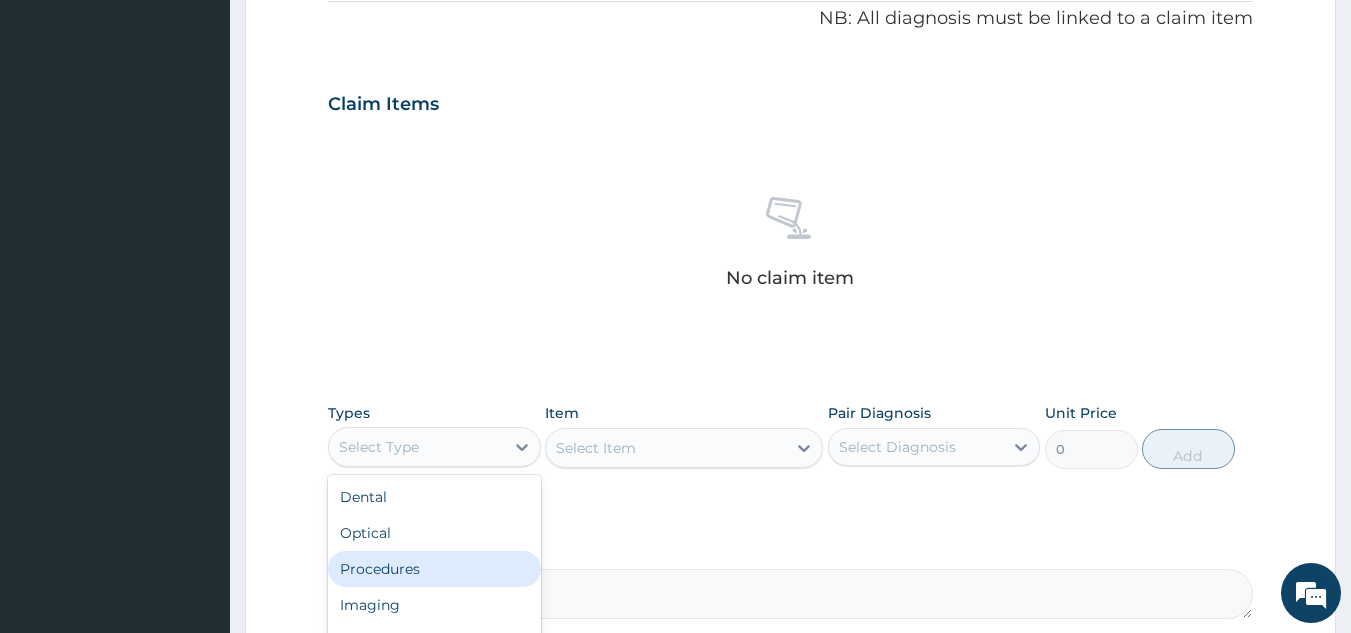 click on "Procedures" at bounding box center [434, 569] 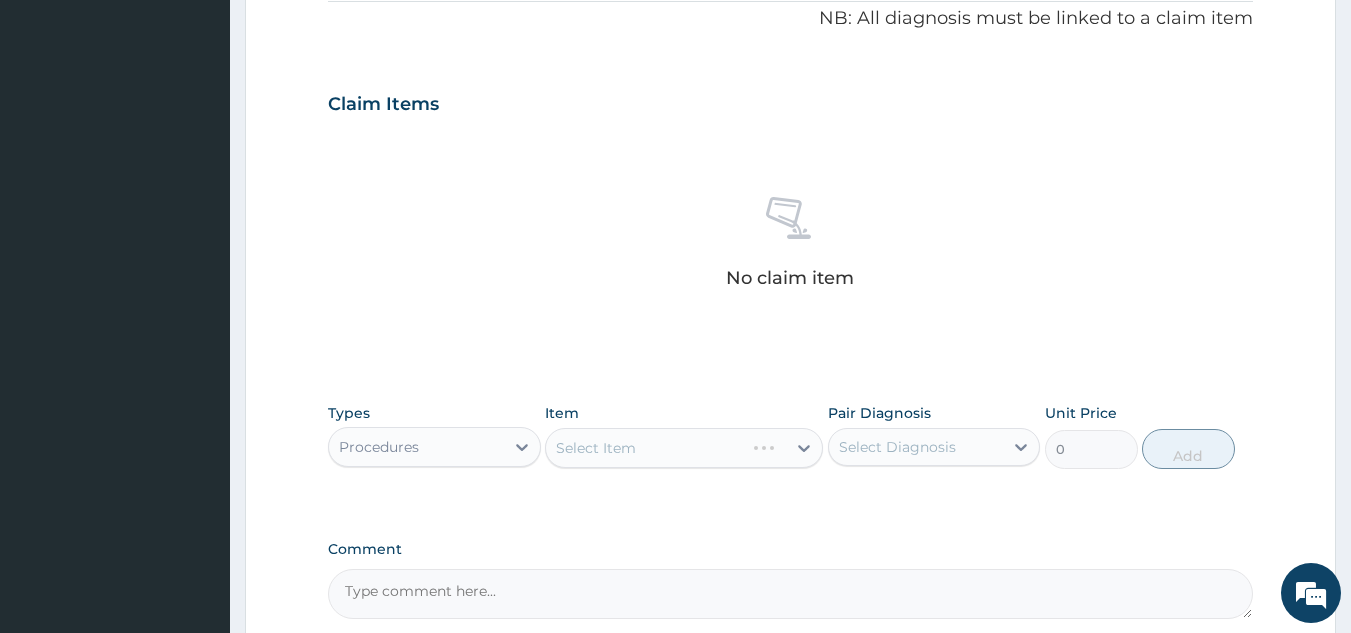 click on "Select Item" at bounding box center [684, 448] 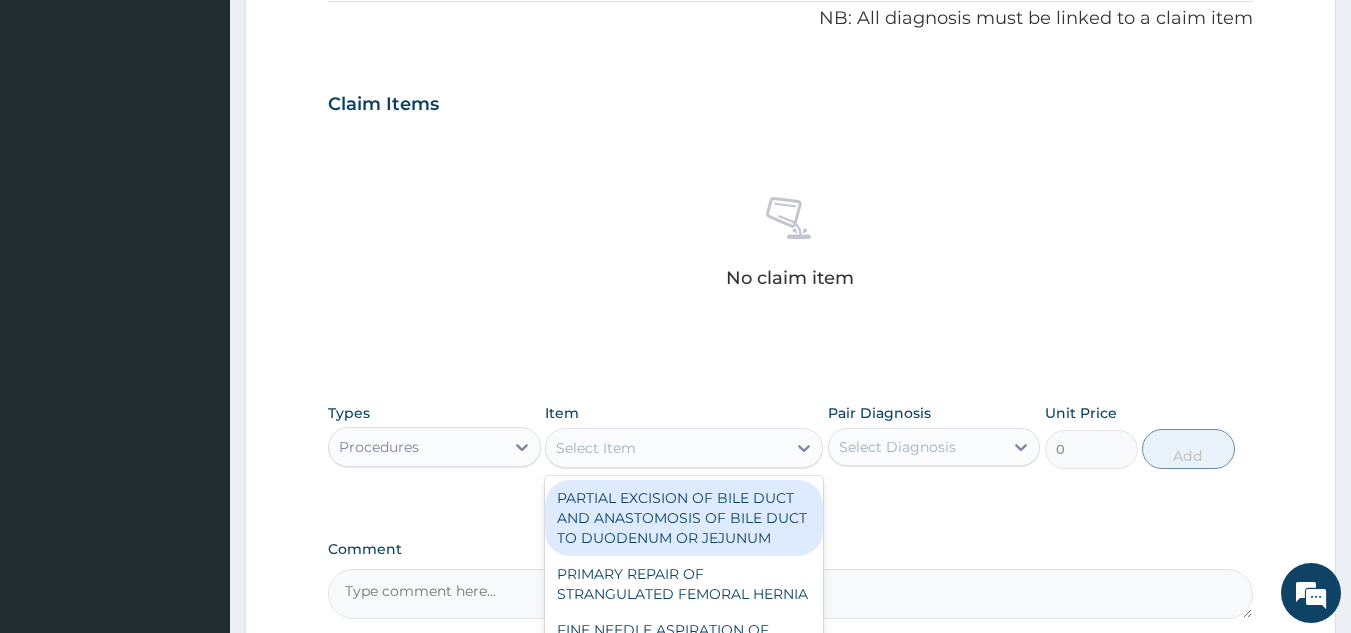 click on "Select Item" at bounding box center (666, 448) 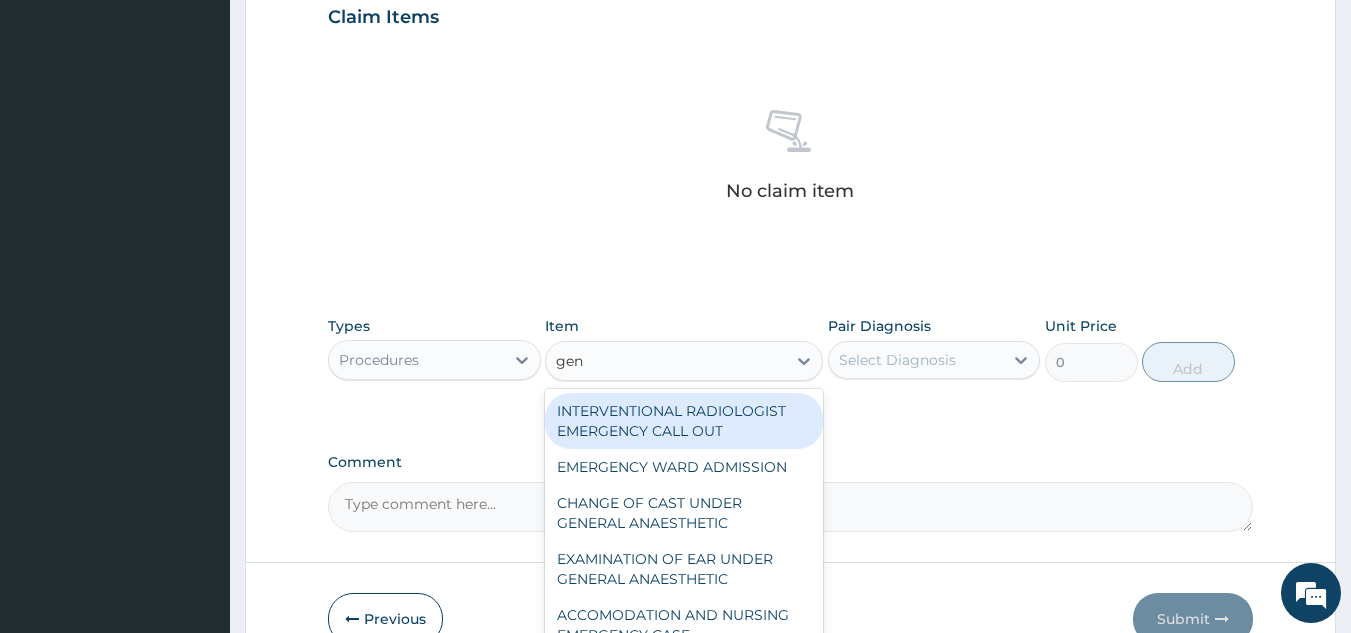 scroll, scrollTop: 752, scrollLeft: 0, axis: vertical 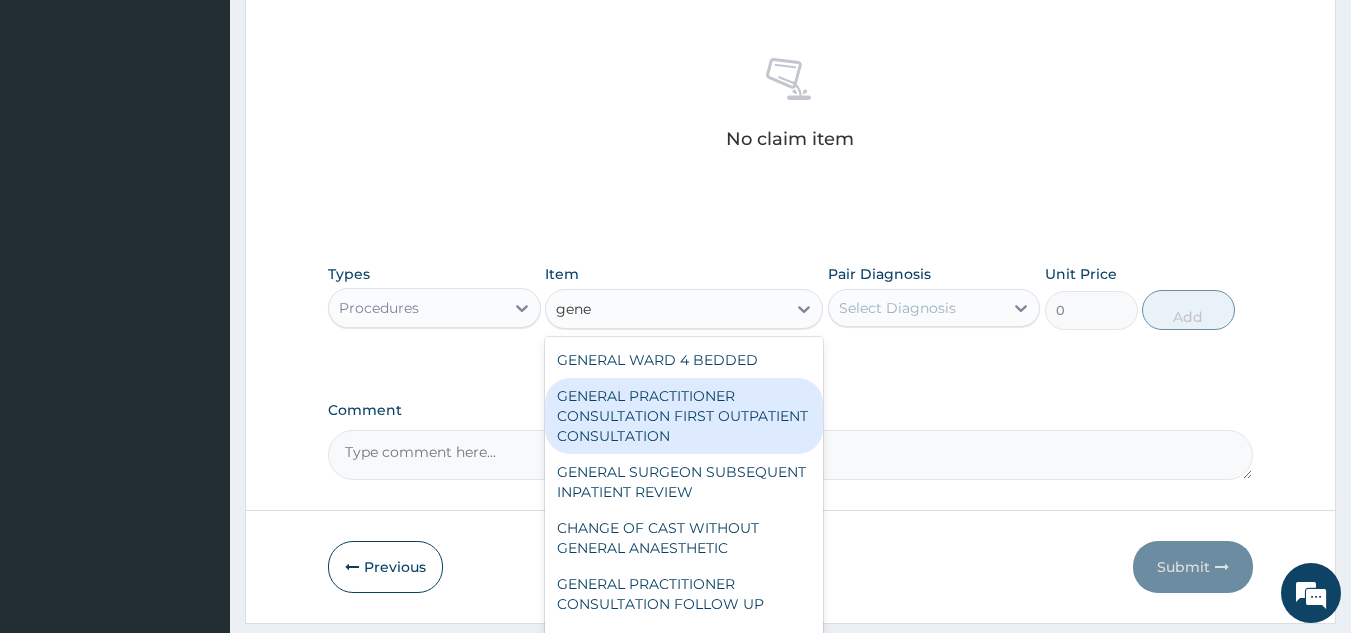 click on "GENERAL PRACTITIONER CONSULTATION FIRST OUTPATIENT CONSULTATION" at bounding box center (684, 416) 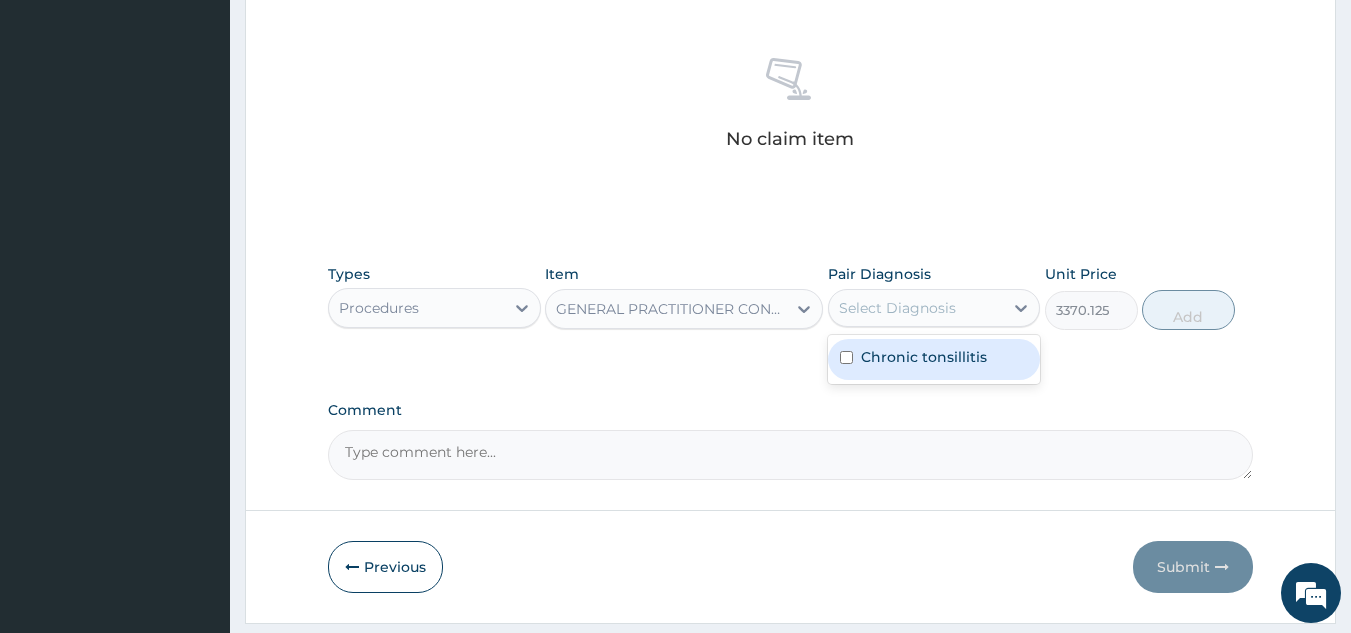 click on "Select Diagnosis" at bounding box center (916, 308) 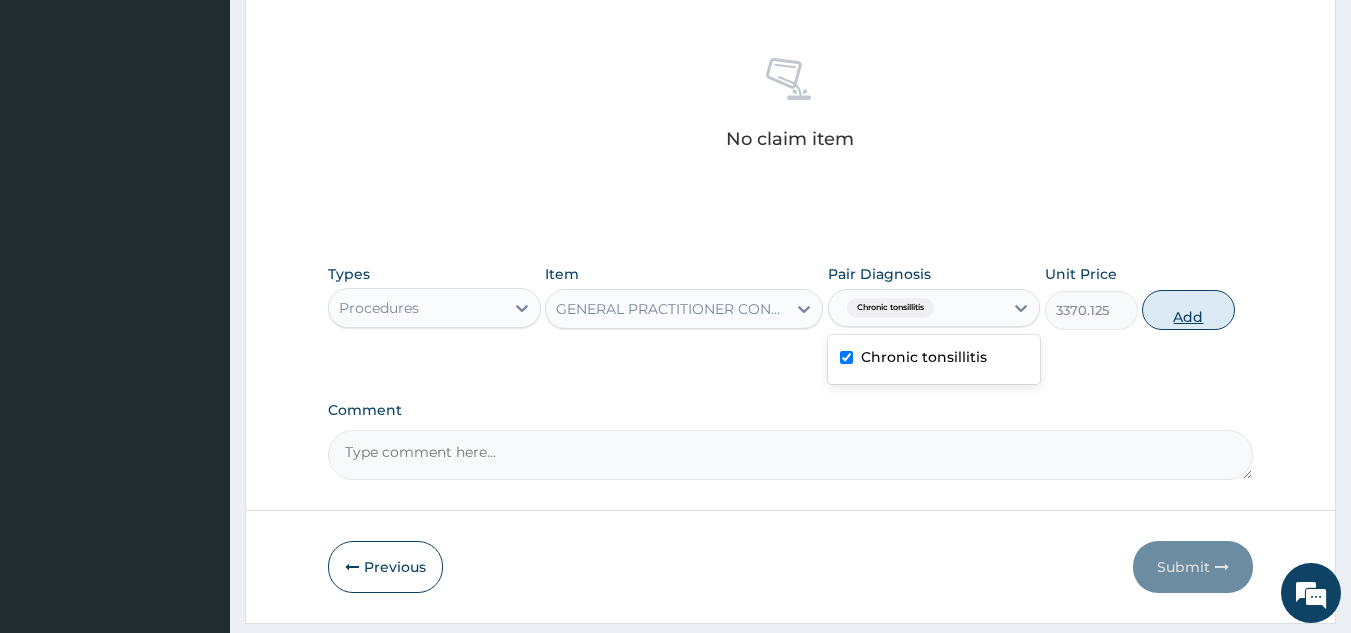 click on "Add" at bounding box center [1188, 310] 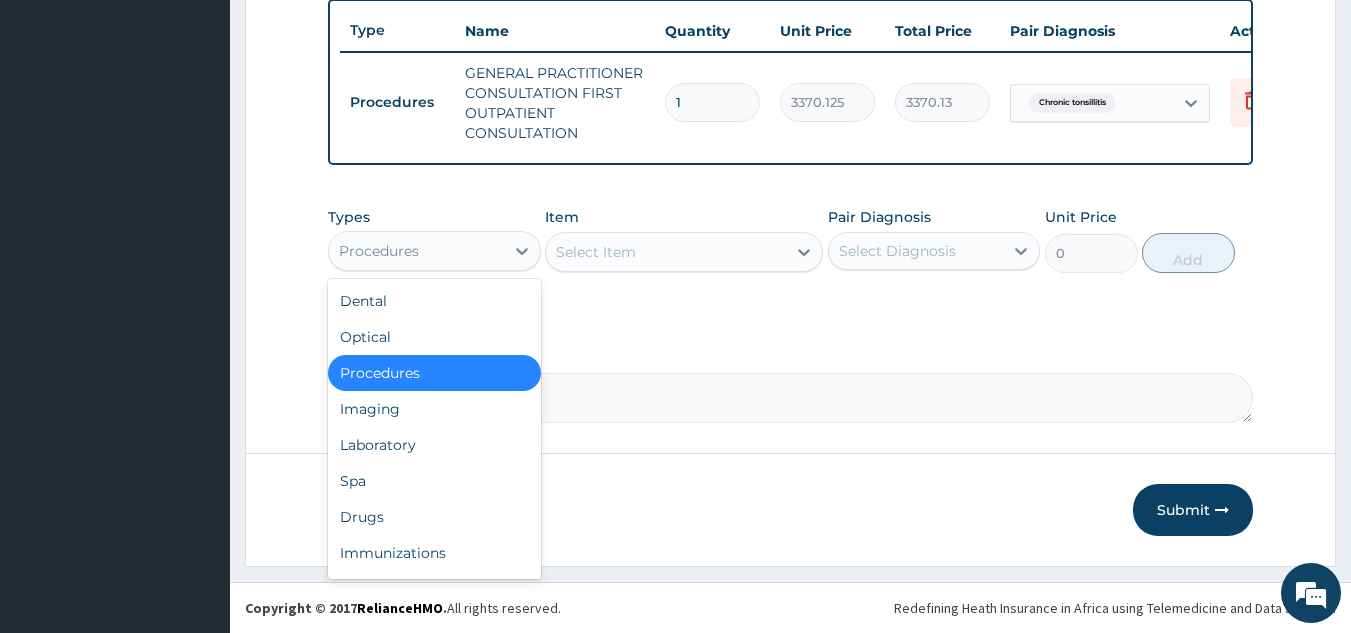 click on "Procedures" at bounding box center (416, 251) 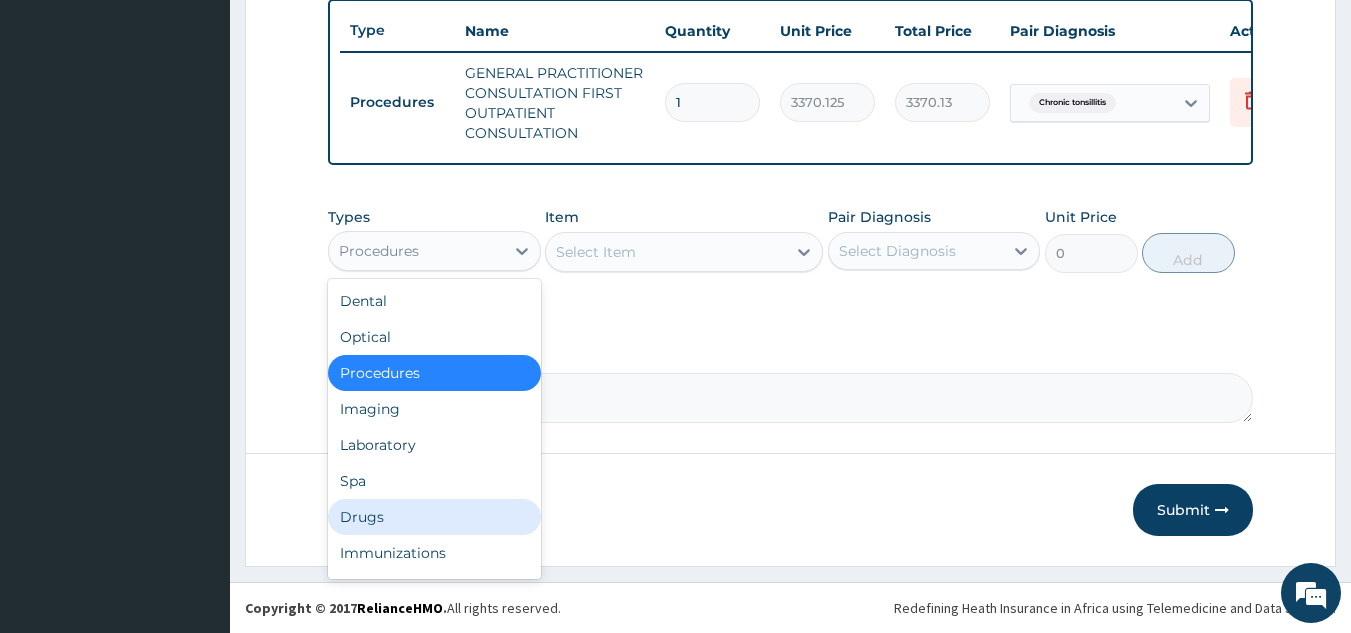click on "Drugs" at bounding box center (434, 517) 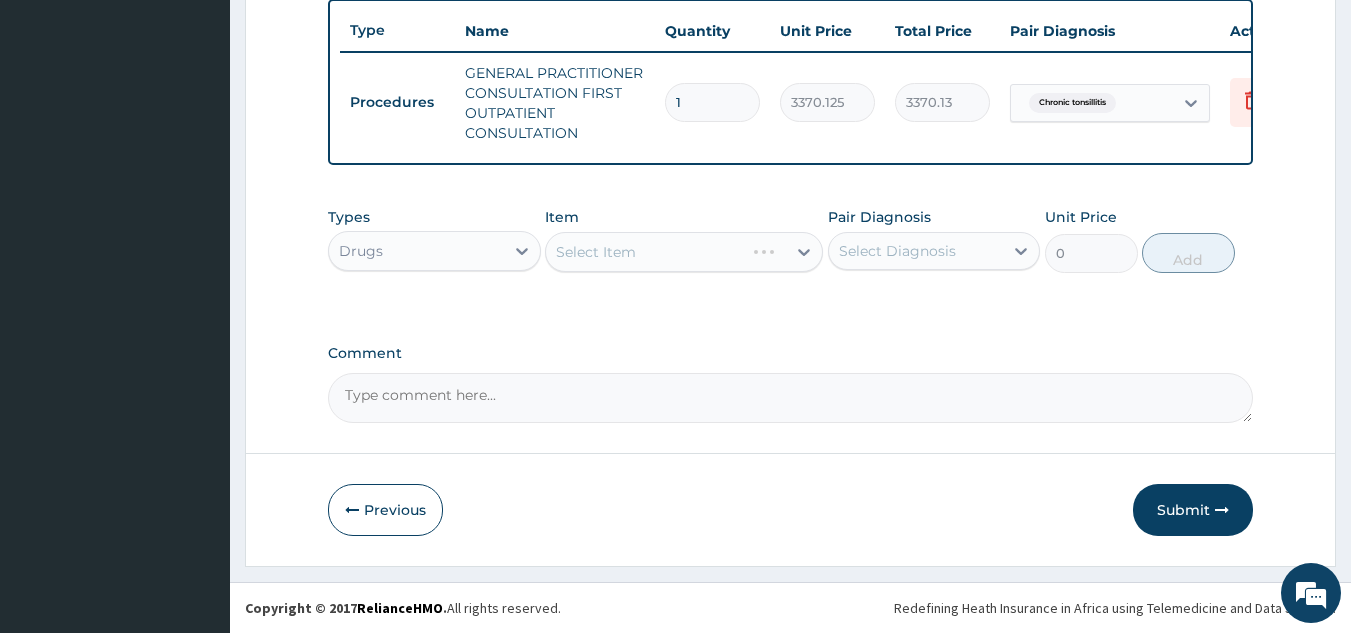 click on "Select Item" at bounding box center [684, 252] 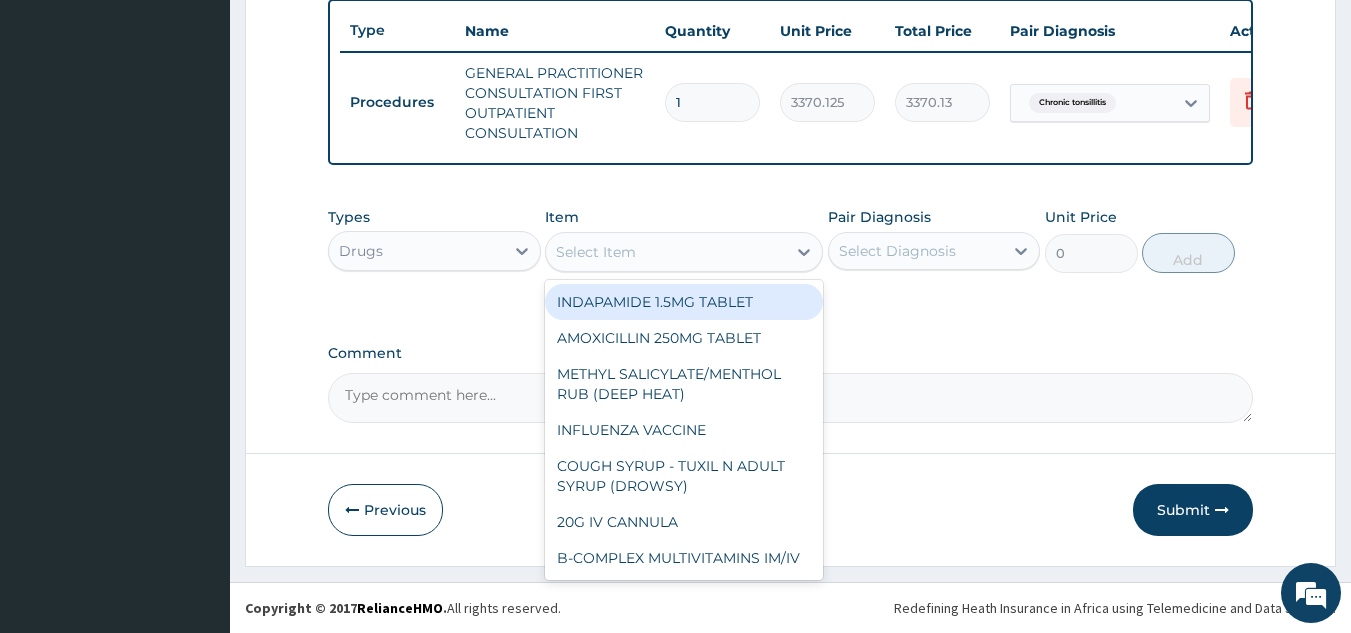 click at bounding box center (804, 252) 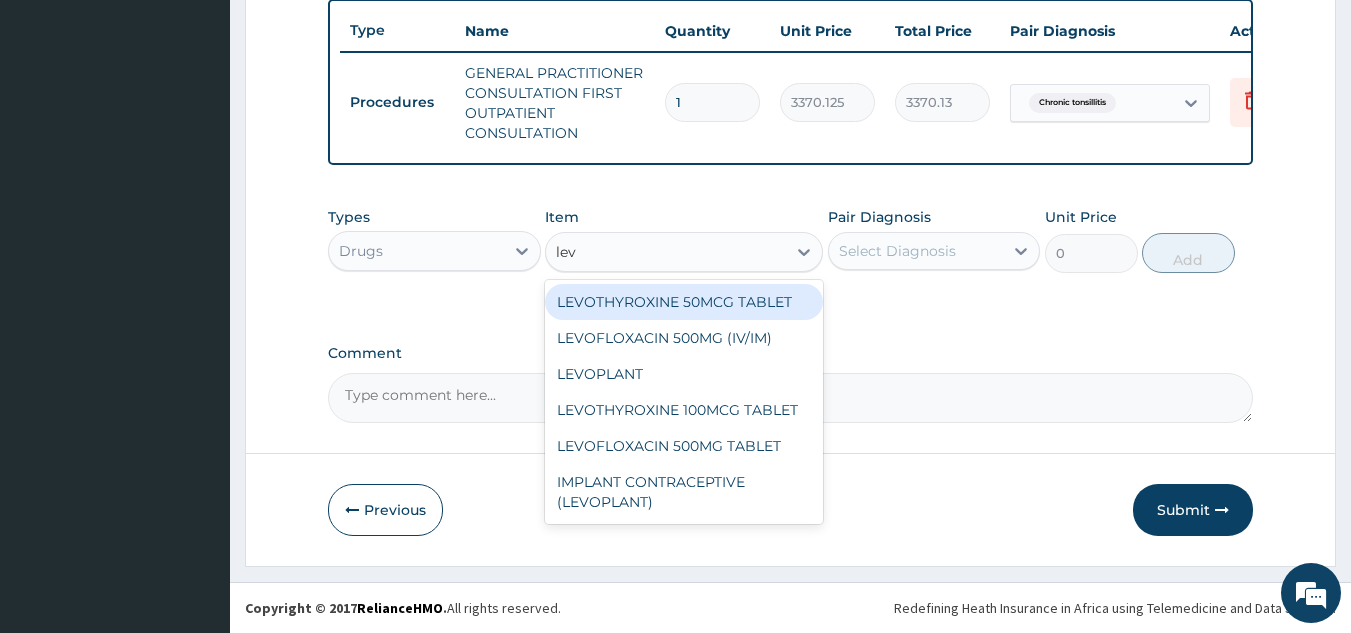 click on "LEVOTHYROXINE 50MCG TABLET" at bounding box center [684, 302] 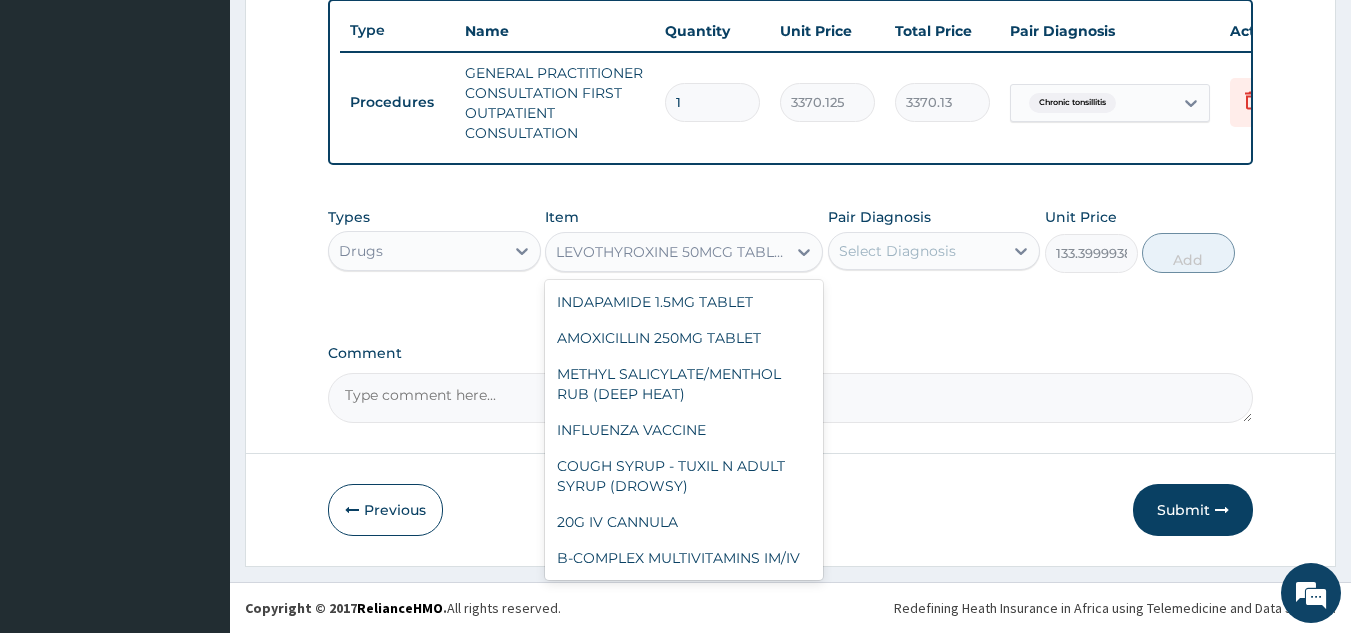 click on "LEVOTHYROXINE 50MCG TABLET" at bounding box center [672, 252] 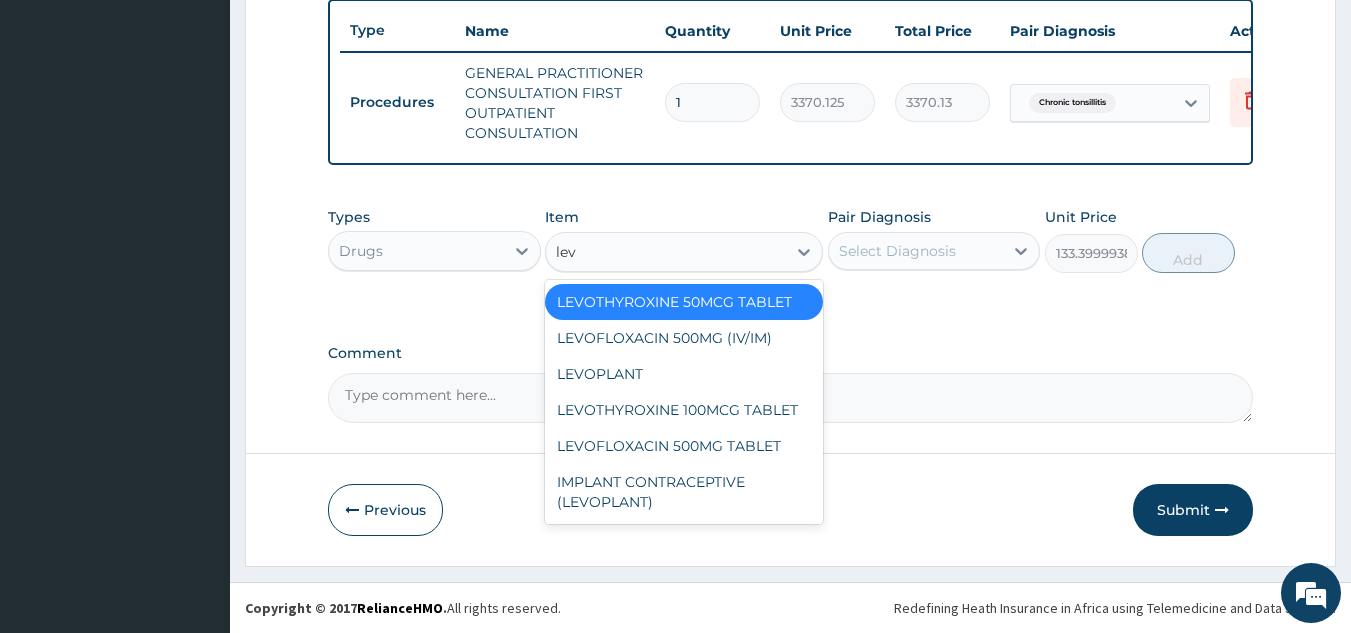 scroll, scrollTop: 0, scrollLeft: 0, axis: both 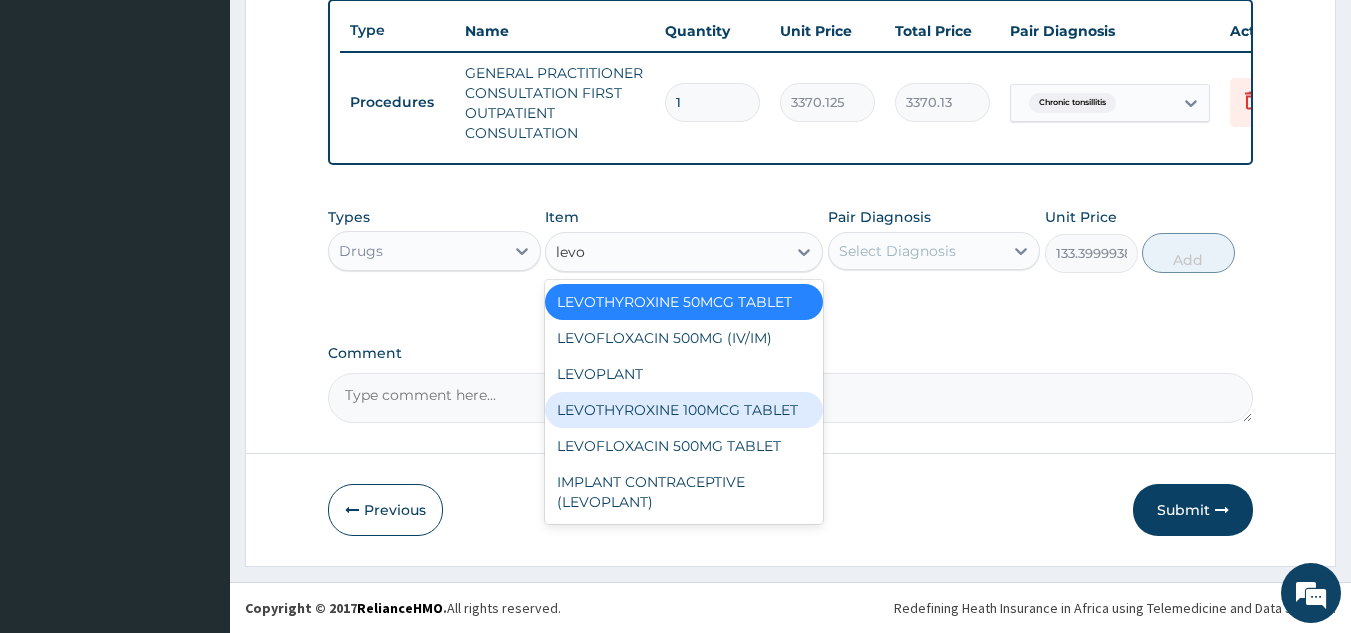 click on "LEVOTHYROXINE 100MCG TABLET" at bounding box center (684, 410) 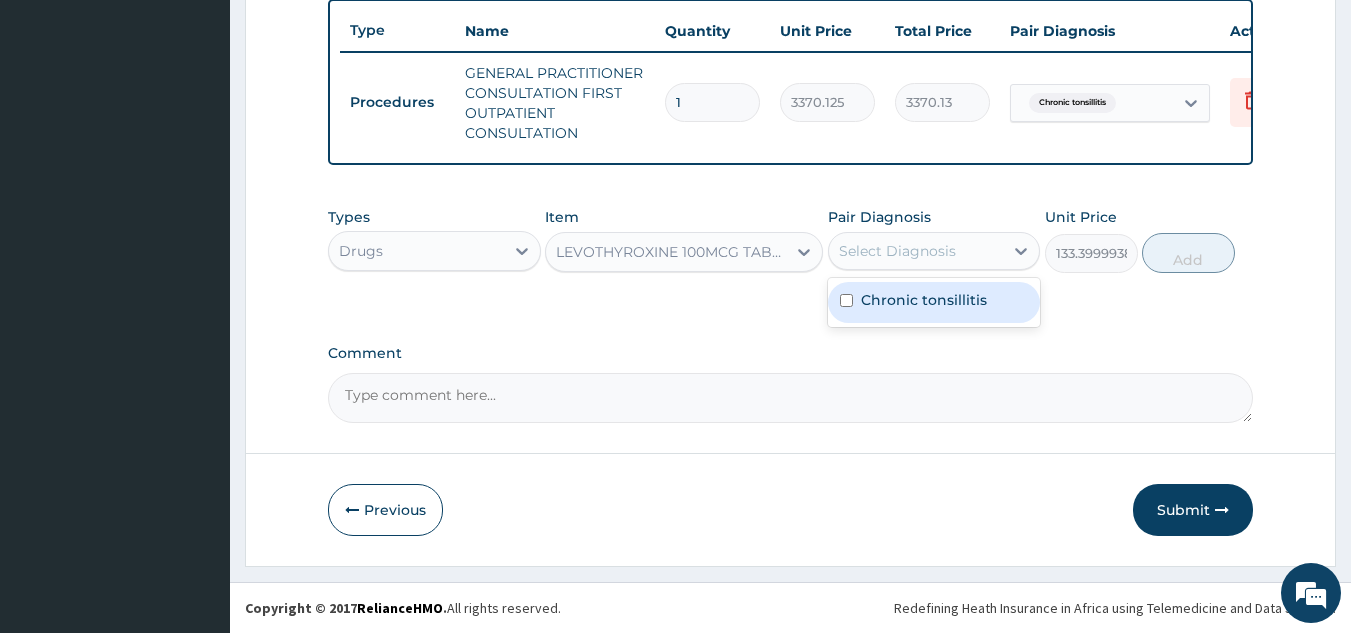 click on "Select Diagnosis" at bounding box center [897, 251] 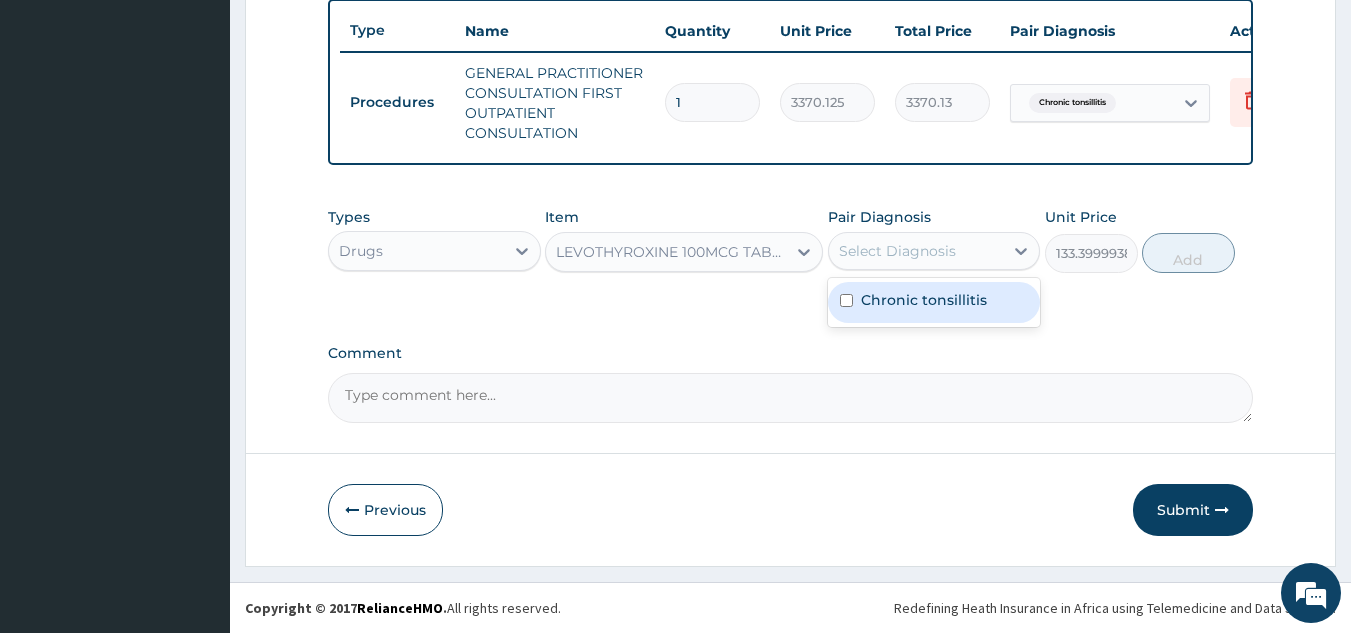 click on "Chronic tonsillitis" at bounding box center [934, 302] 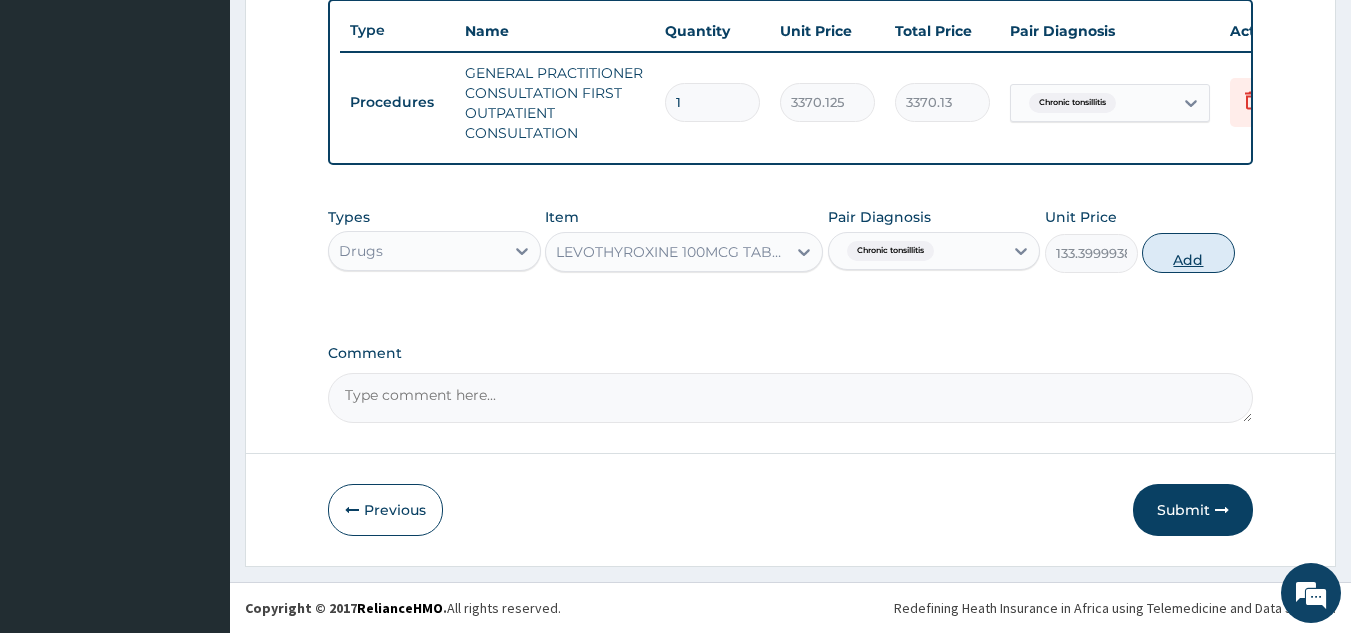 click on "Add" at bounding box center (1188, 253) 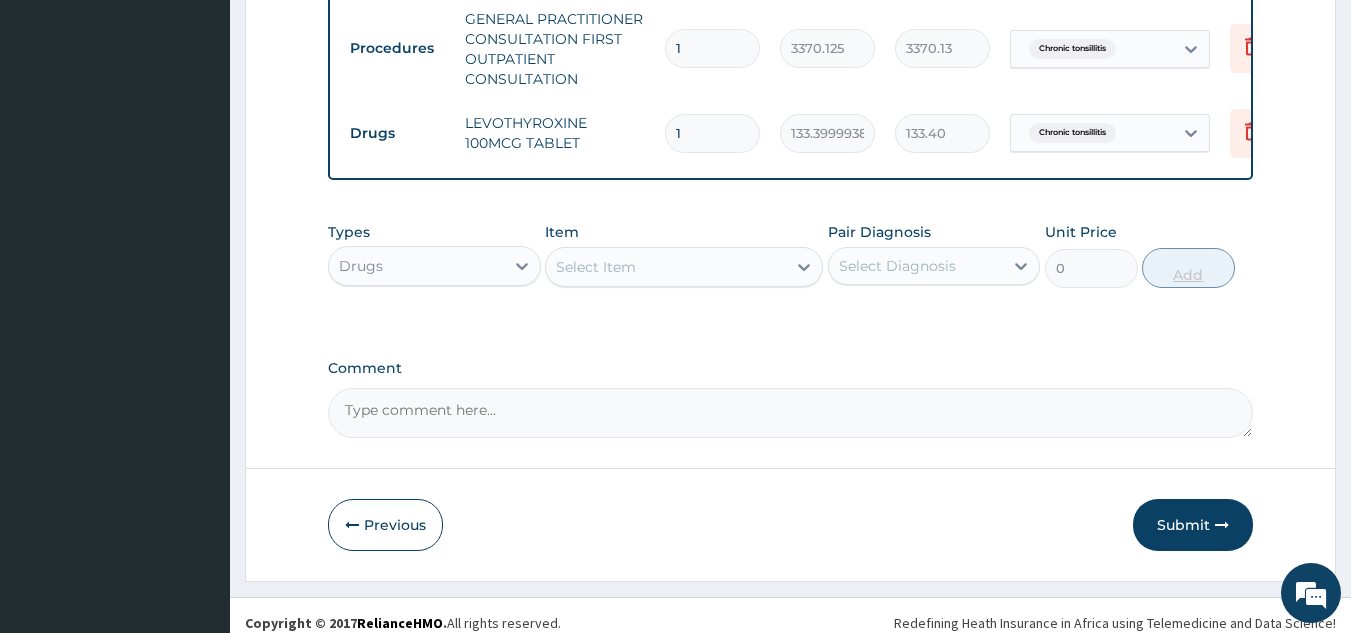 scroll, scrollTop: 829, scrollLeft: 0, axis: vertical 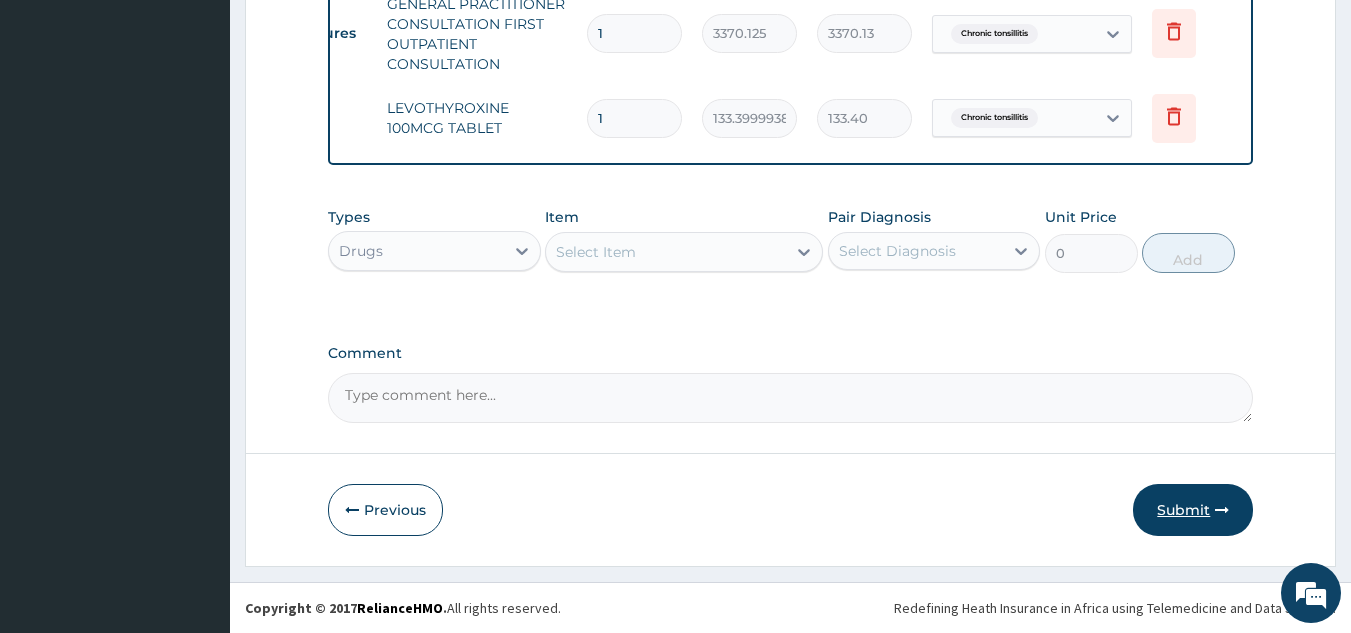 click on "Submit" at bounding box center [1193, 510] 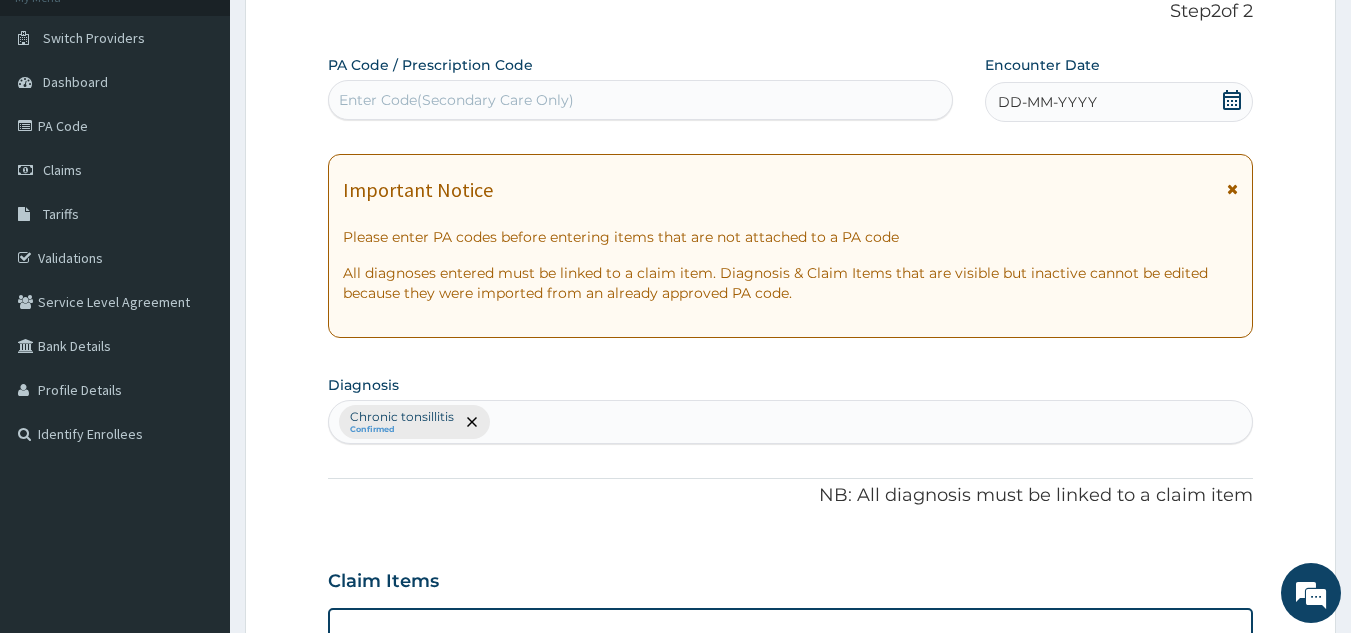 scroll, scrollTop: 0, scrollLeft: 0, axis: both 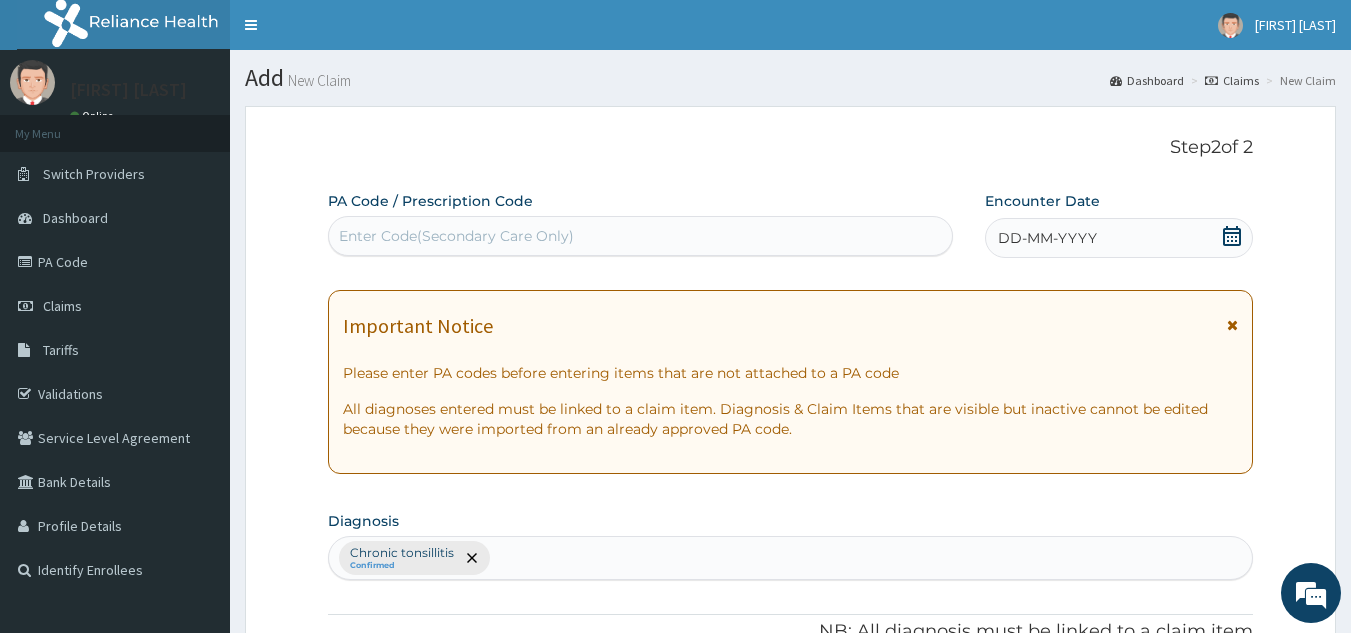 click at bounding box center (1232, 236) 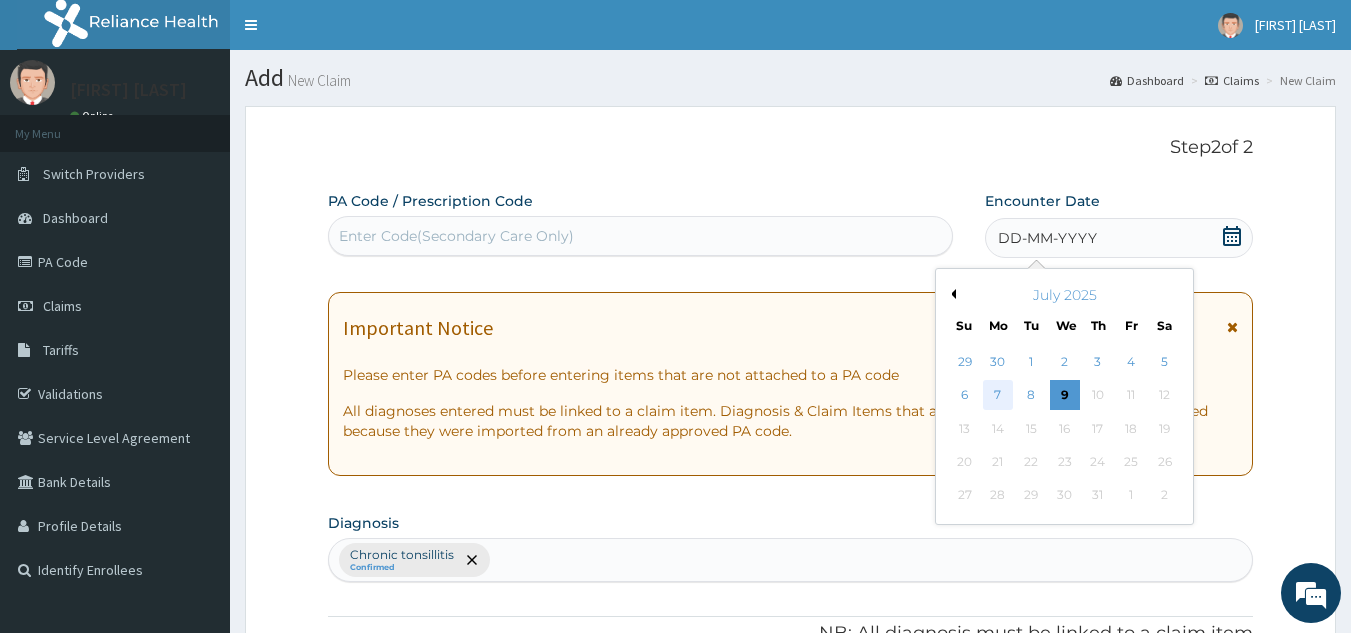 click on "7" at bounding box center [998, 396] 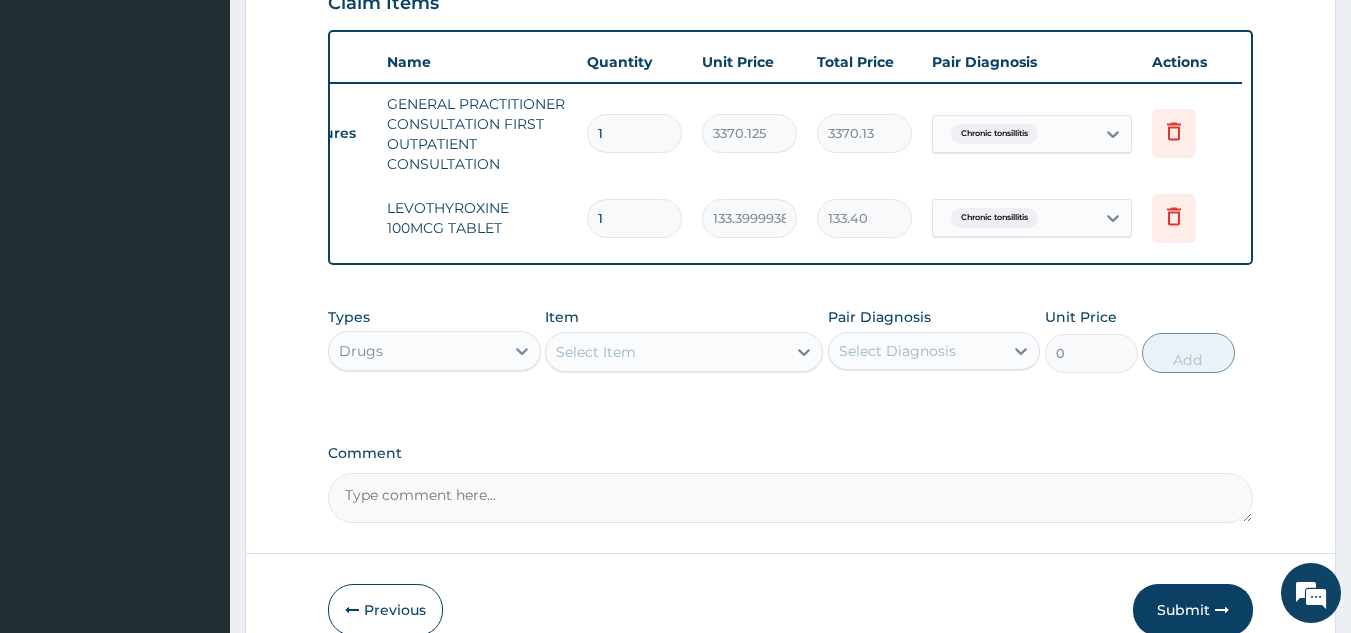 scroll, scrollTop: 829, scrollLeft: 0, axis: vertical 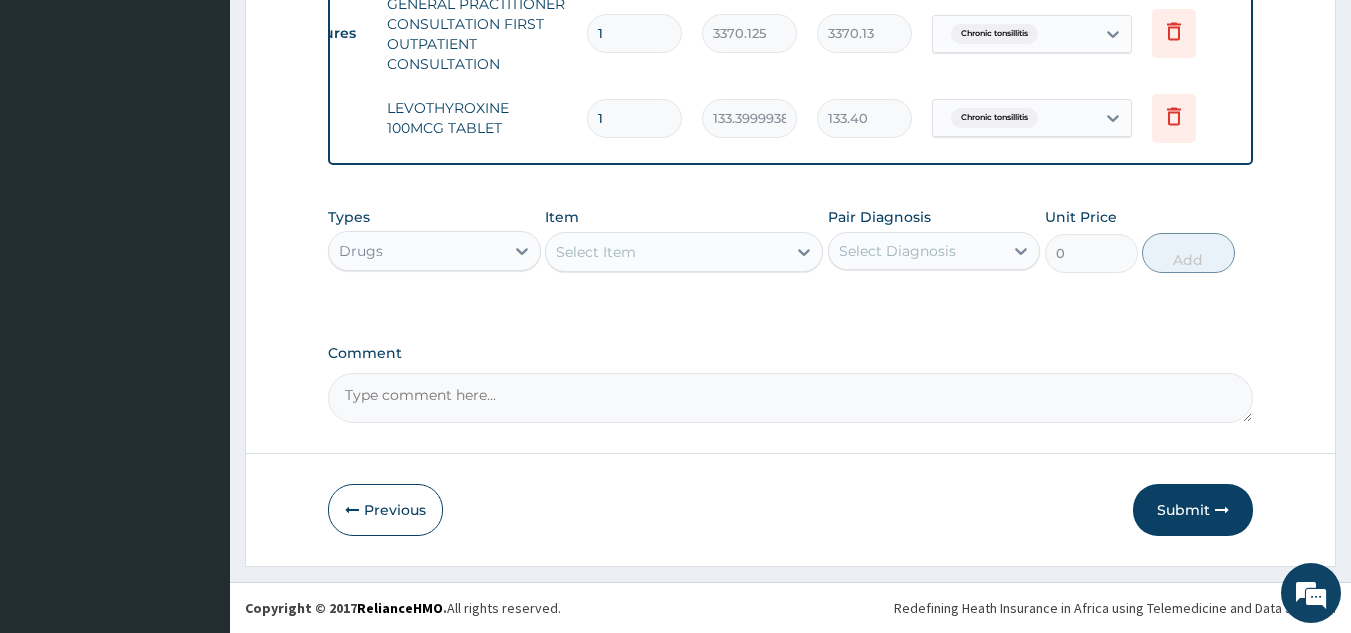 click on "1" at bounding box center (634, 118) 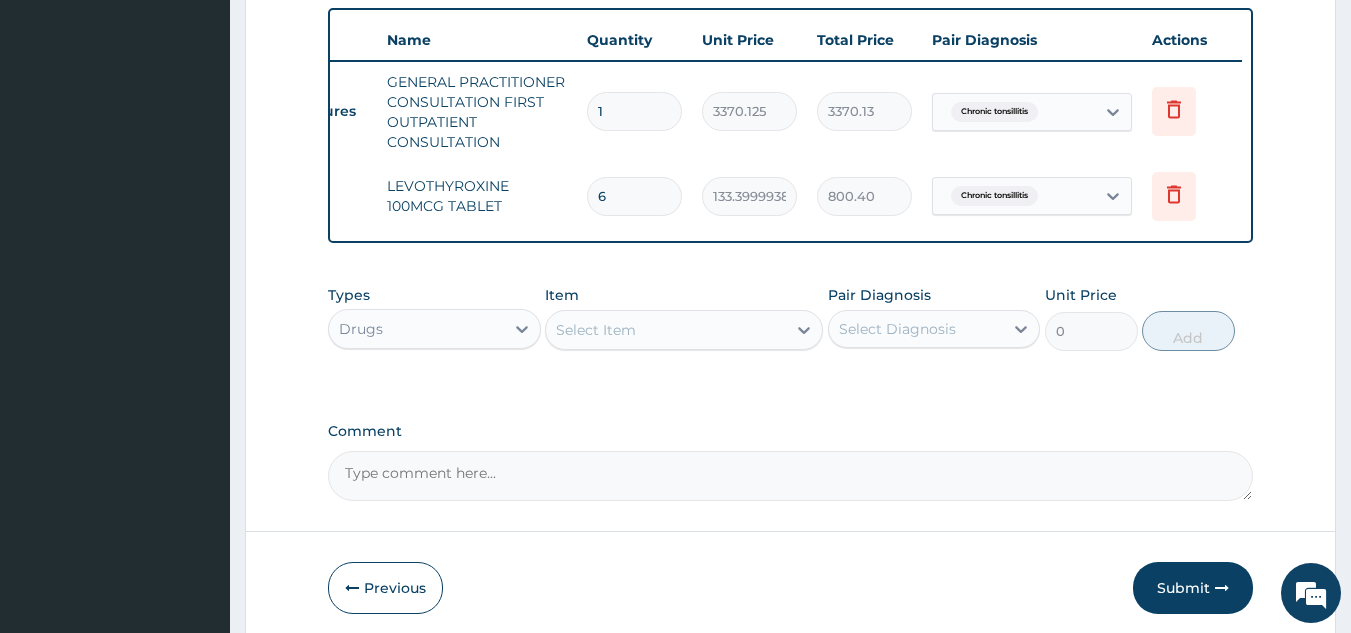 scroll, scrollTop: 735, scrollLeft: 0, axis: vertical 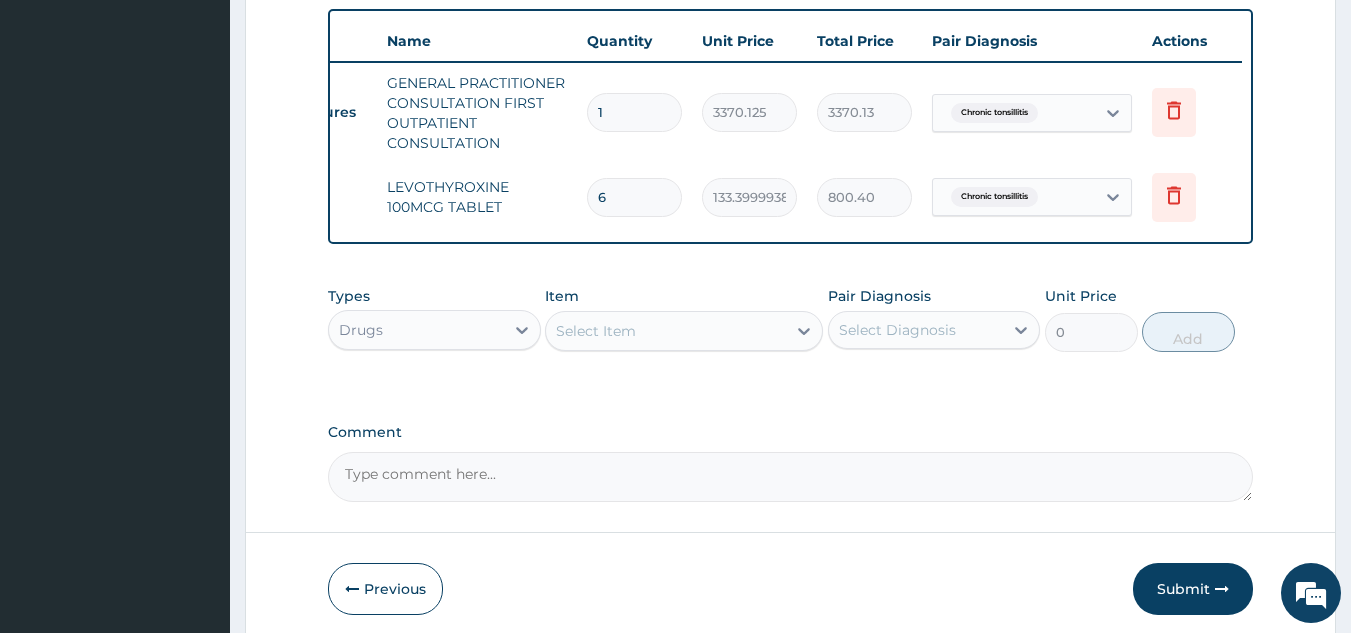 type on "6" 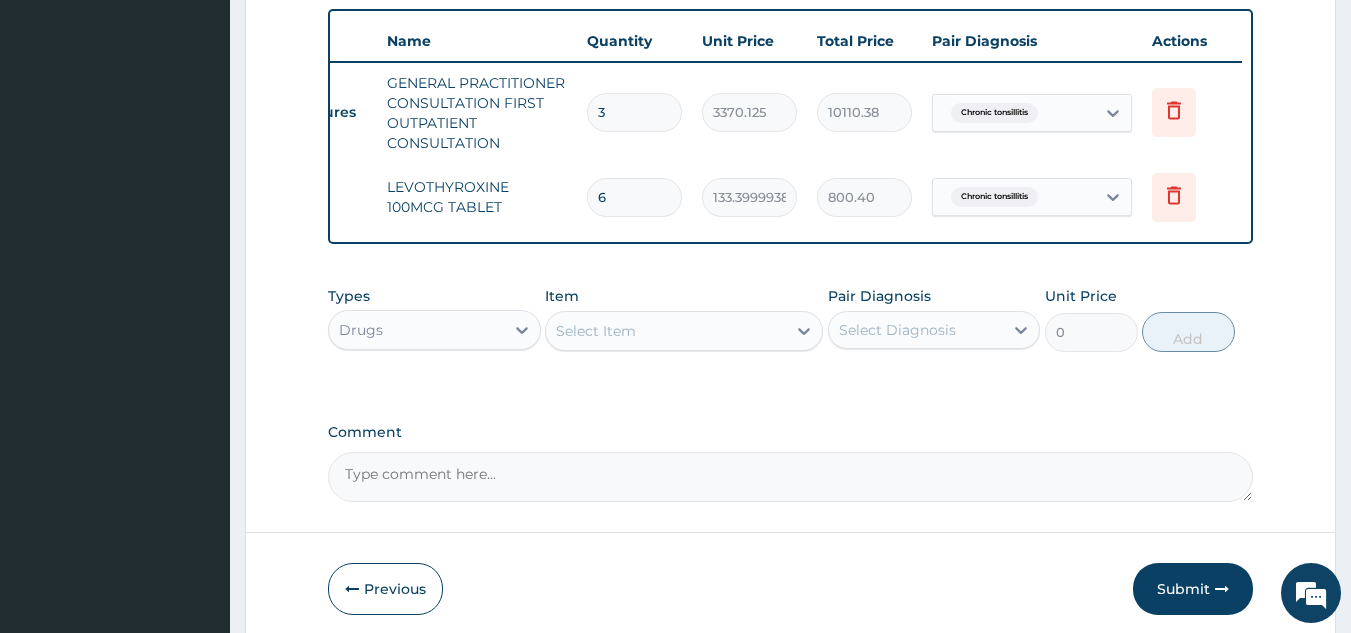 scroll, scrollTop: 0, scrollLeft: 0, axis: both 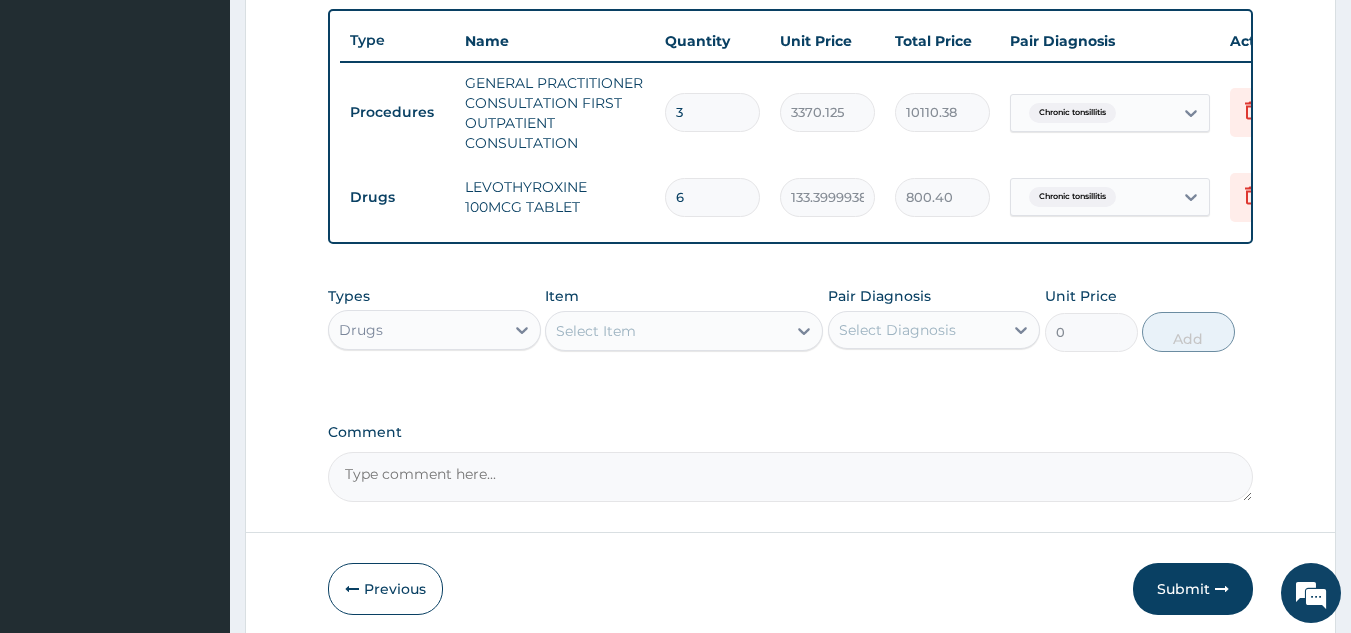type on "3" 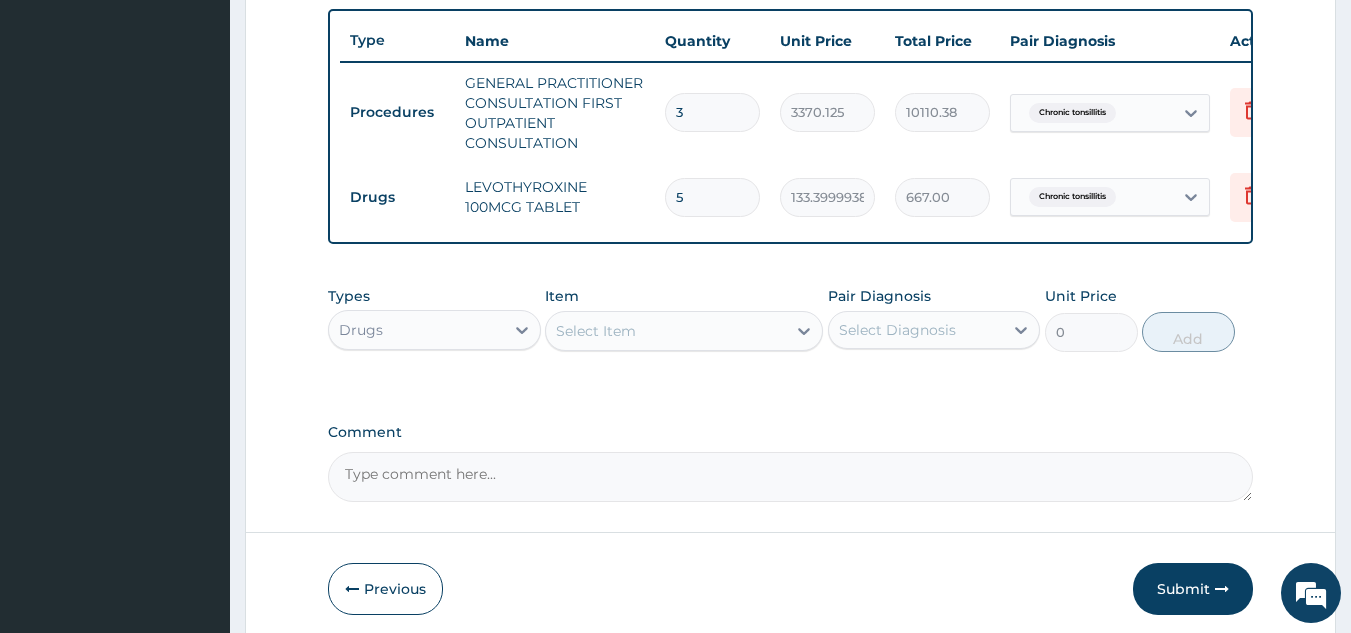 type on "5" 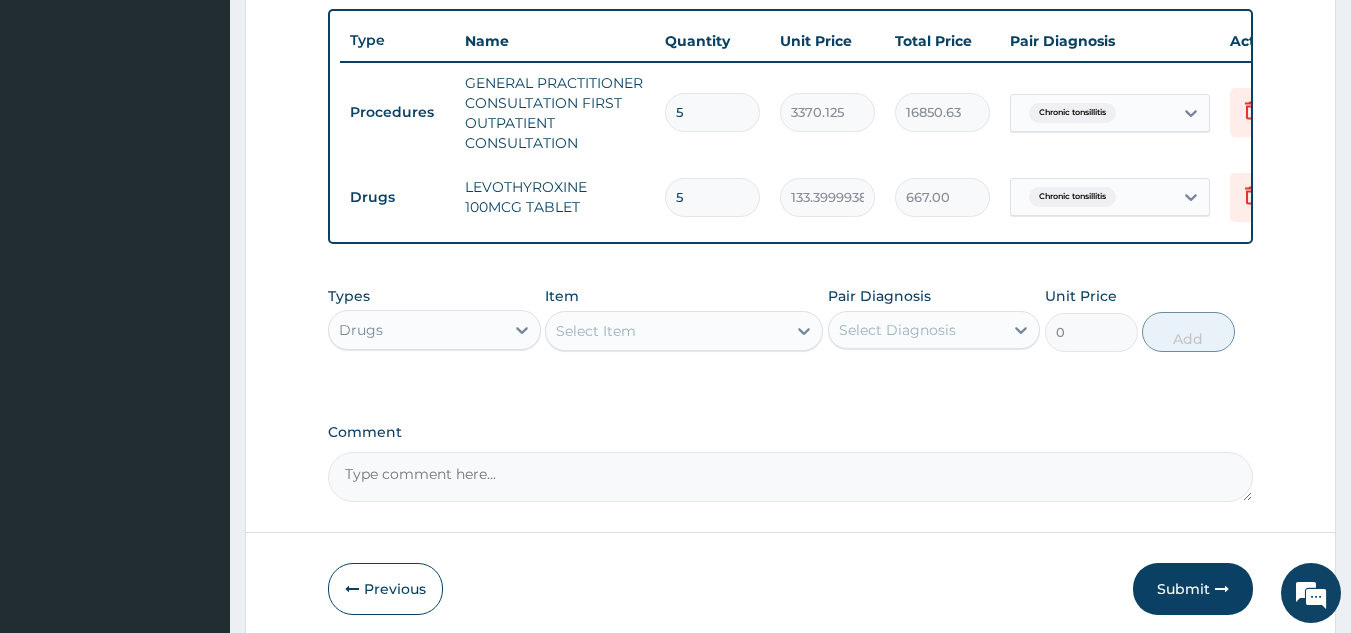 scroll, scrollTop: 829, scrollLeft: 0, axis: vertical 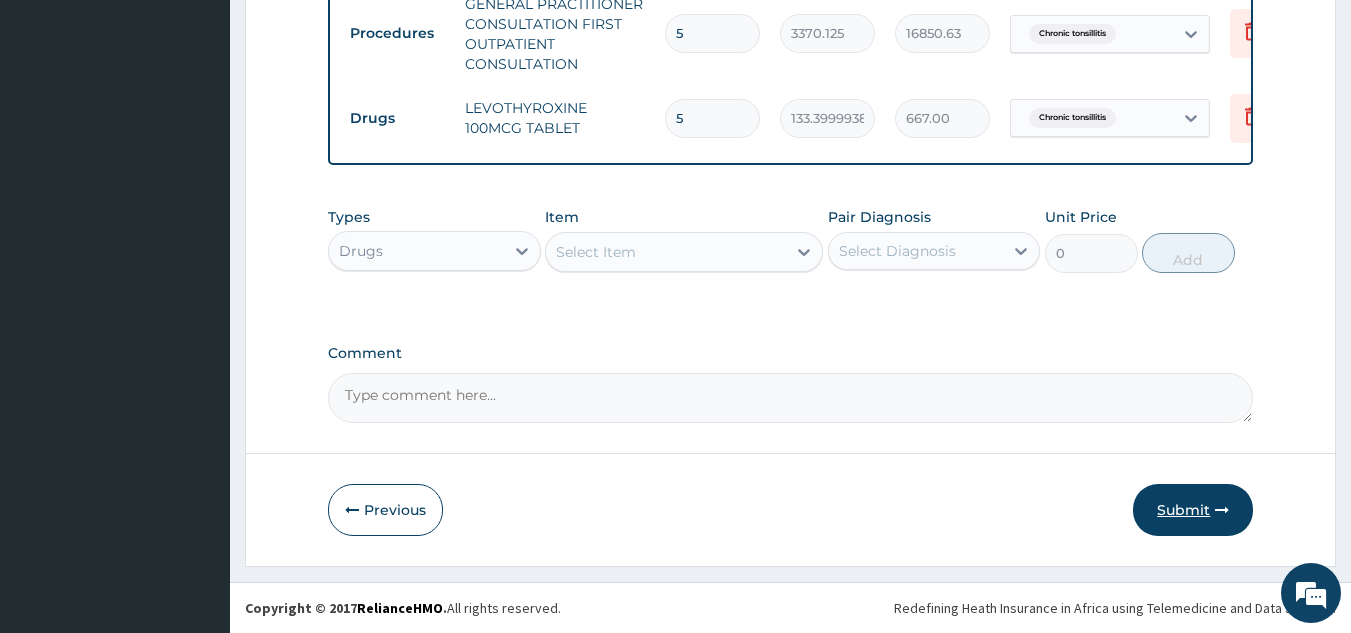 type on "5" 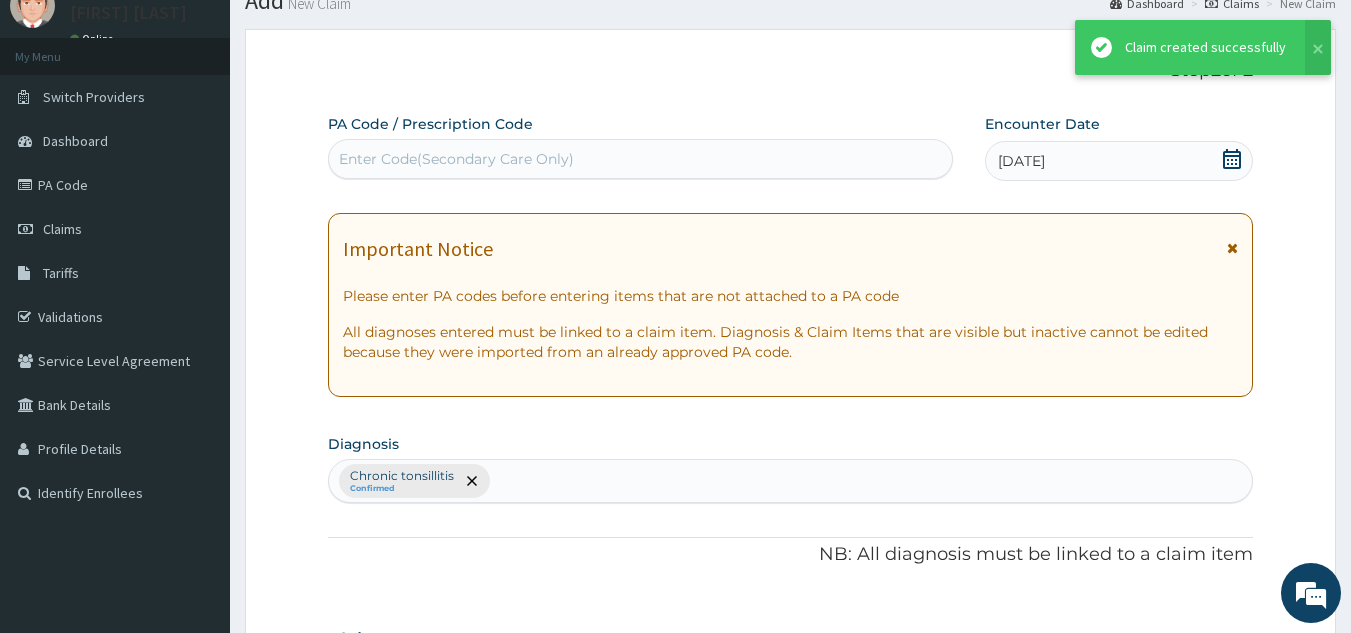 scroll, scrollTop: 829, scrollLeft: 0, axis: vertical 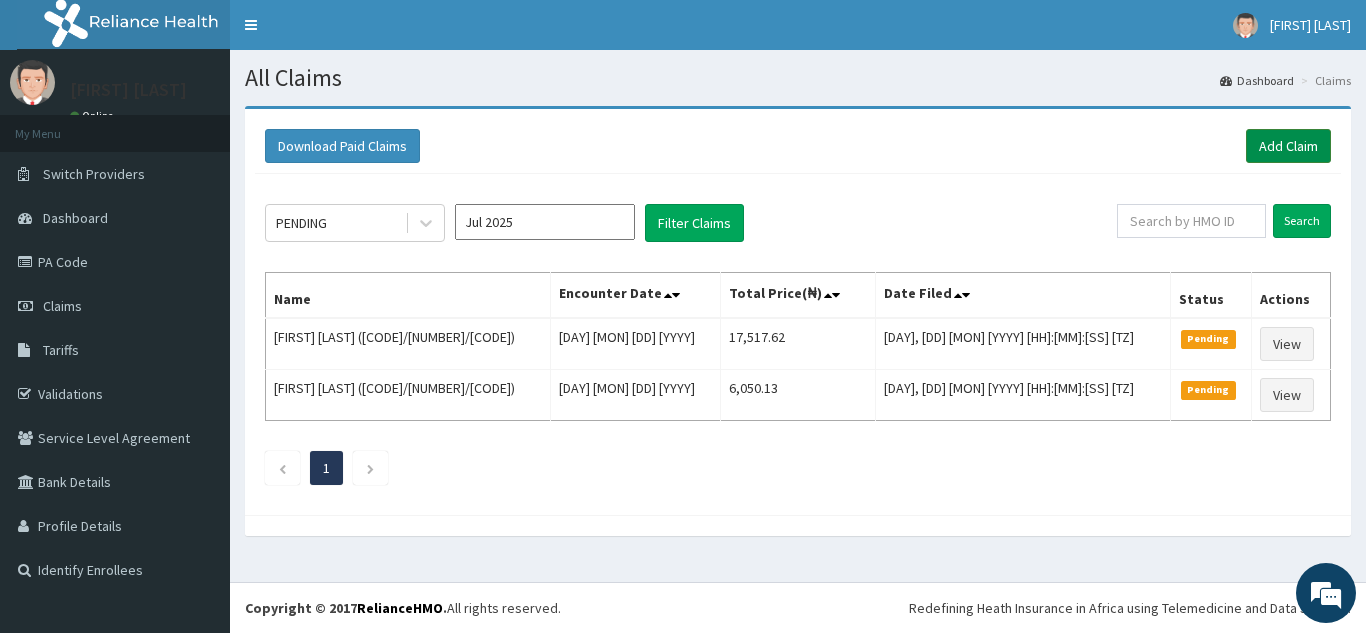 click on "Add Claim" at bounding box center (1288, 146) 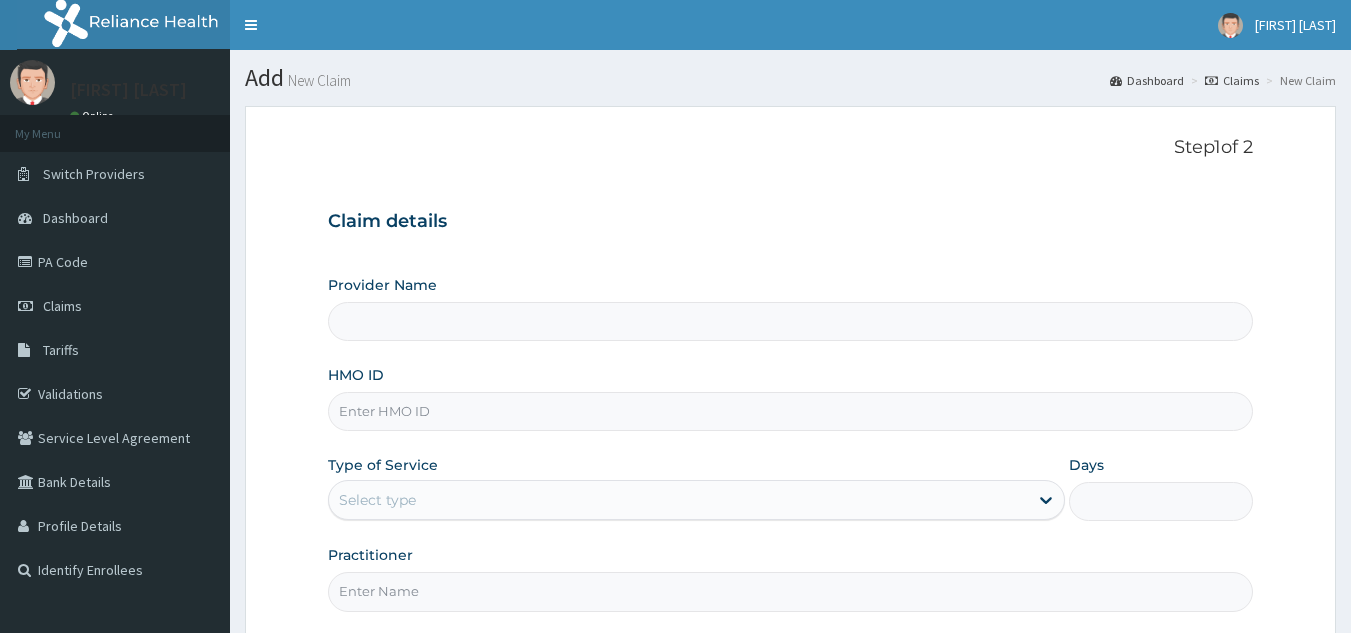 scroll, scrollTop: 0, scrollLeft: 0, axis: both 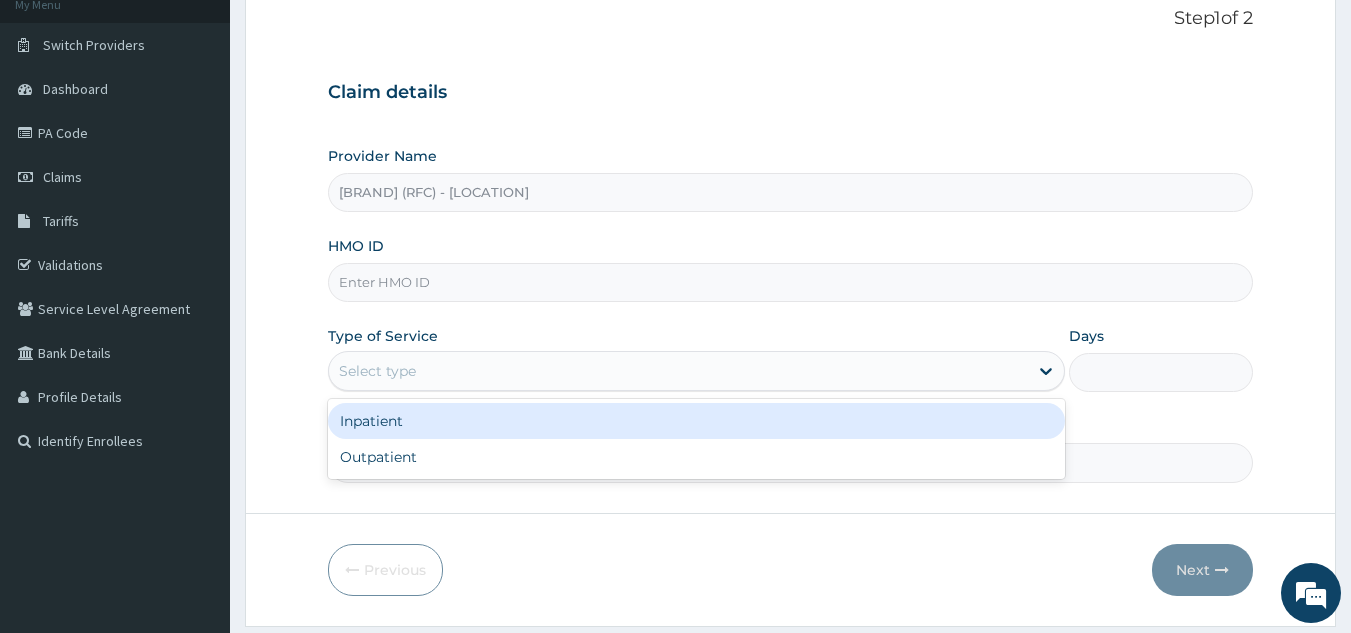 click on "Select type" at bounding box center (678, 371) 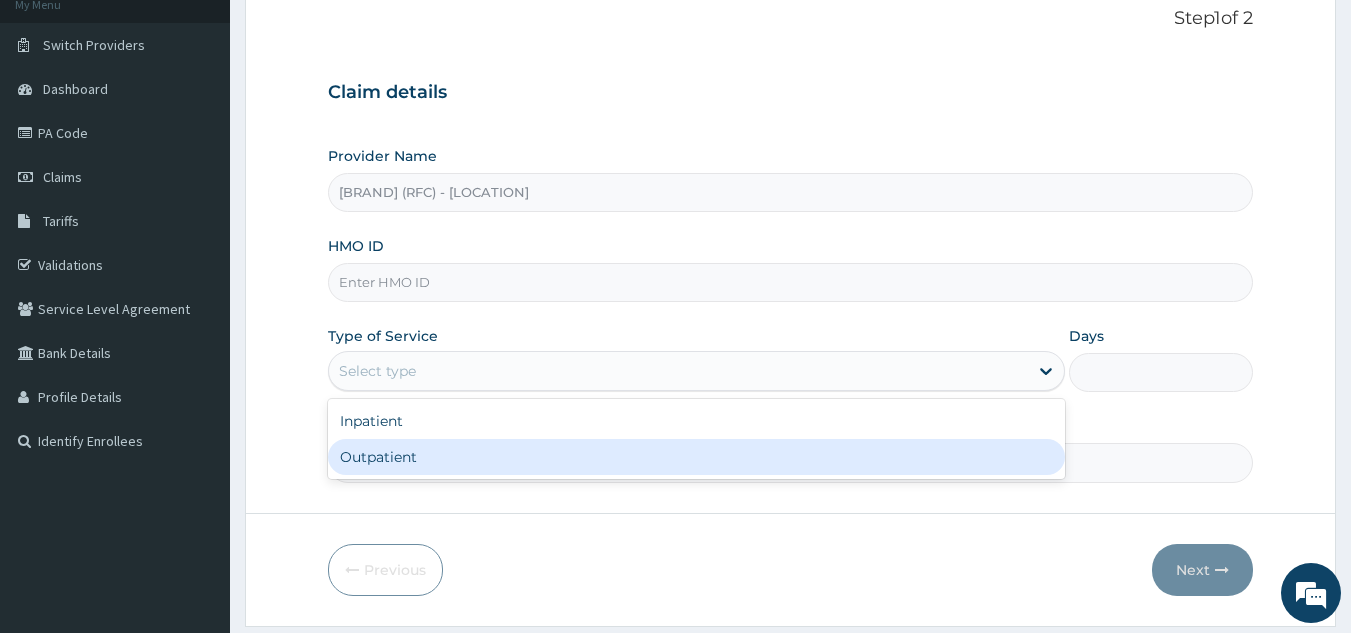 click on "Outpatient" at bounding box center (696, 457) 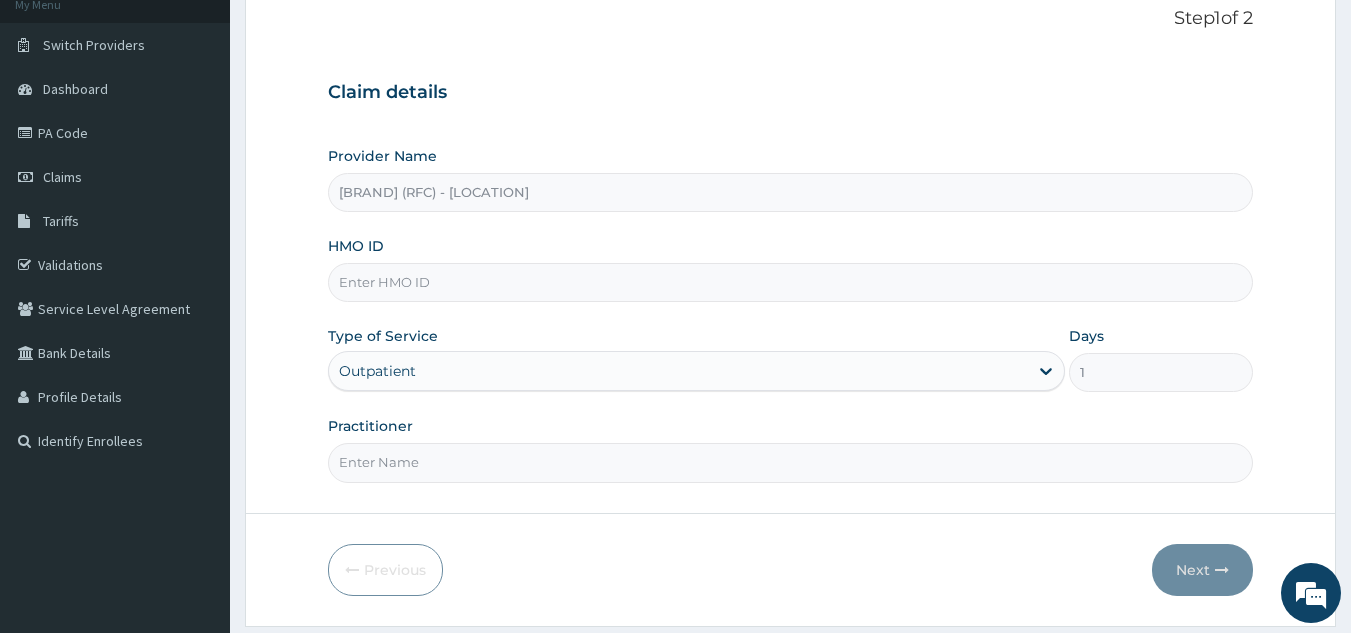 click on "HMO ID" at bounding box center (791, 282) 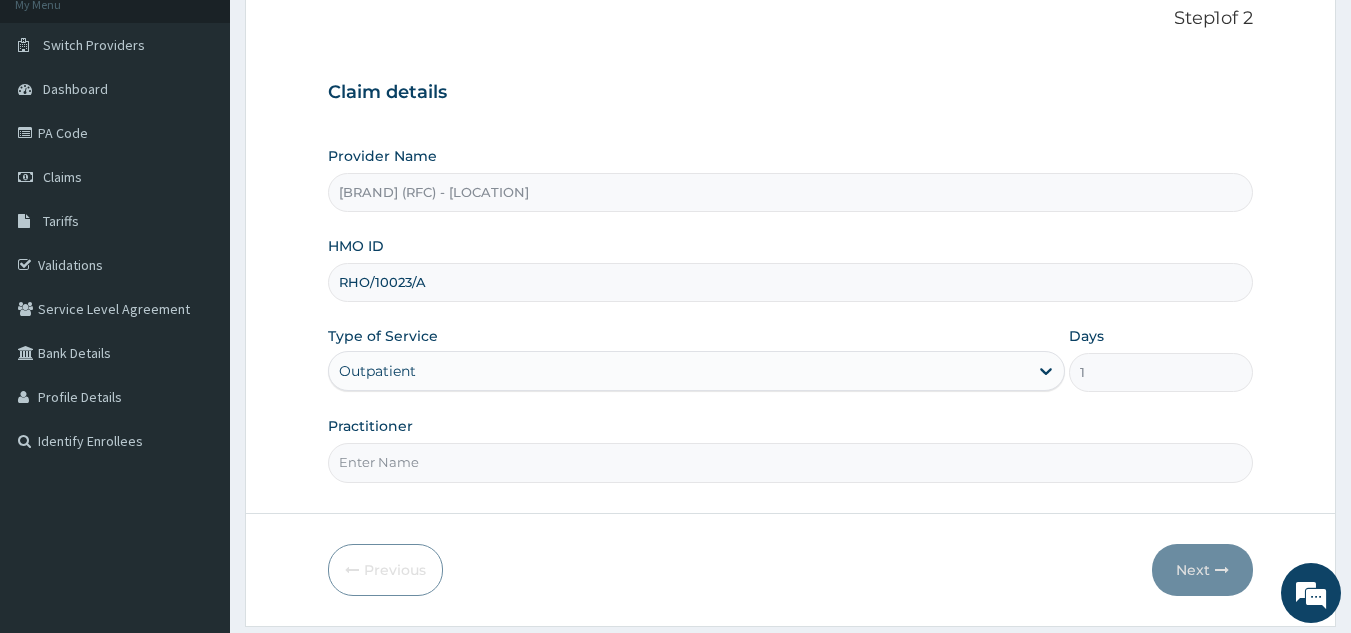 type on "RHO/10023/A" 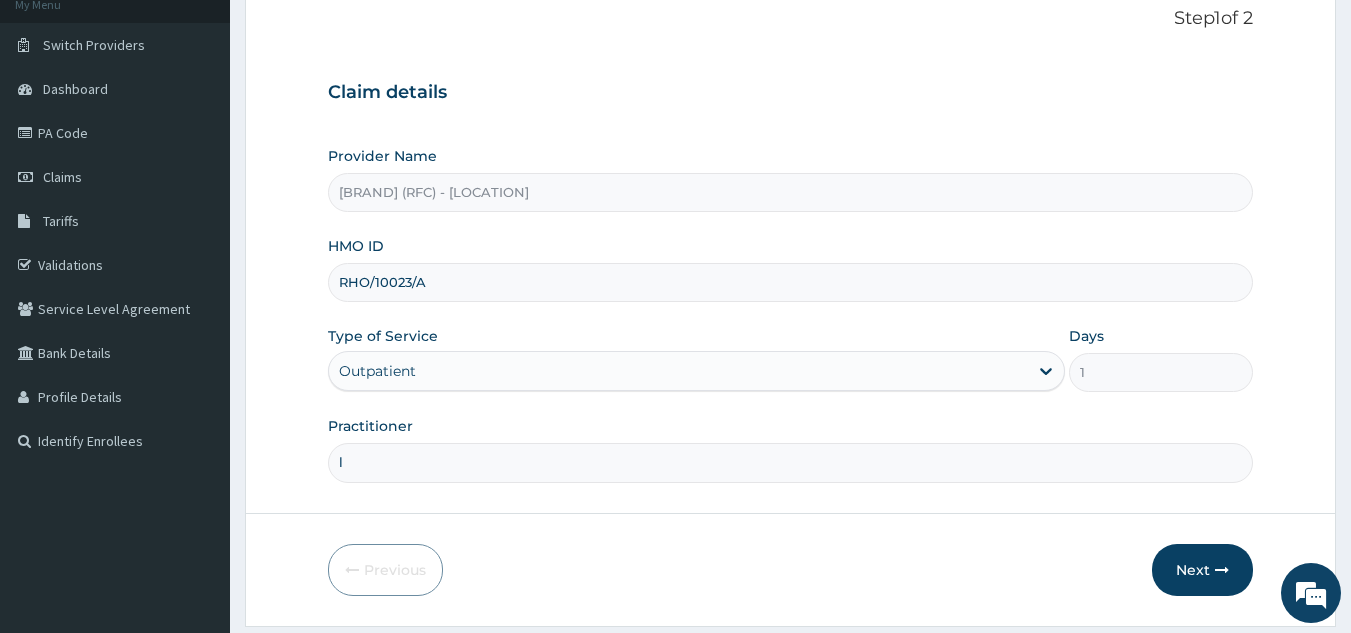 type on "Locum" 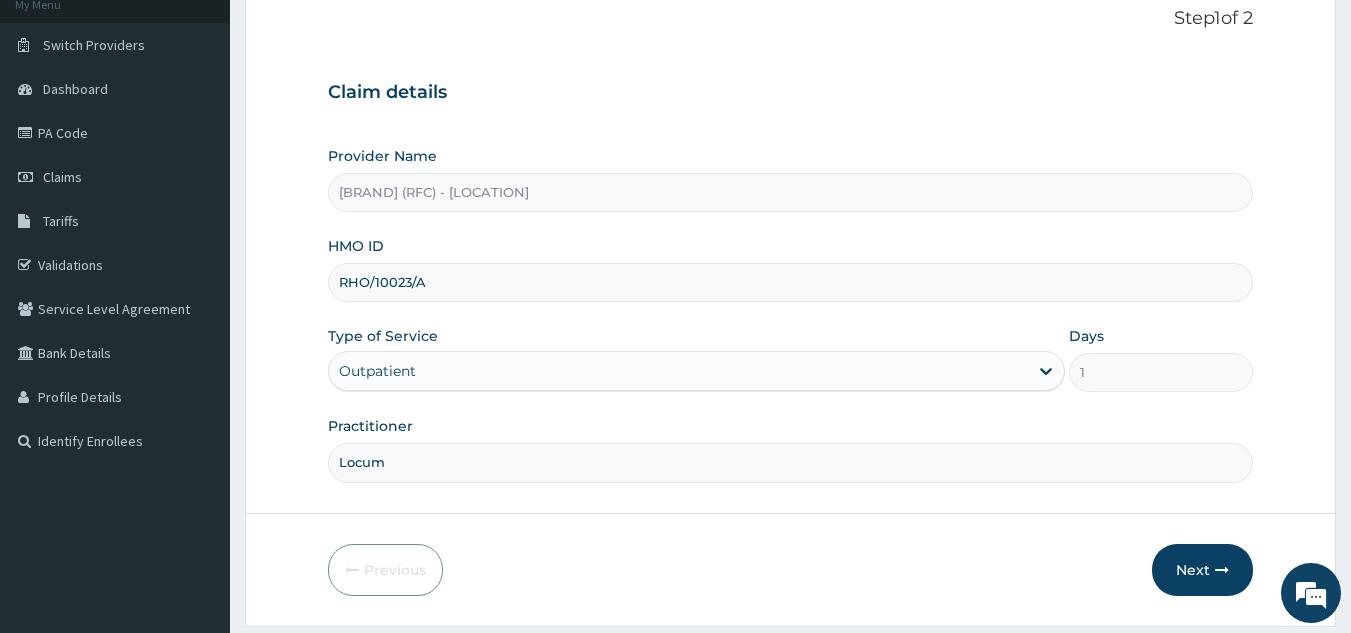 click on "Step  1  of 2 Claim details Provider Name [BRAND] (RFC) - [LOCATION] HMO ID [HMO_ID] Type of Service Outpatient Days 1 Practitioner Locum     Previous   Next" at bounding box center [790, 302] 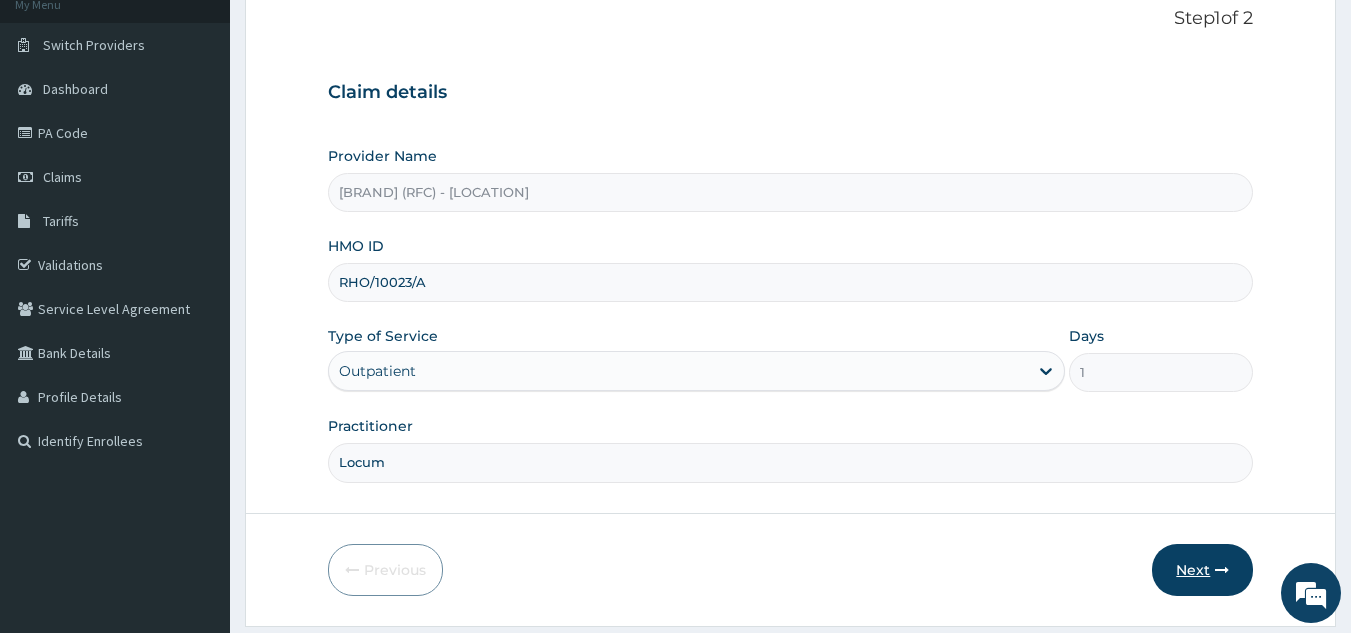 click at bounding box center (1222, 570) 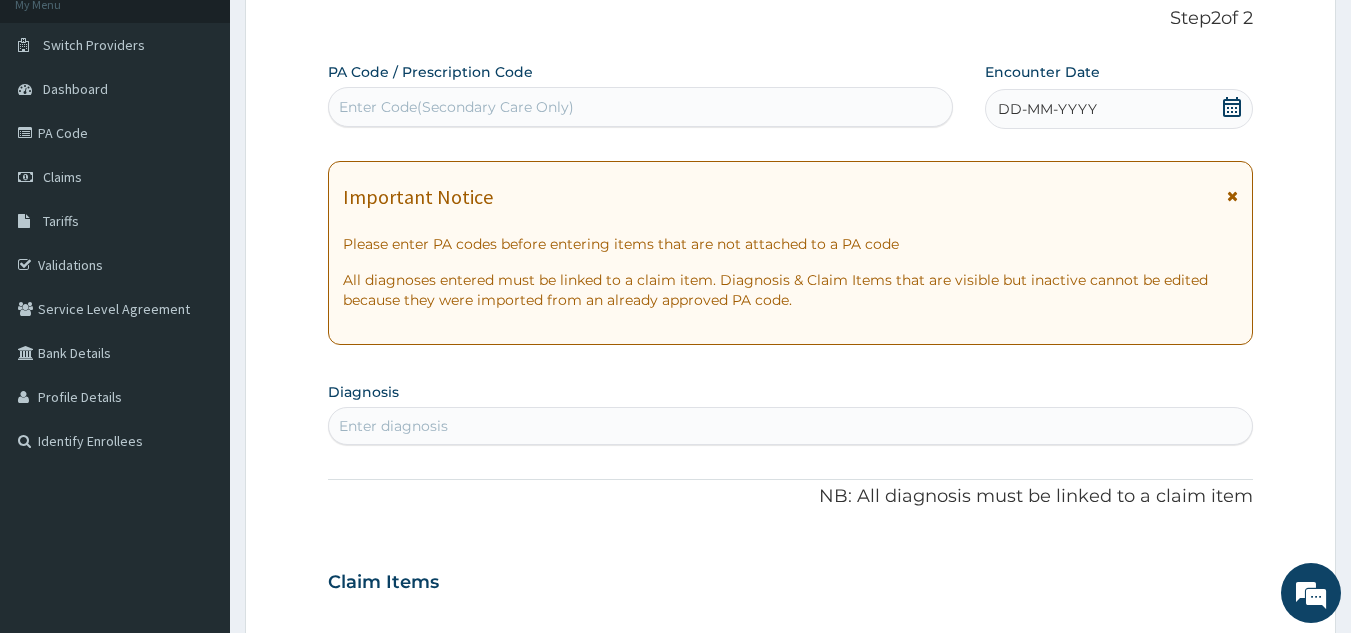 click on "DD-MM-YYYY" at bounding box center (1119, 109) 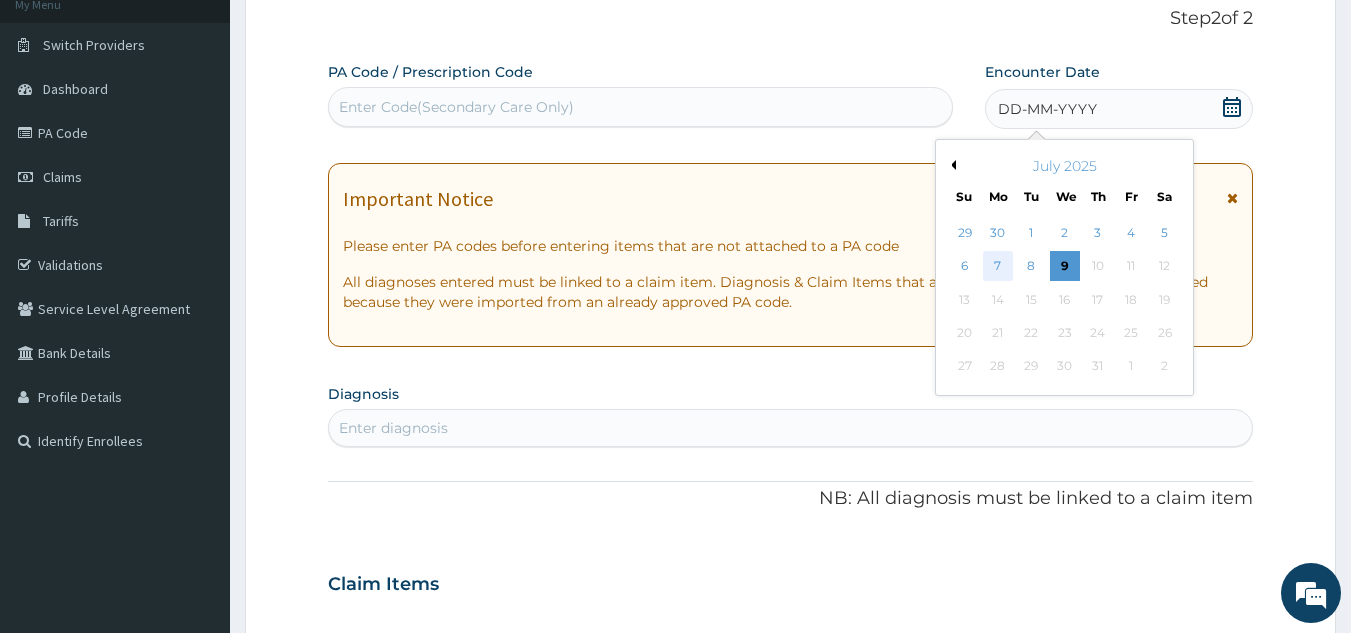 click on "7" at bounding box center [998, 267] 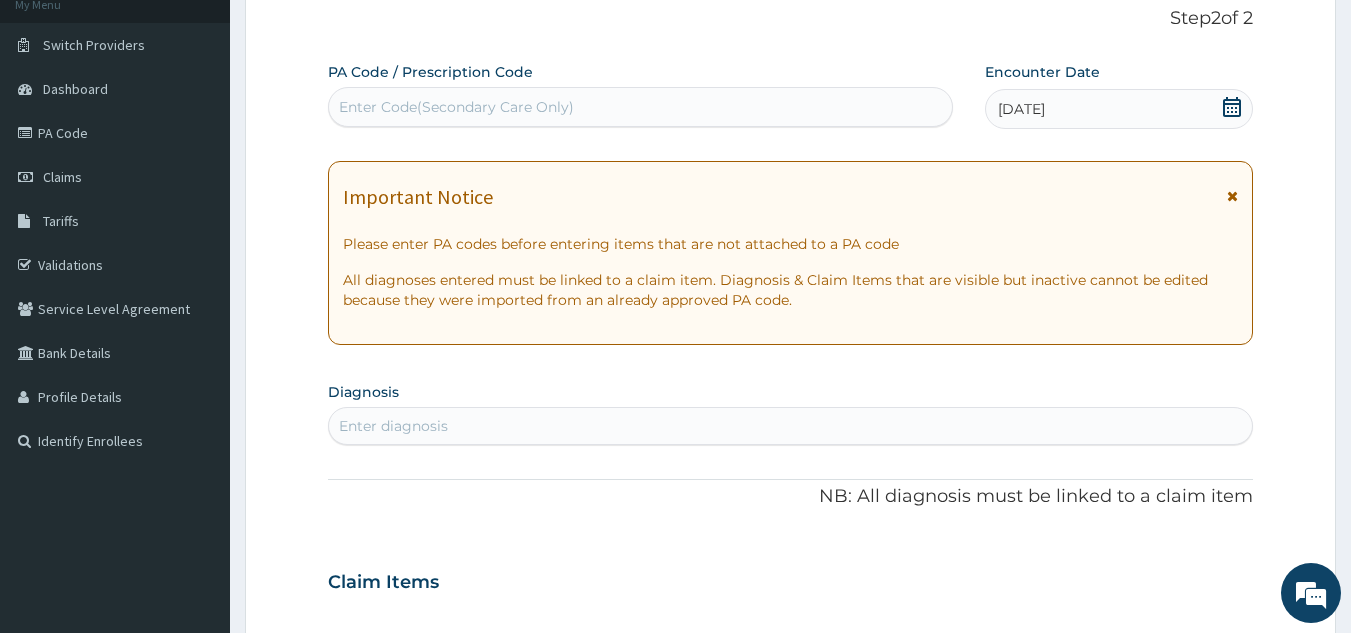 click on "Enter diagnosis" at bounding box center (791, 426) 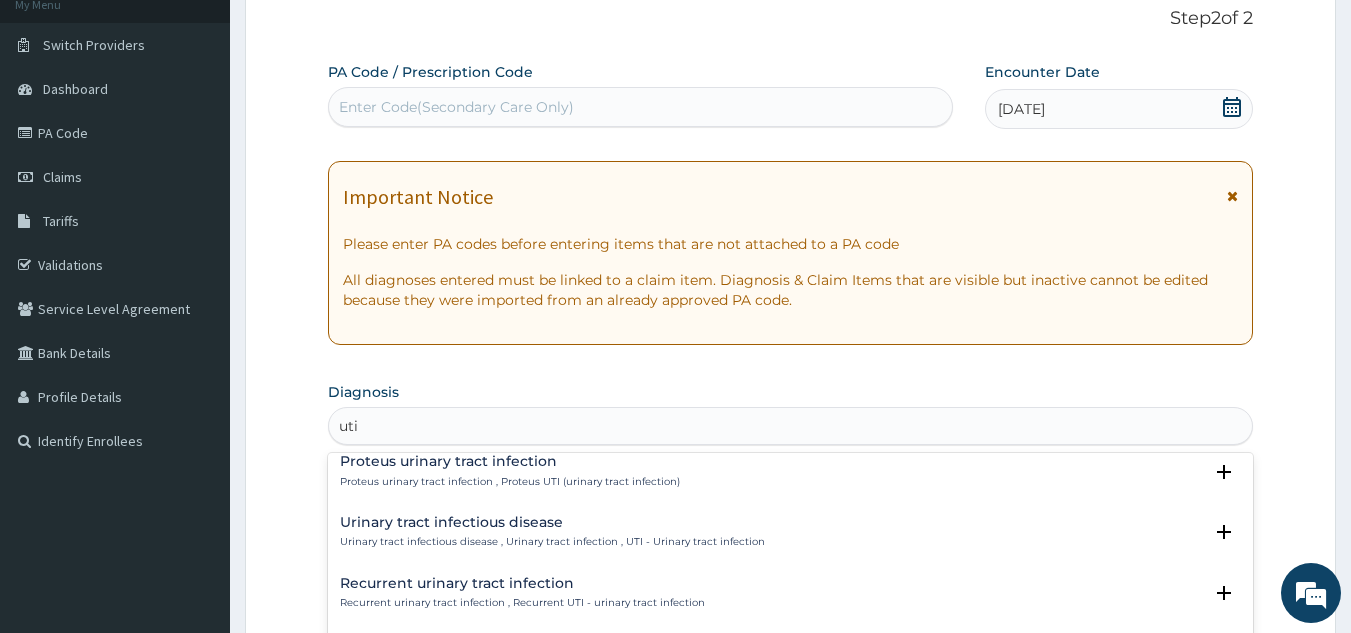scroll, scrollTop: 194, scrollLeft: 0, axis: vertical 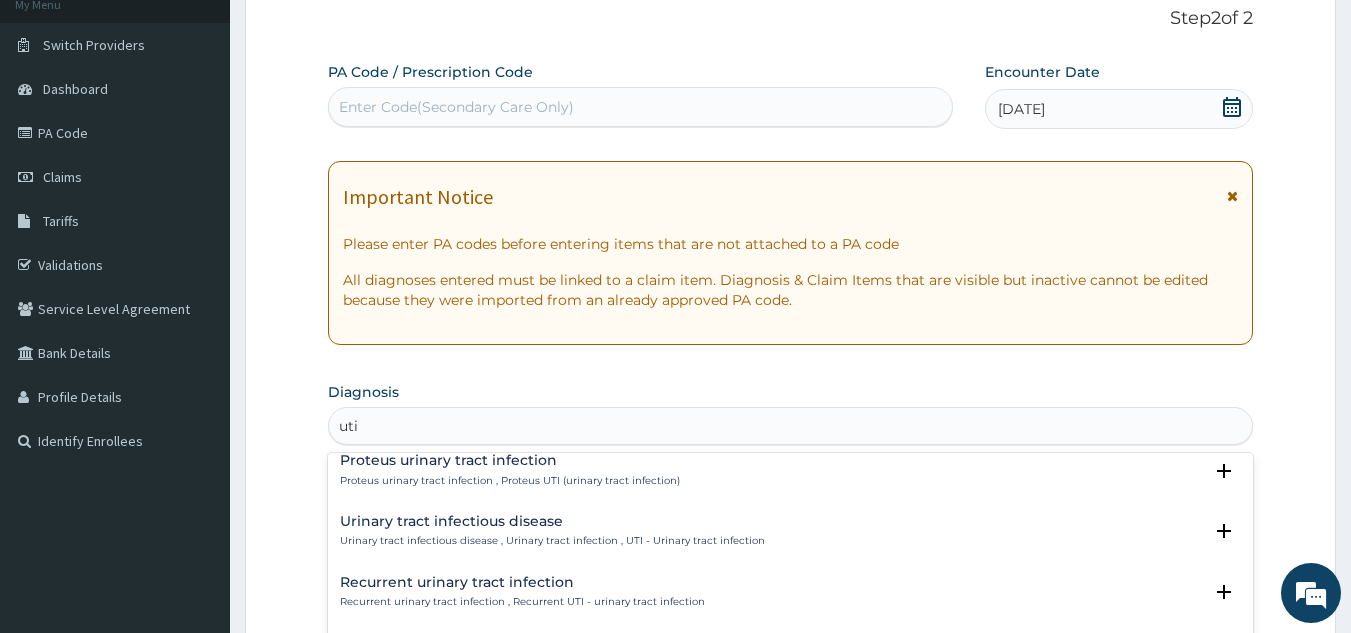 click on "Urinary tract infectious disease" at bounding box center (552, 521) 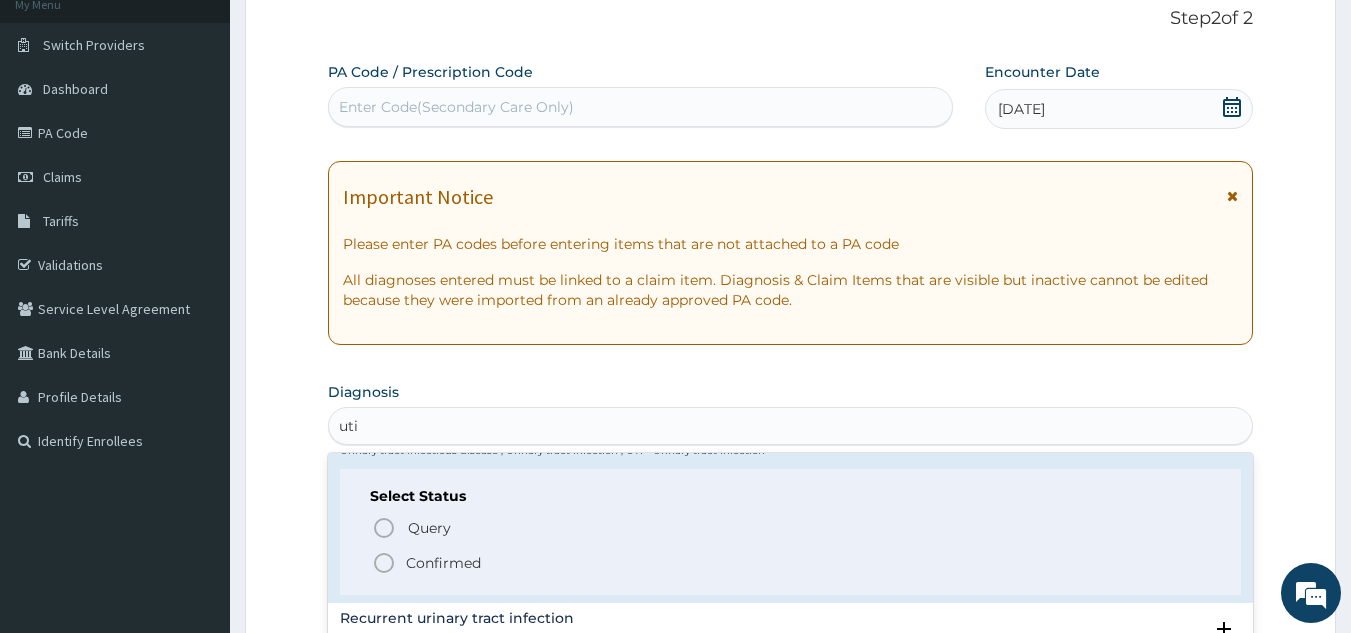 scroll, scrollTop: 285, scrollLeft: 0, axis: vertical 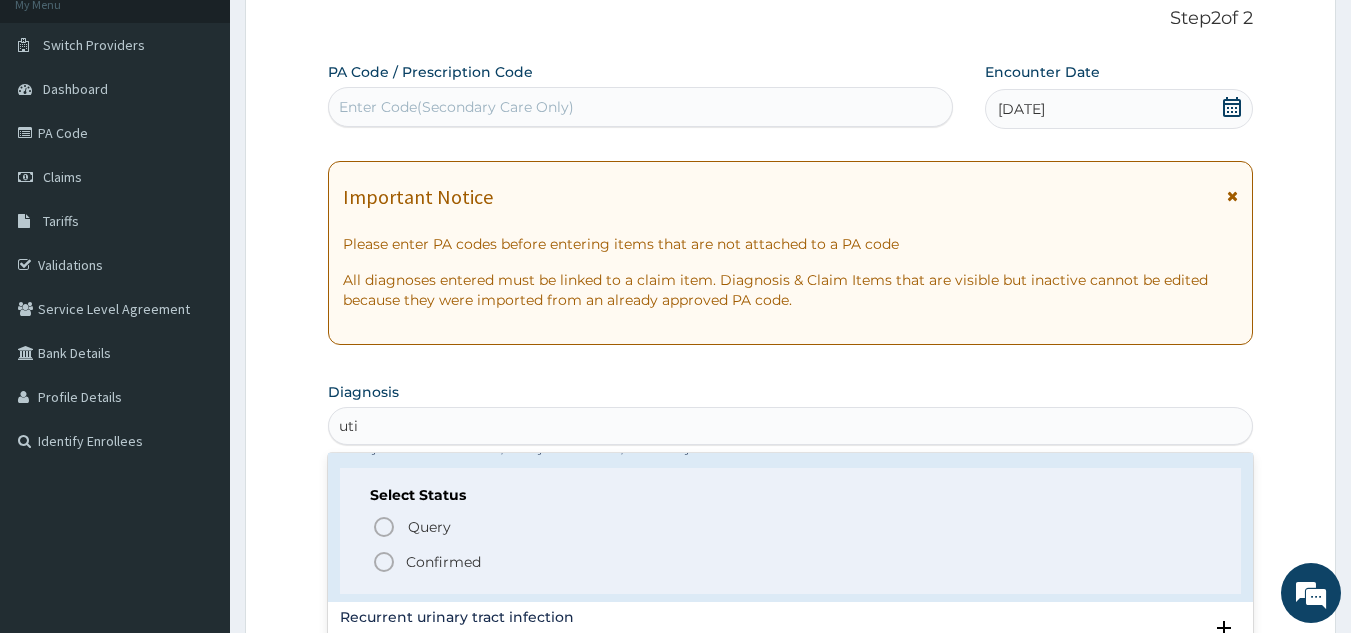 click on "Confirmed" at bounding box center (631, 526) 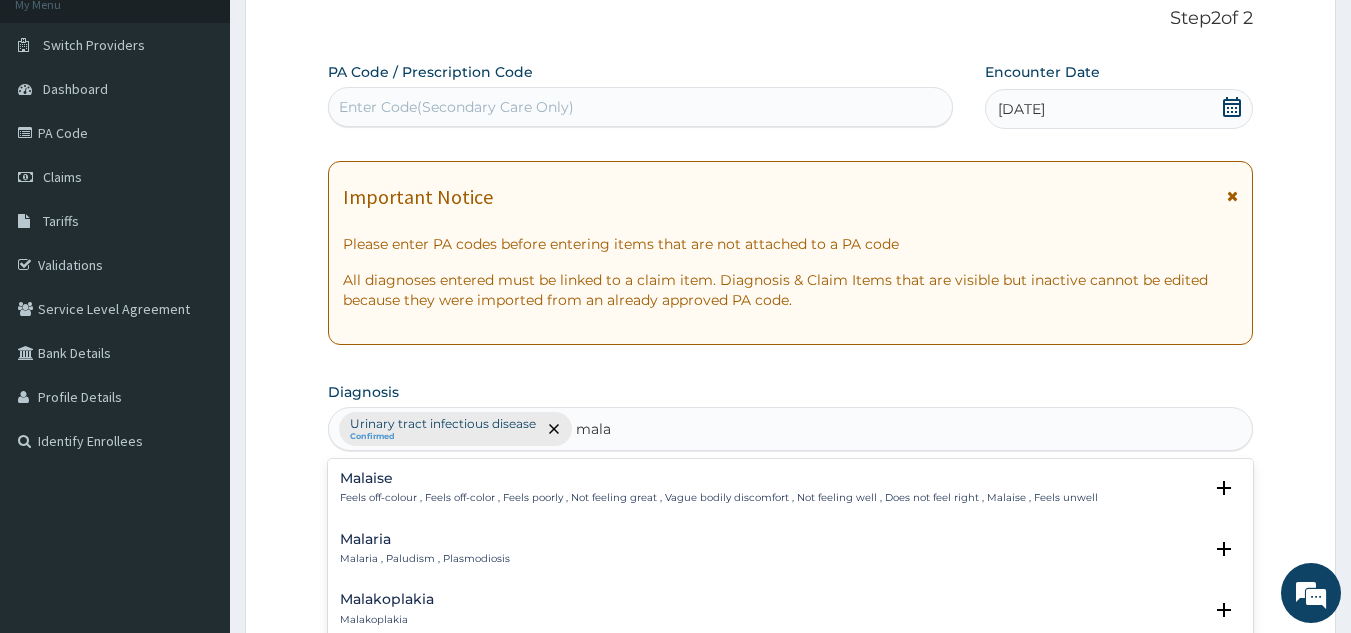 click on "Malaria , Paludism , Plasmodiosis" at bounding box center [425, 559] 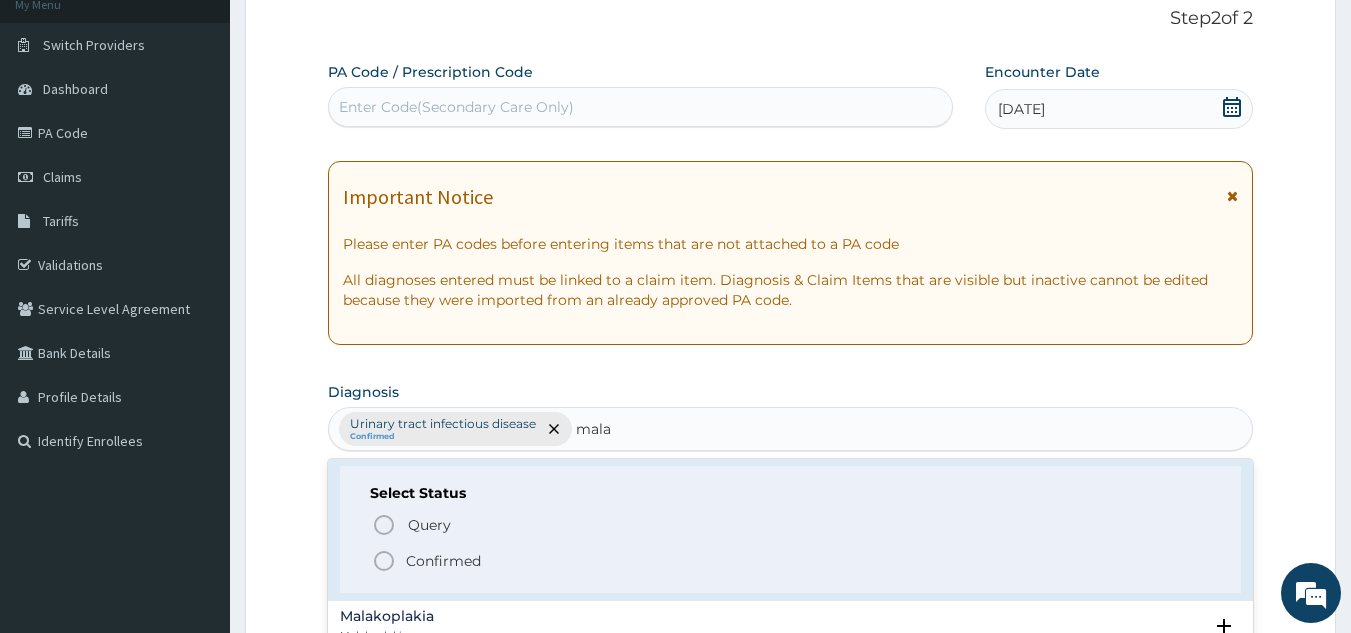 scroll, scrollTop: 111, scrollLeft: 0, axis: vertical 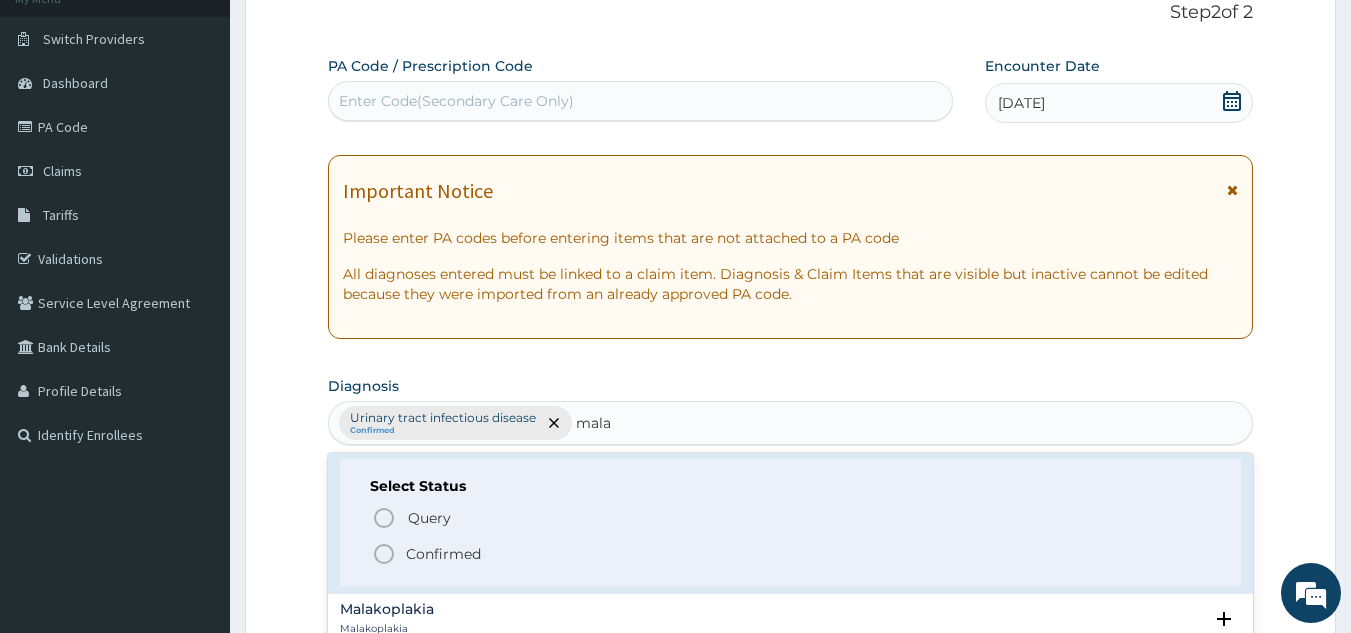 click on "Confirmed" at bounding box center (792, 554) 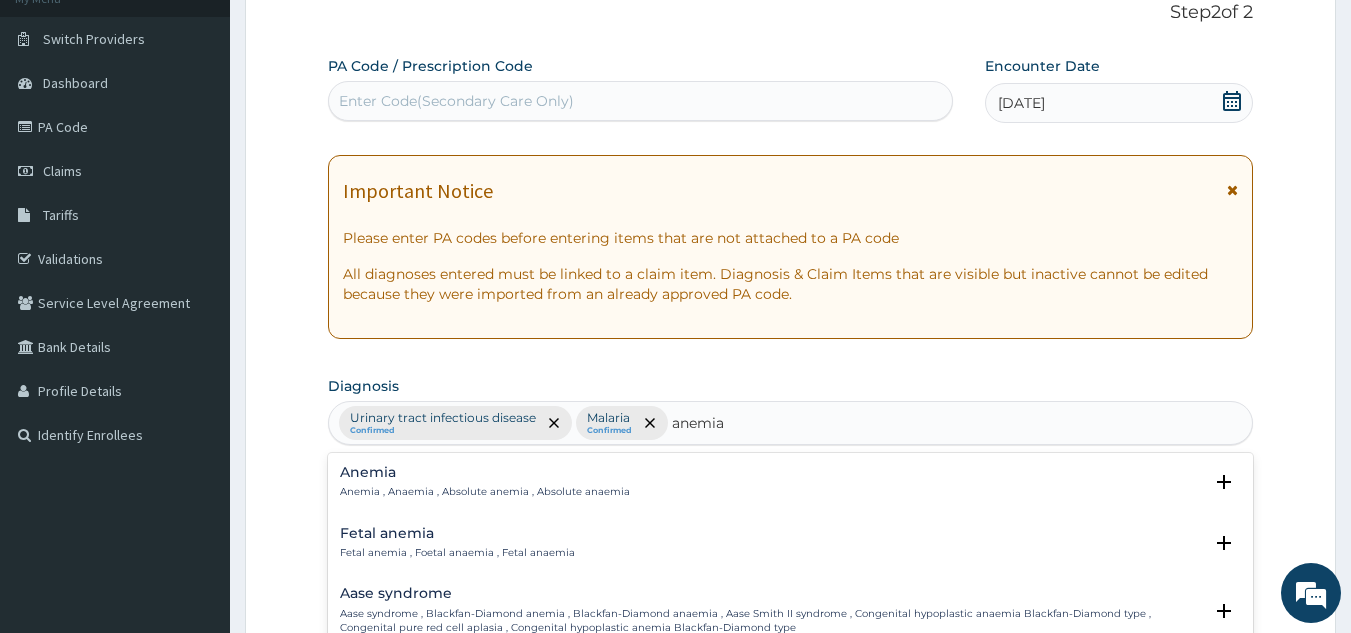 click on "Anemia , Anaemia , Absolute anemia , Absolute anaemia" at bounding box center (485, 492) 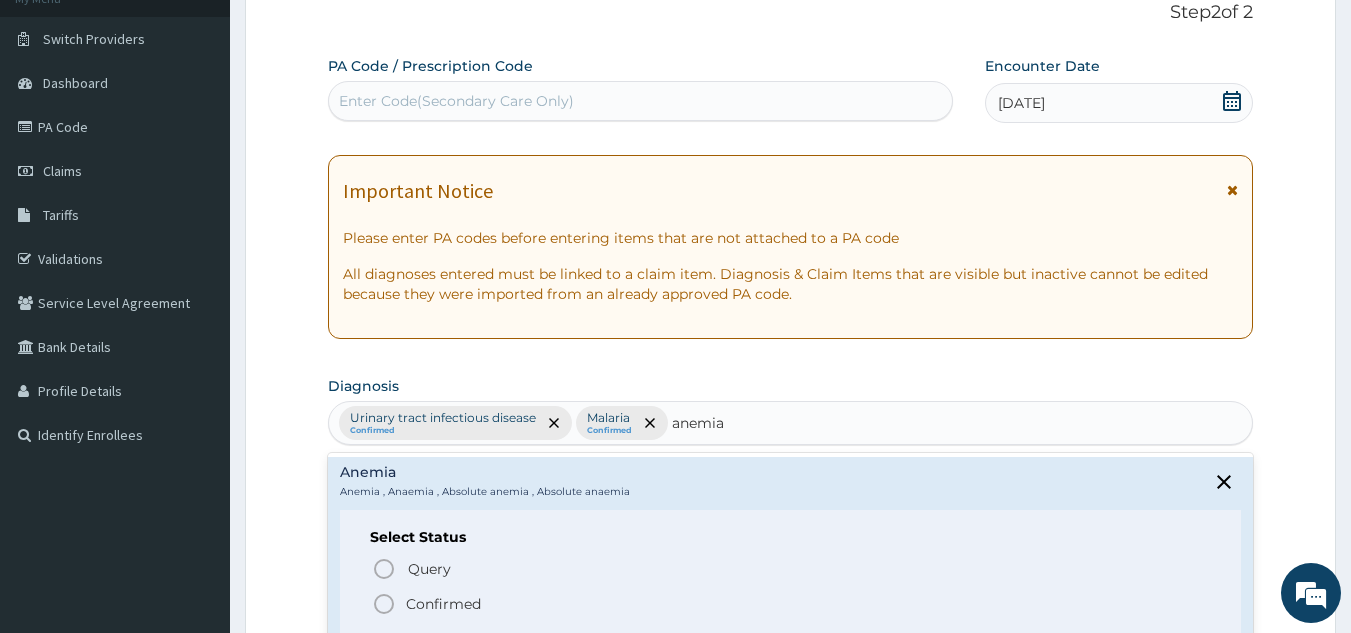 click on "Confirmed" at bounding box center [631, 568] 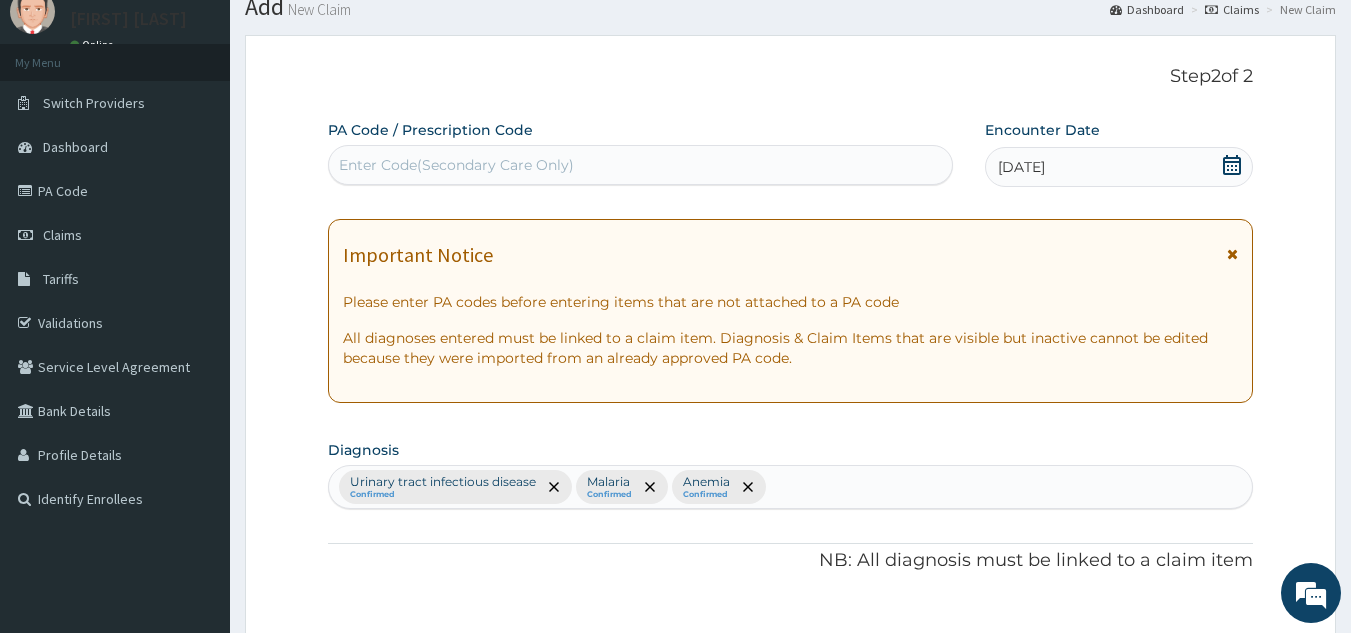 scroll, scrollTop: 0, scrollLeft: 0, axis: both 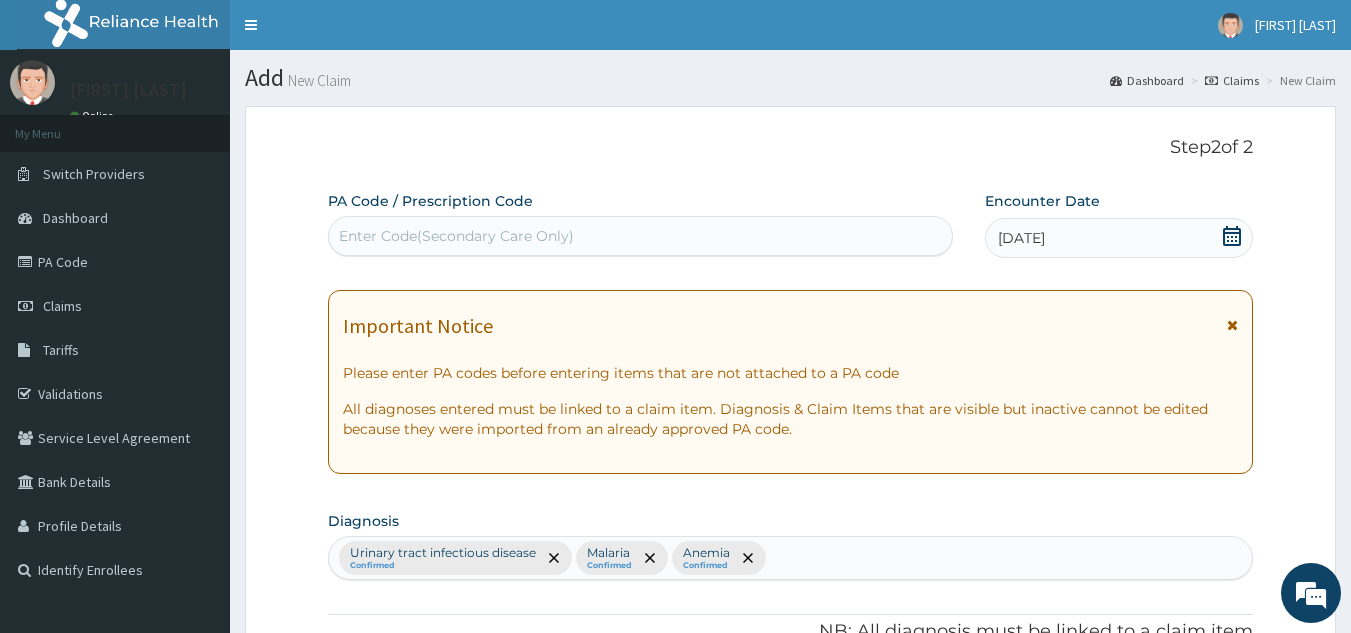 click at bounding box center (1232, 236) 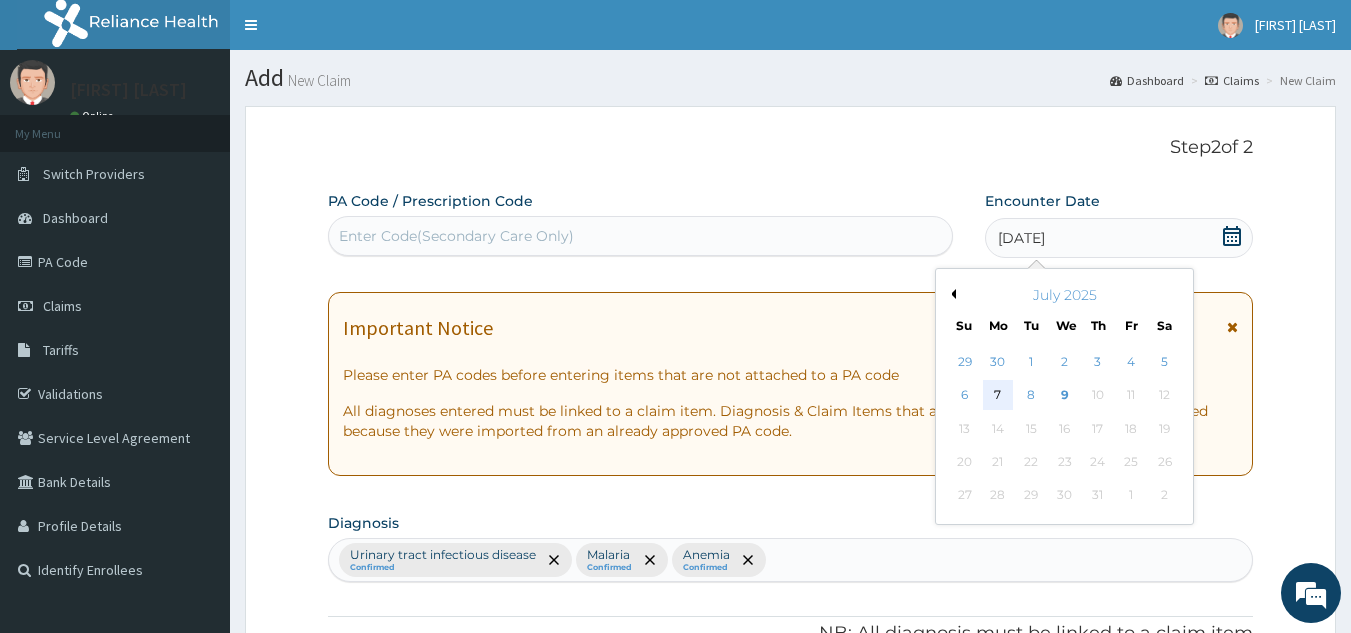 click on "7" at bounding box center (998, 396) 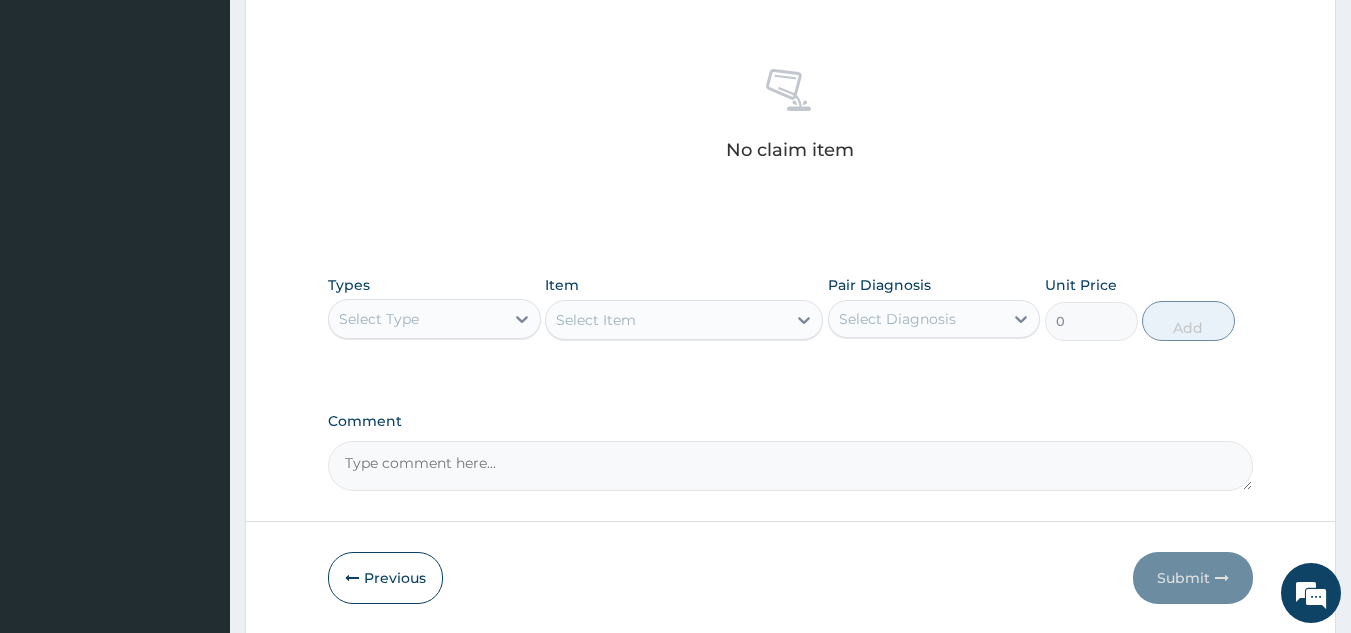 scroll, scrollTop: 742, scrollLeft: 0, axis: vertical 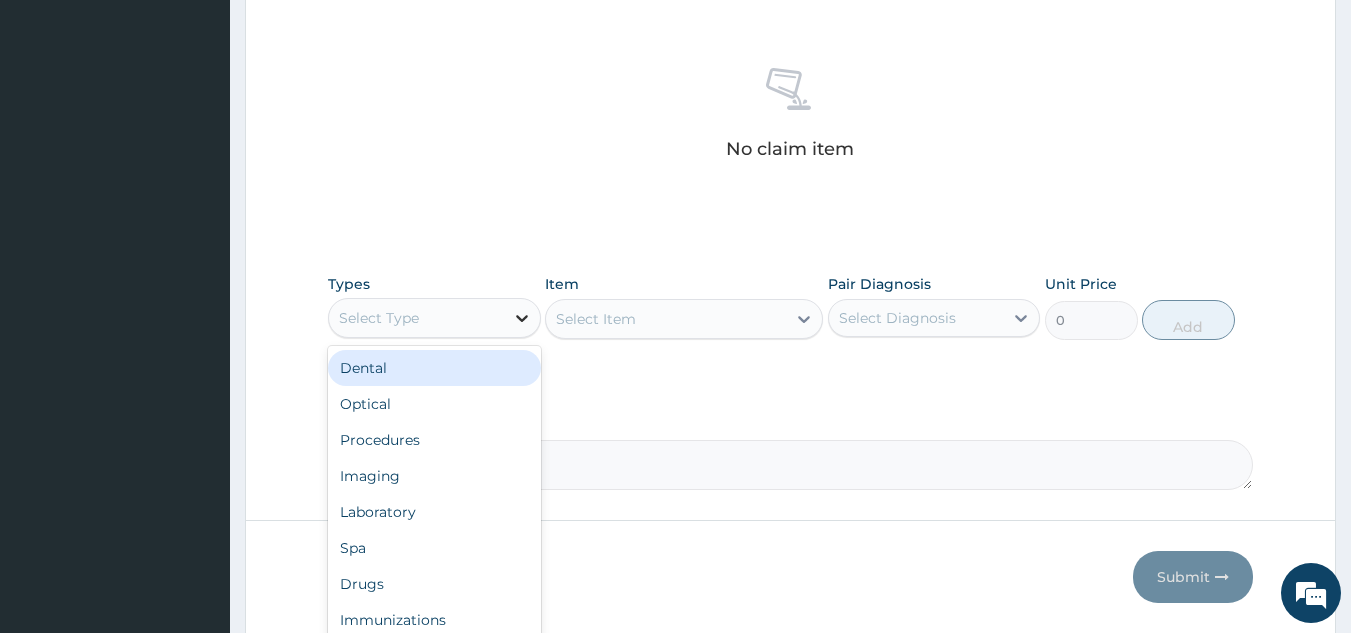 click at bounding box center [522, 318] 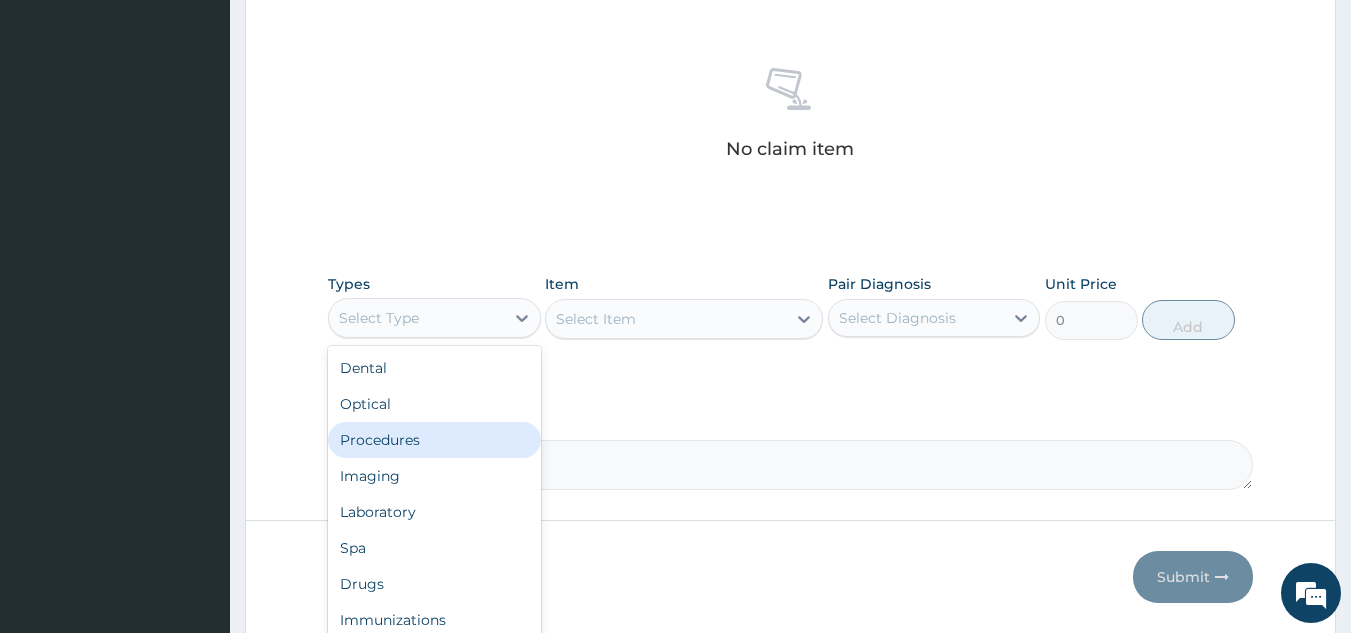 click on "Procedures" at bounding box center (434, 440) 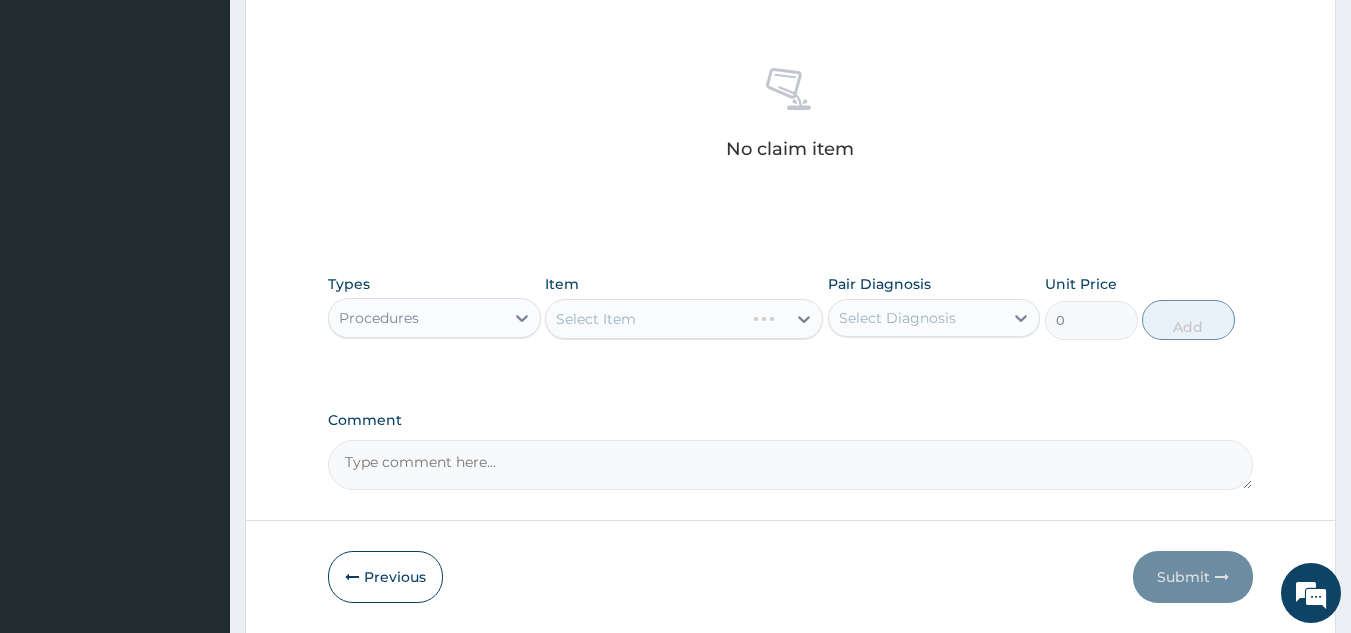 click on "Select Item" at bounding box center [684, 319] 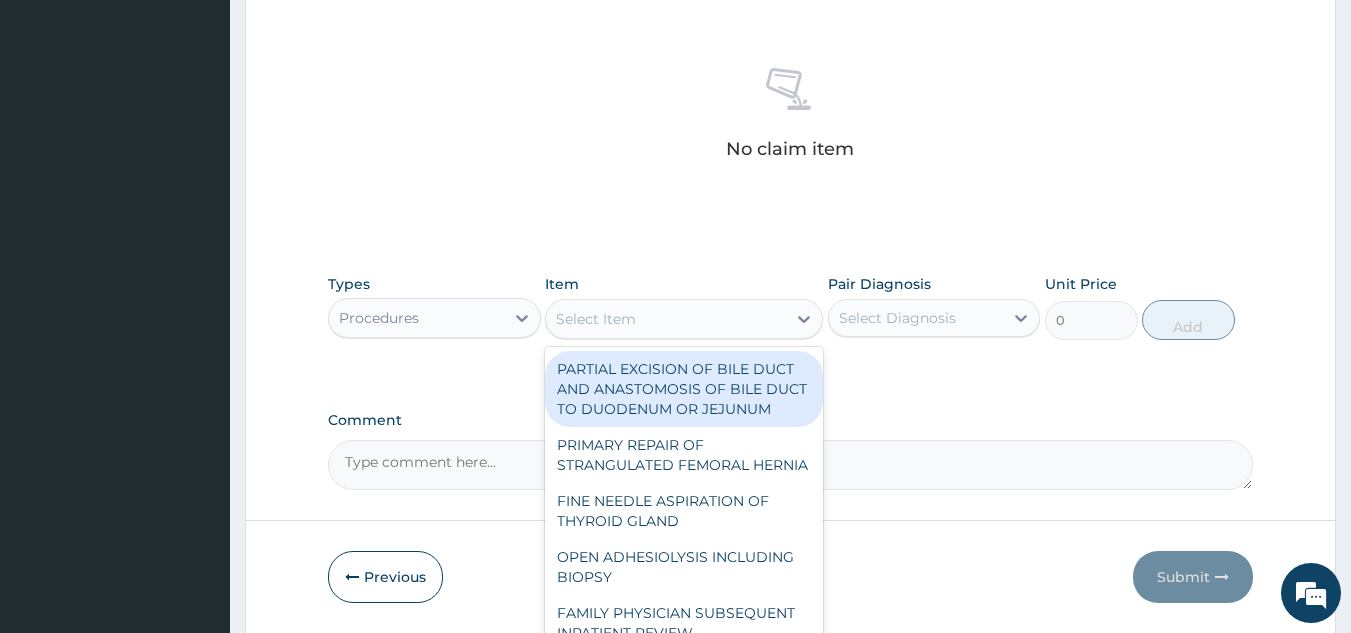 click on "Select Item" at bounding box center [666, 319] 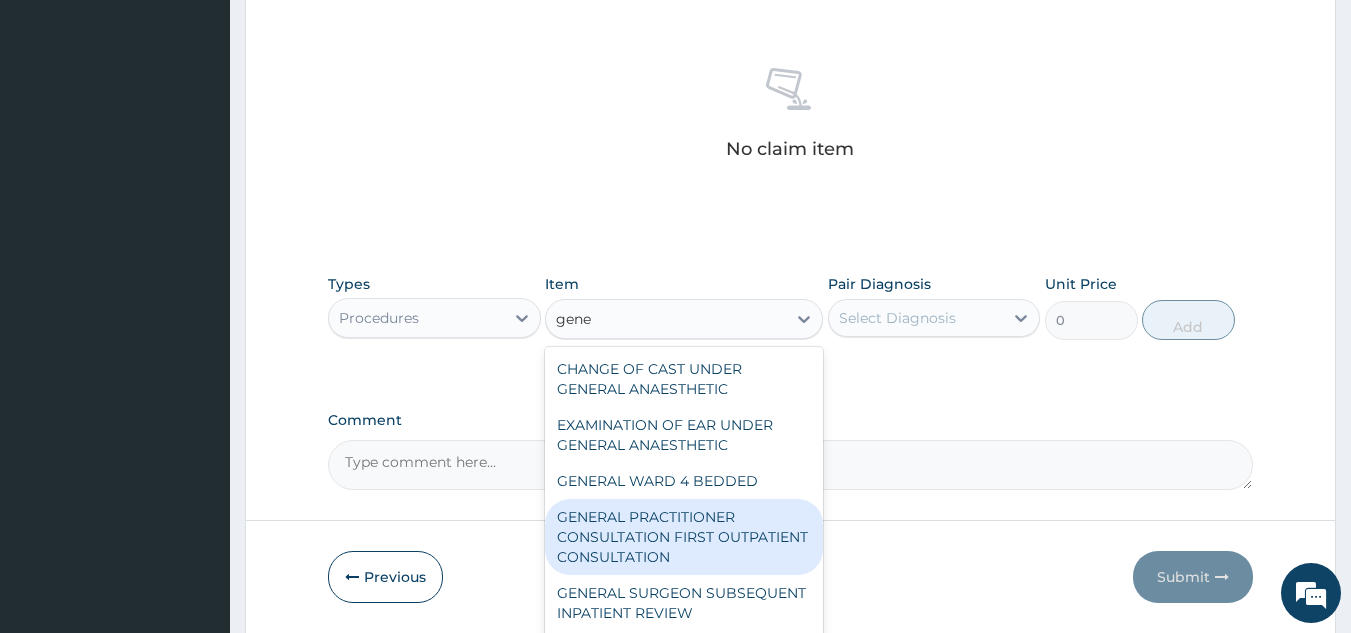 click on "GENERAL PRACTITIONER CONSULTATION FIRST OUTPATIENT CONSULTATION" at bounding box center (684, 537) 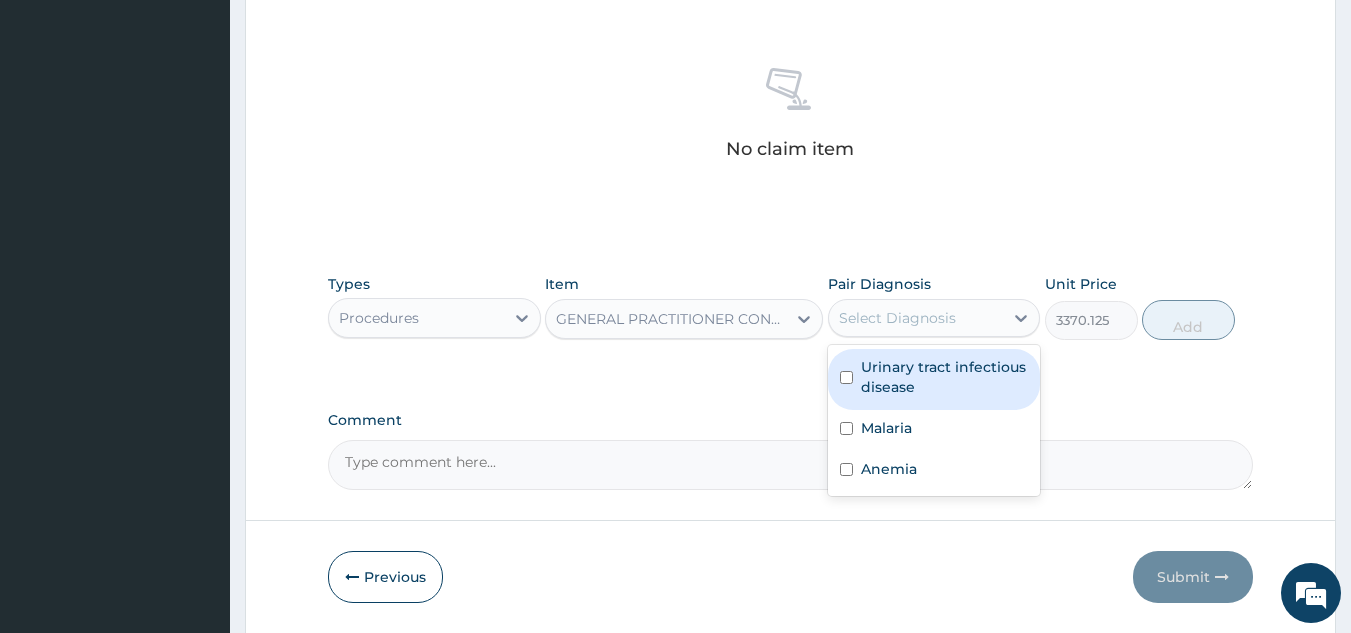 click on "Select Diagnosis" at bounding box center (916, 318) 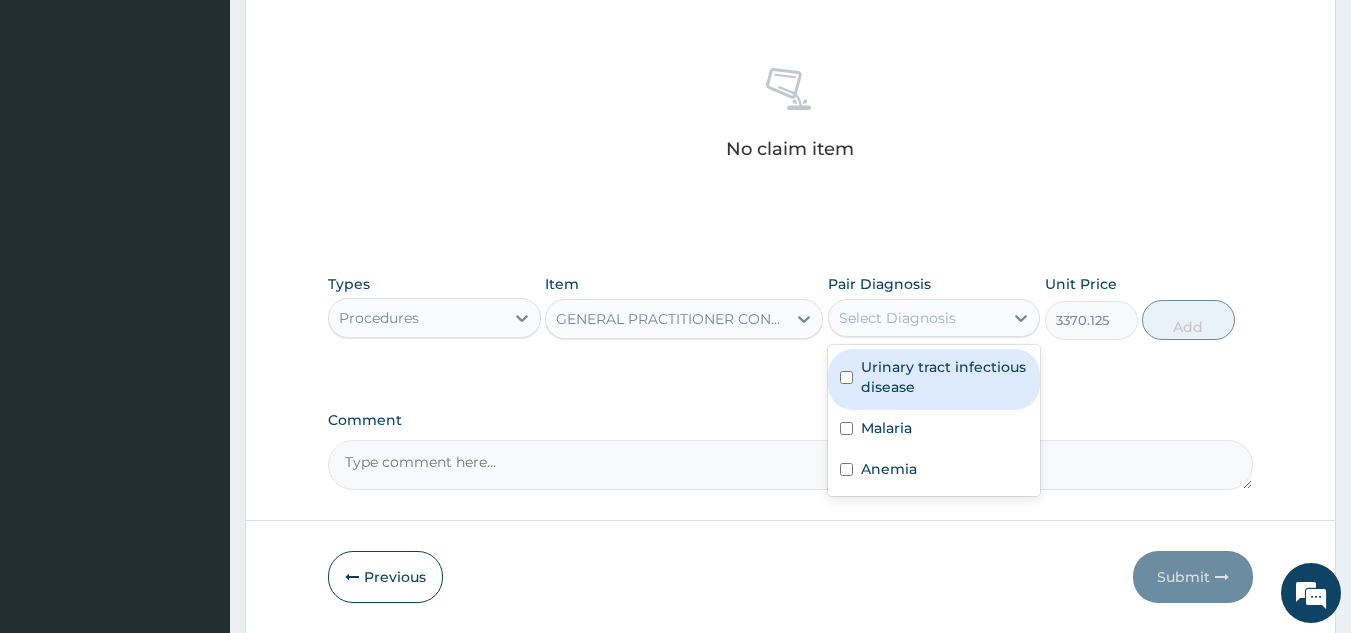 click on "Urinary tract infectious disease" at bounding box center (945, 377) 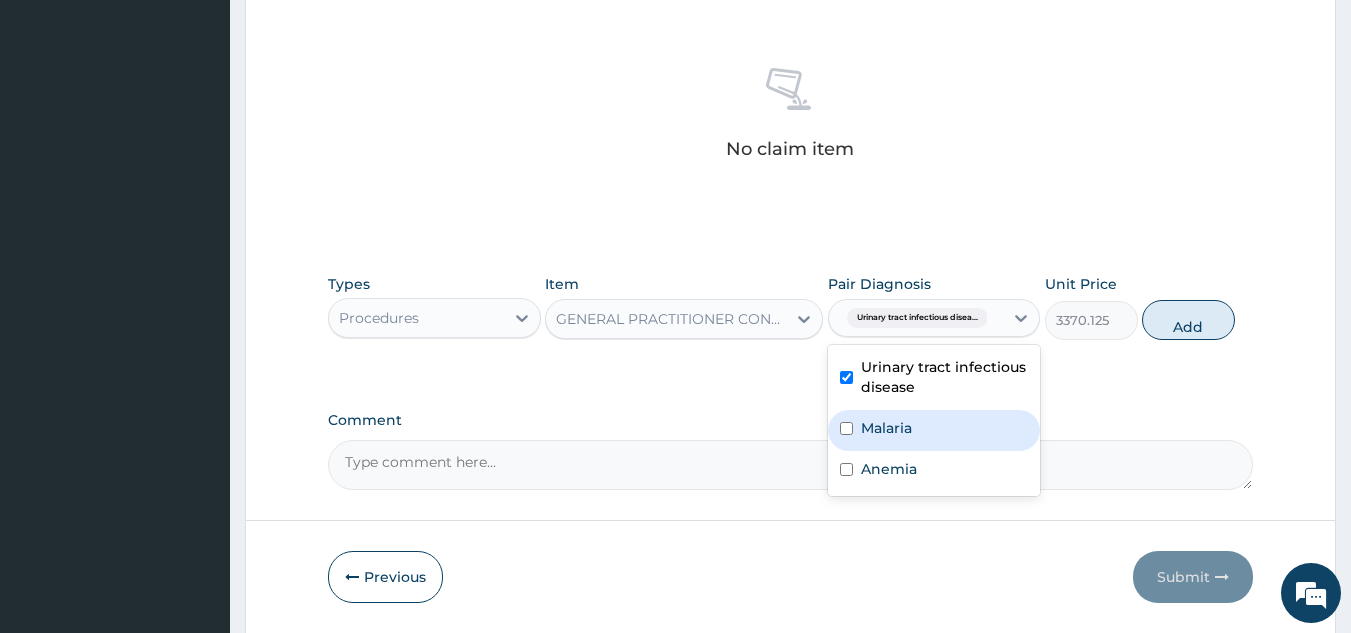 drag, startPoint x: 883, startPoint y: 432, endPoint x: 866, endPoint y: 489, distance: 59.48109 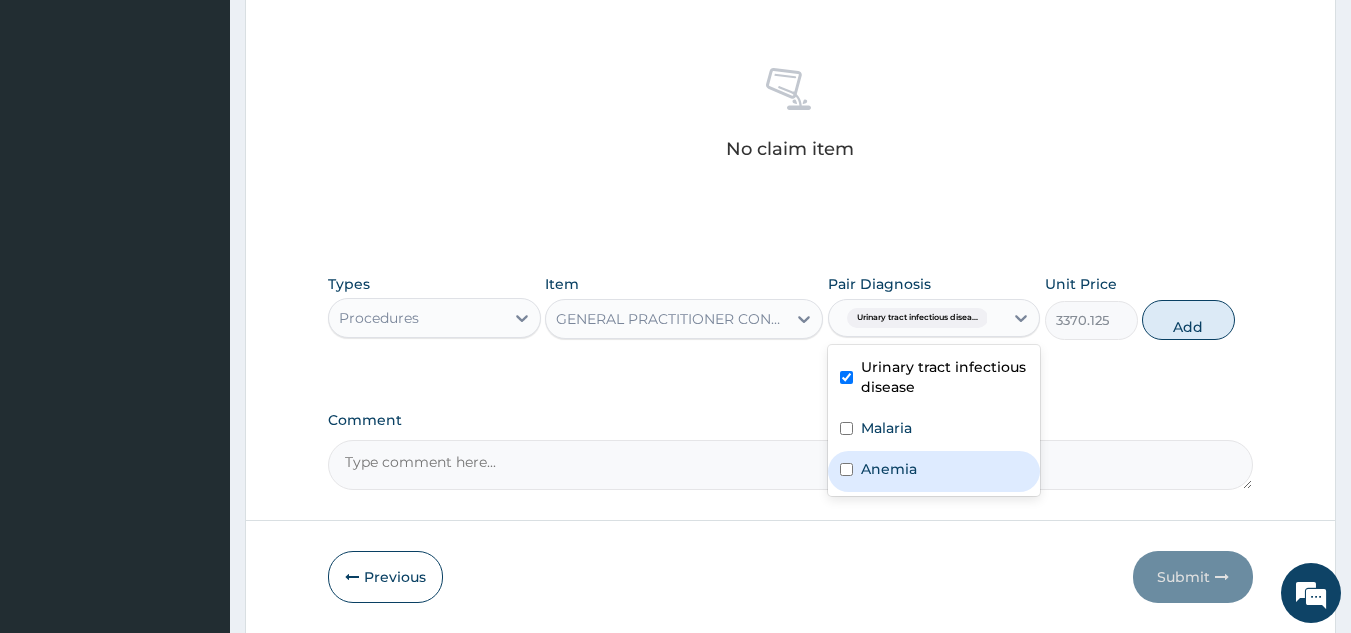 click on "Anemia" at bounding box center [934, 471] 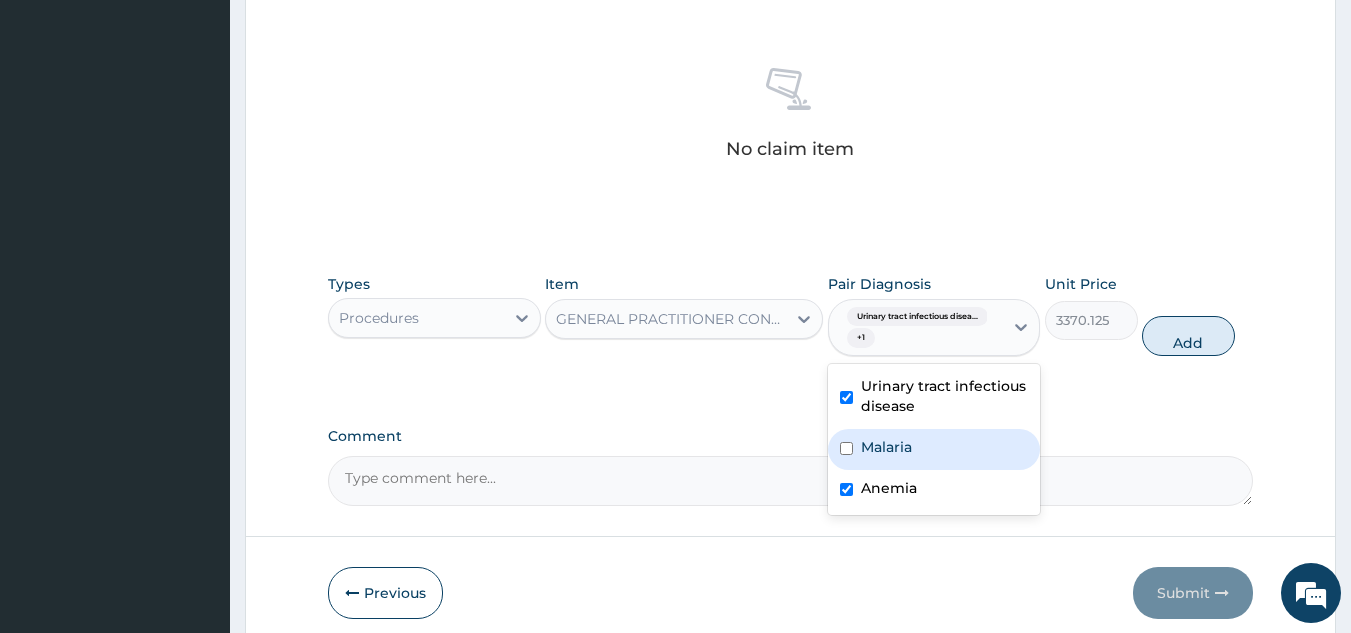 click on "Malaria" at bounding box center (886, 447) 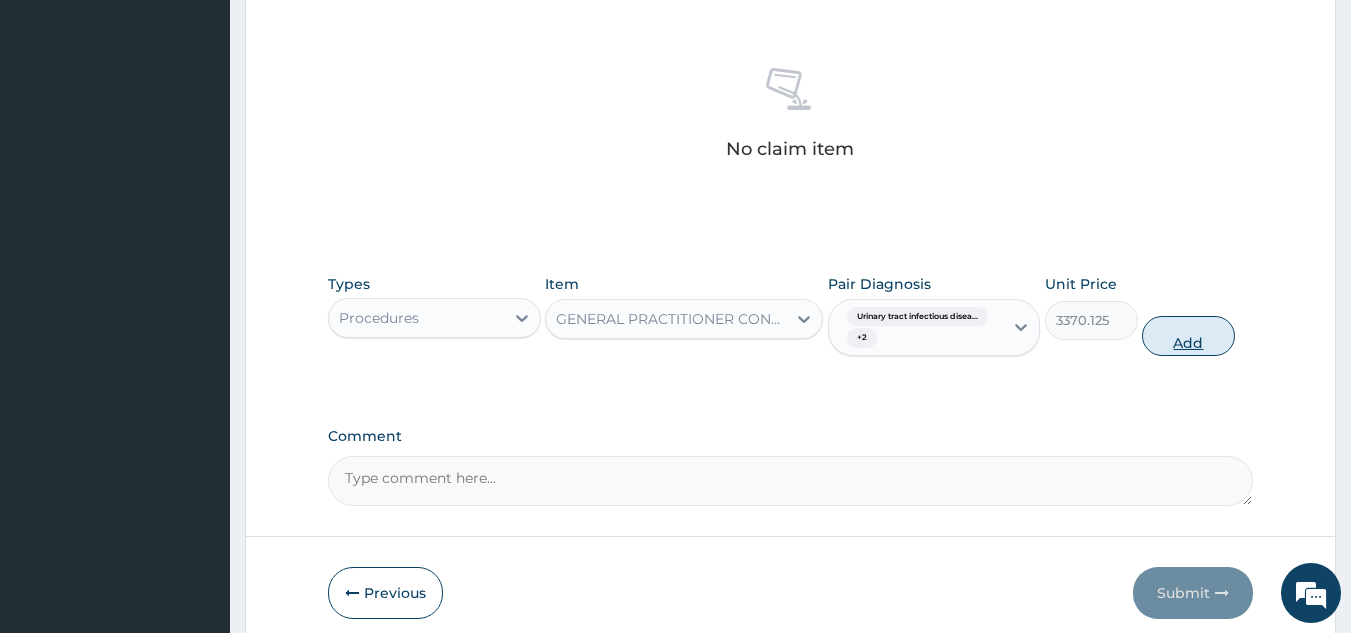 click on "Add" at bounding box center [1188, 336] 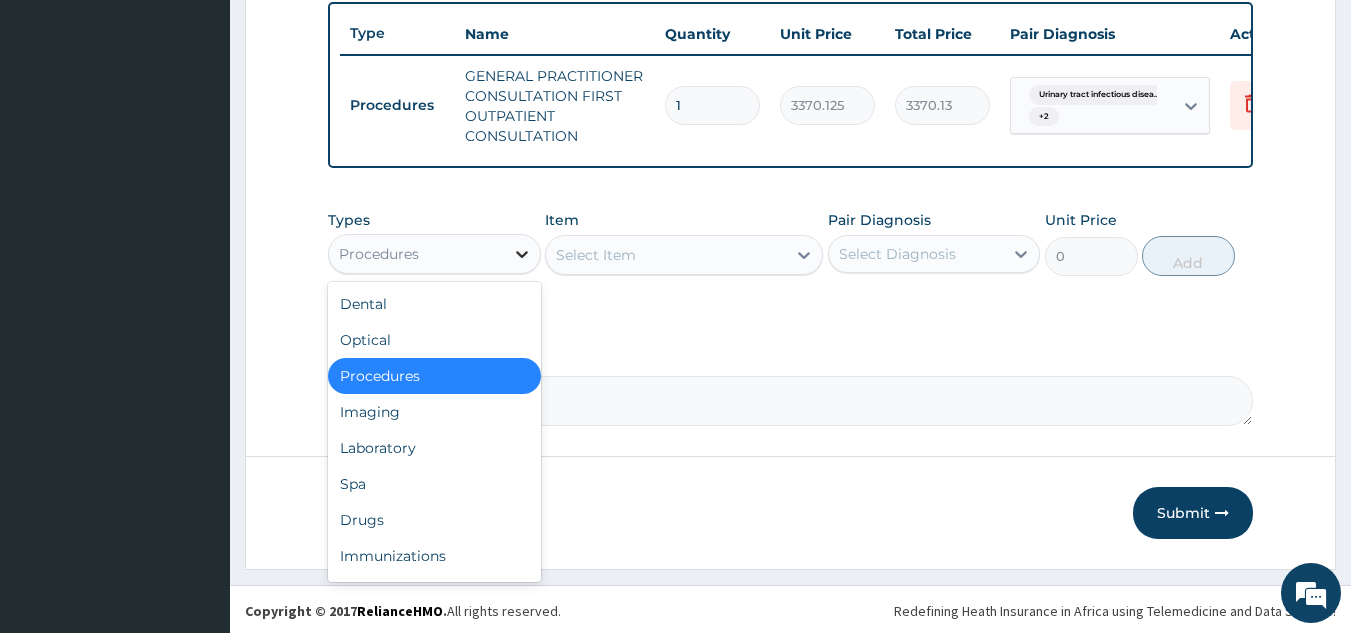 click at bounding box center (522, 254) 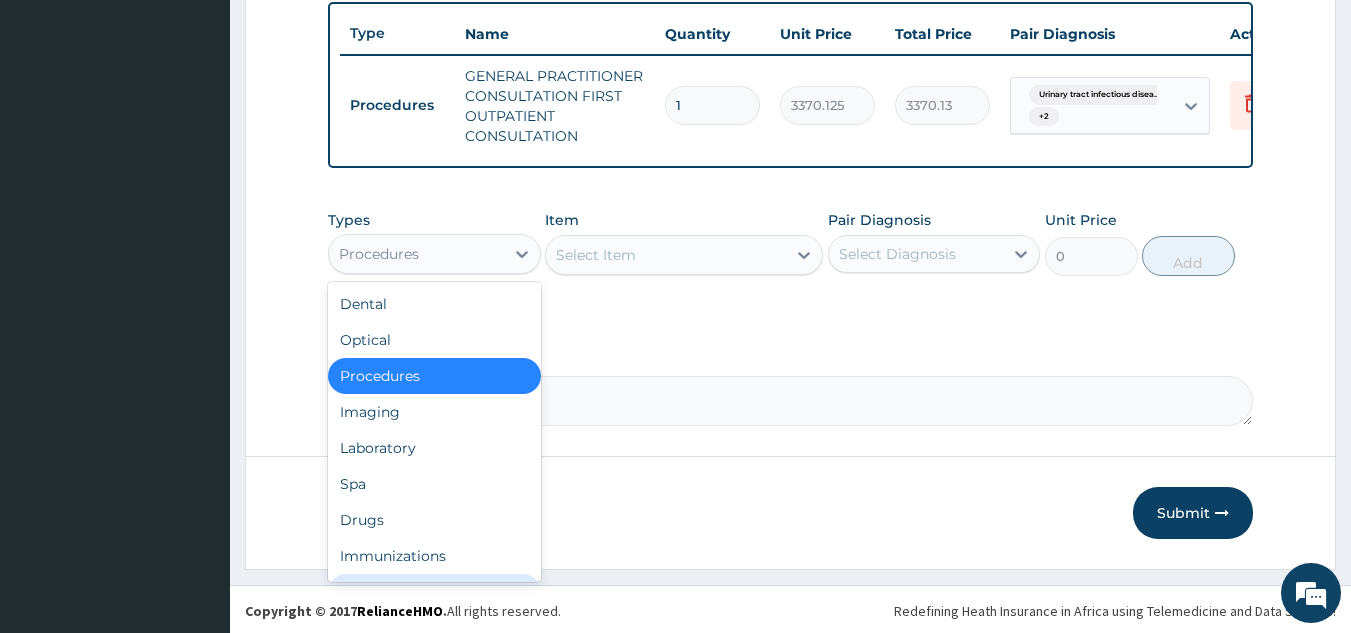 scroll, scrollTop: 68, scrollLeft: 0, axis: vertical 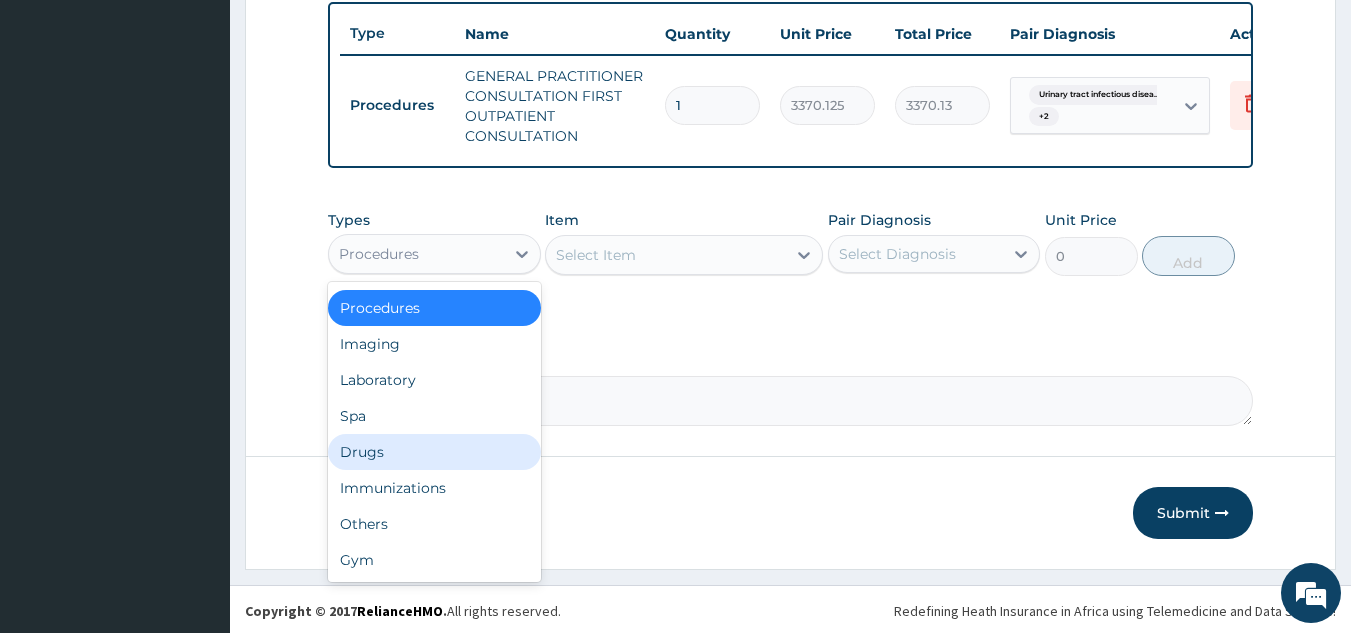 click on "Drugs" at bounding box center (434, 452) 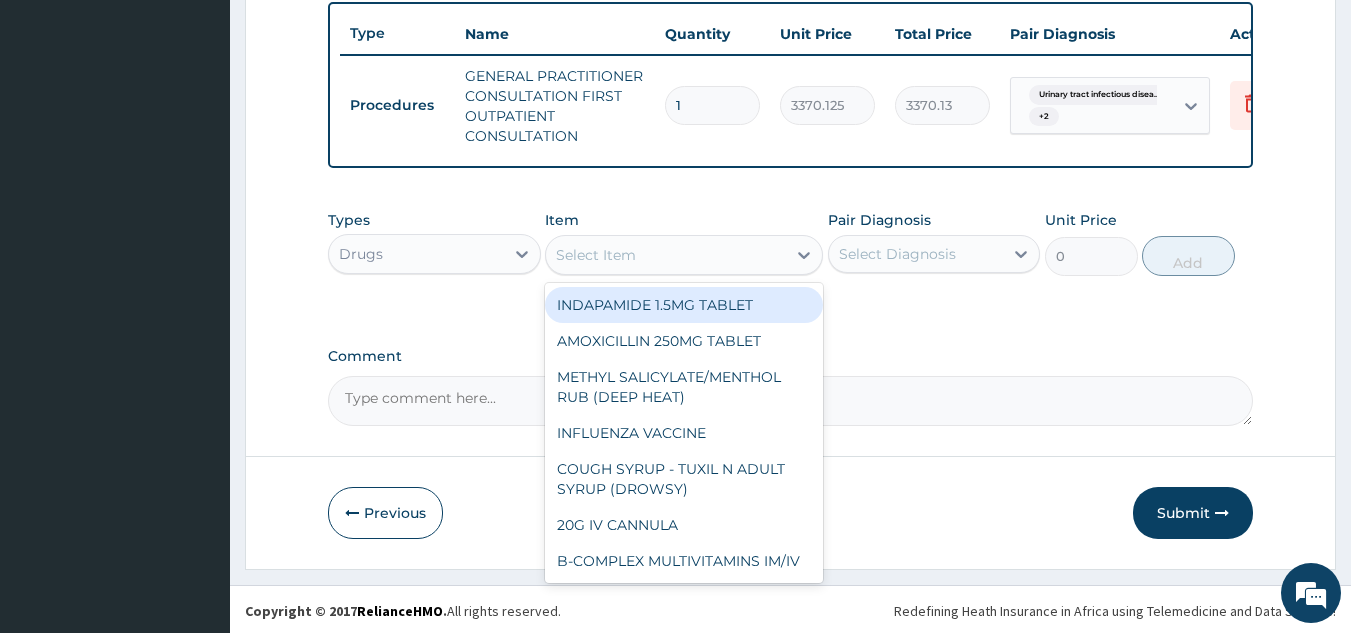 click on "Select Item" at bounding box center (684, 255) 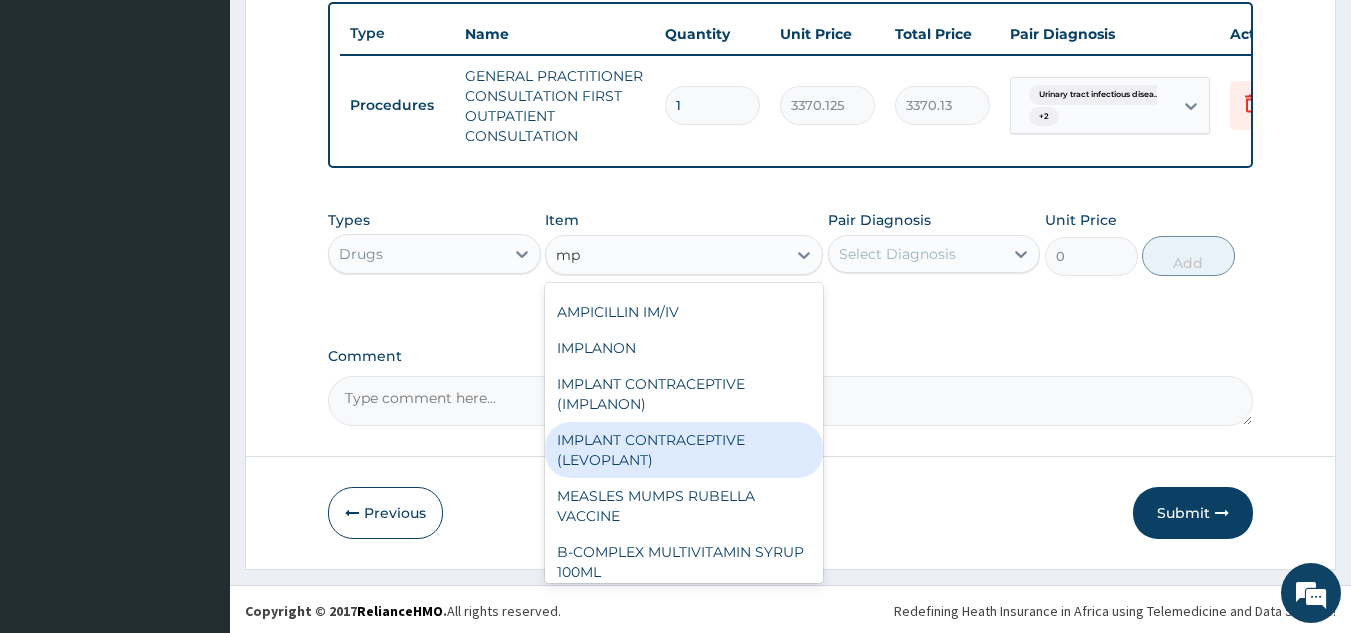 scroll, scrollTop: 448, scrollLeft: 0, axis: vertical 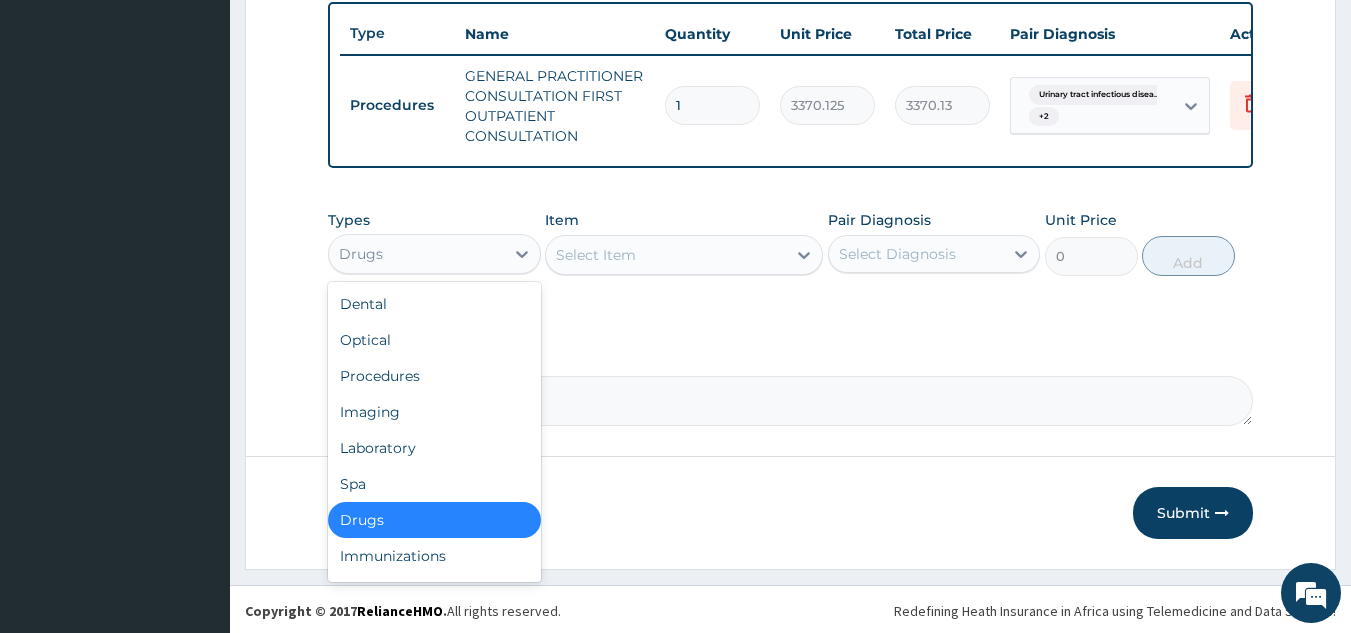 click on "Drugs" at bounding box center [416, 254] 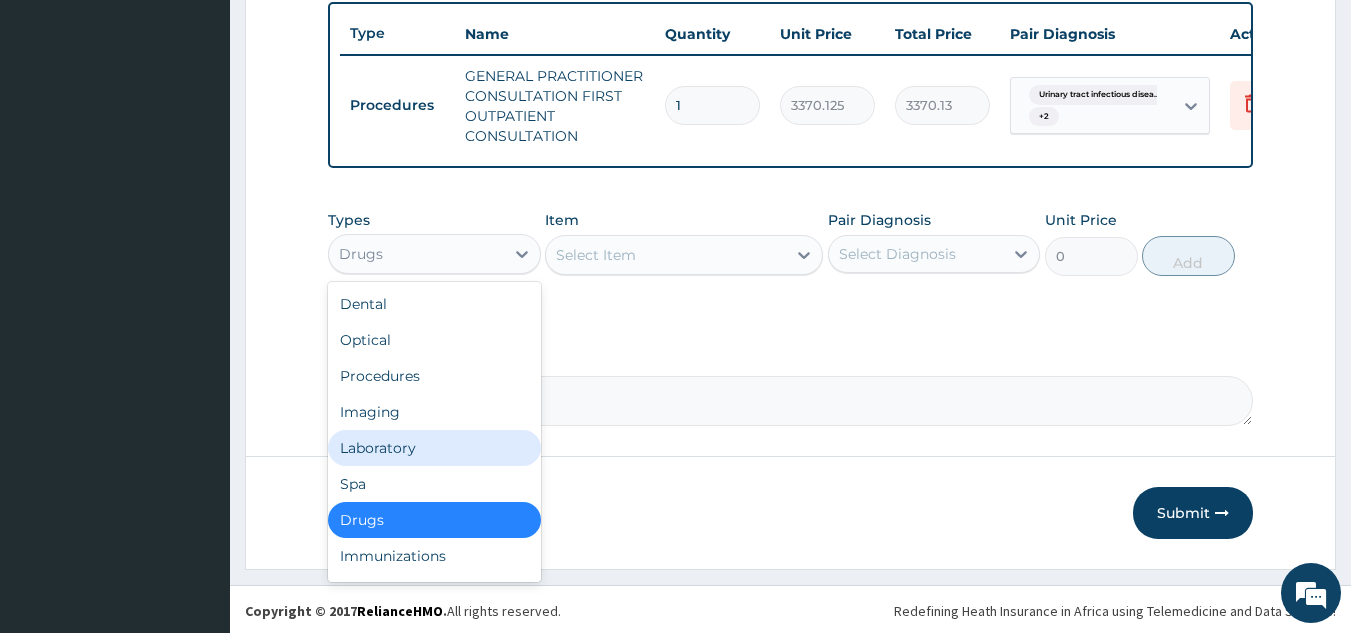 click on "Laboratory" at bounding box center [434, 448] 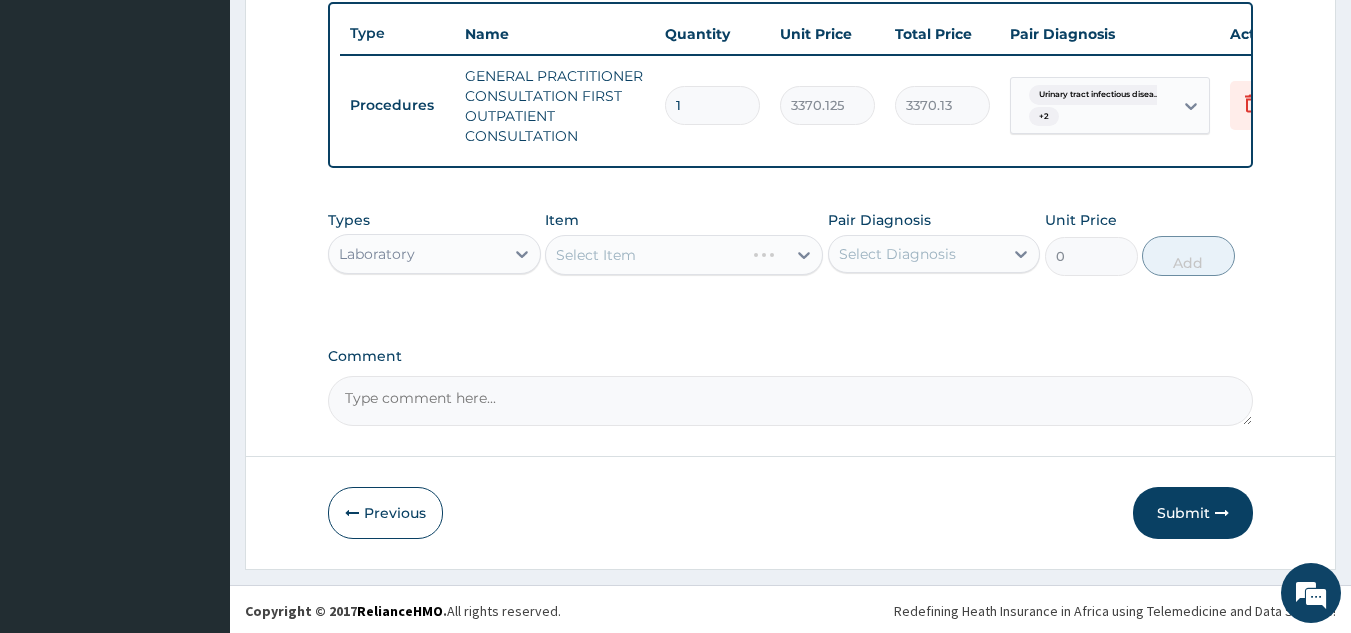 click on "Select Item" at bounding box center [684, 255] 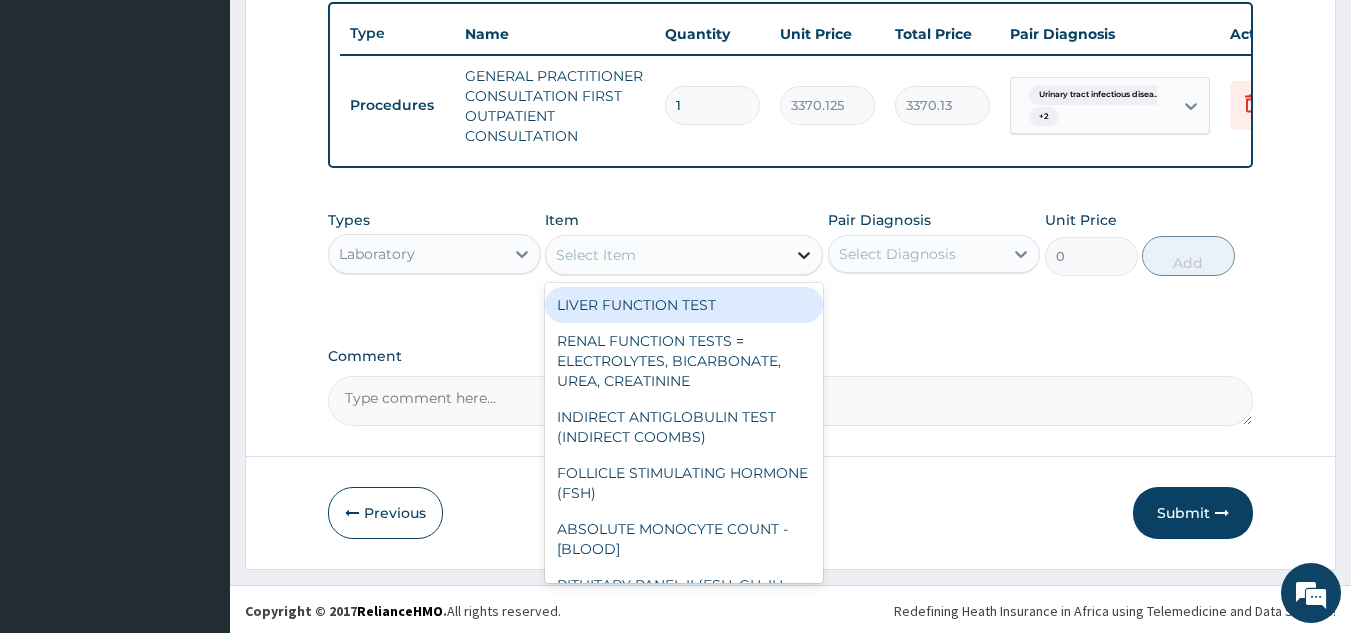 click at bounding box center (804, 255) 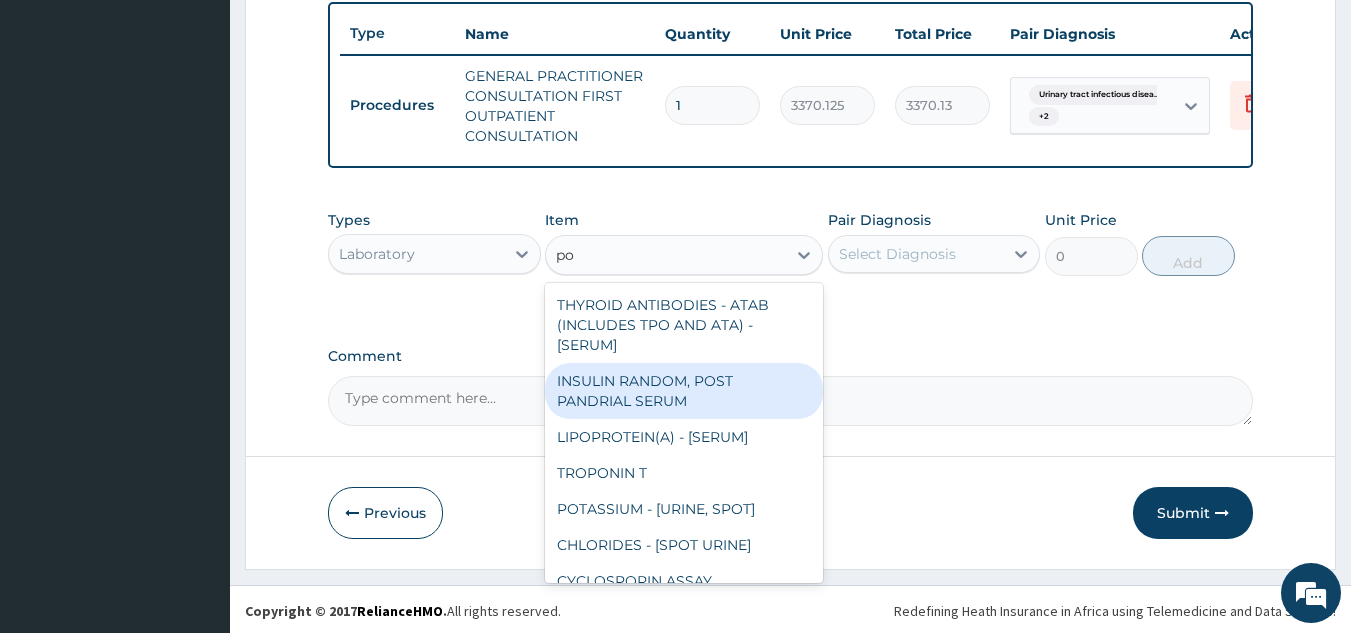 type on "p" 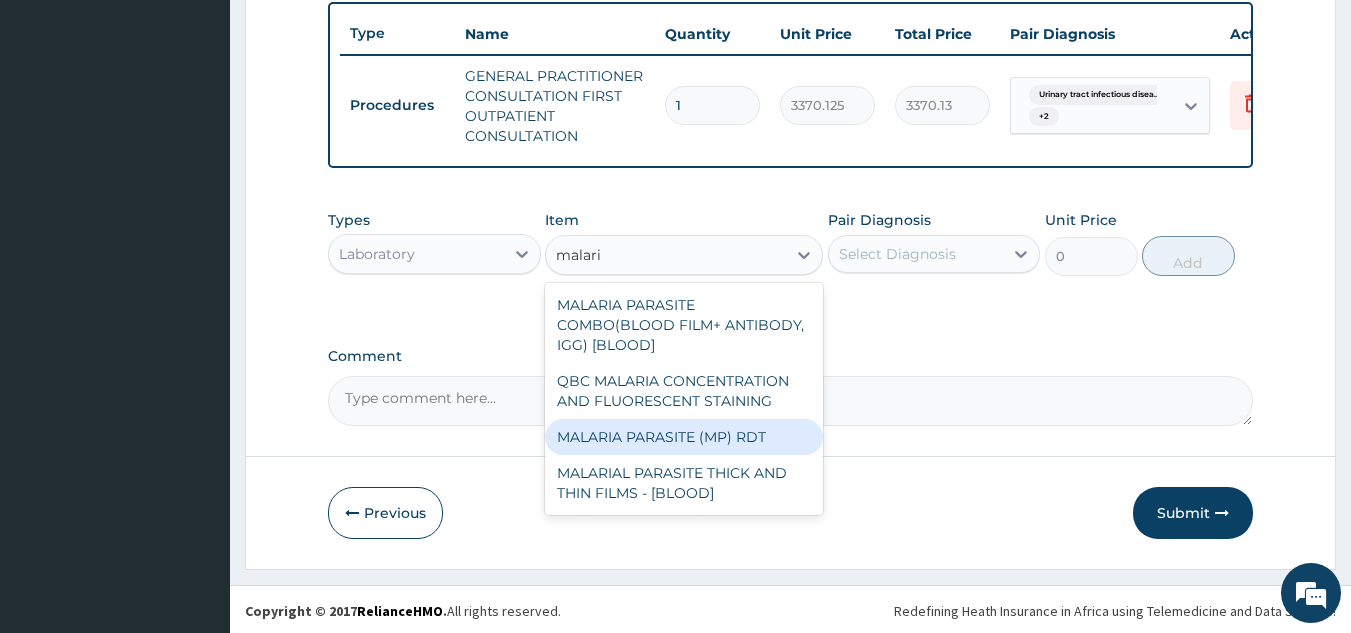 click on "MALARIA PARASITE (MP) RDT" at bounding box center (684, 437) 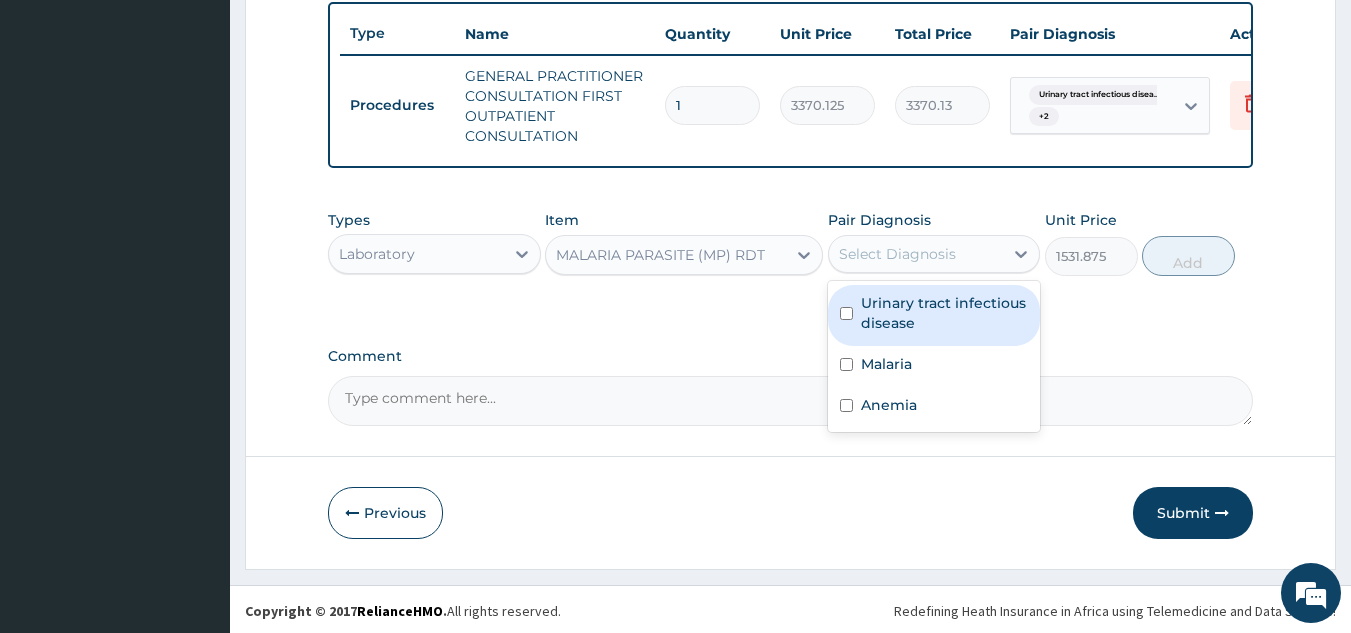 click on "Select Diagnosis" at bounding box center [916, 254] 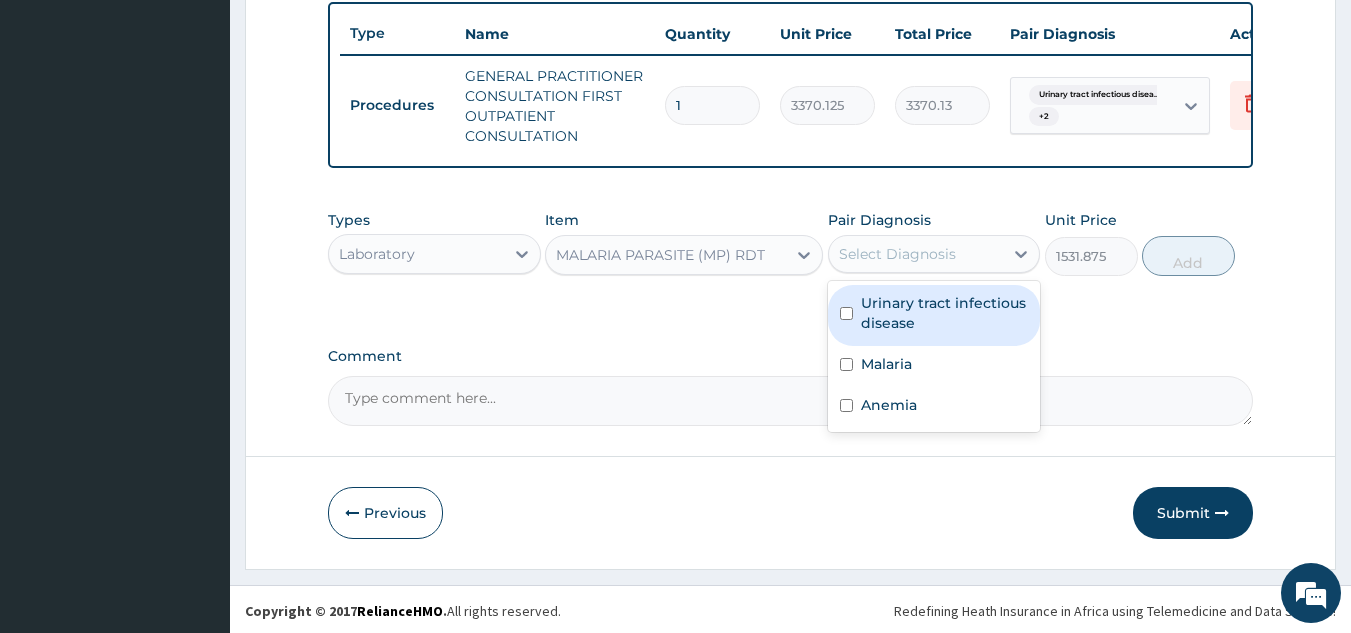 click on "Urinary tract infectious disease" at bounding box center (945, 313) 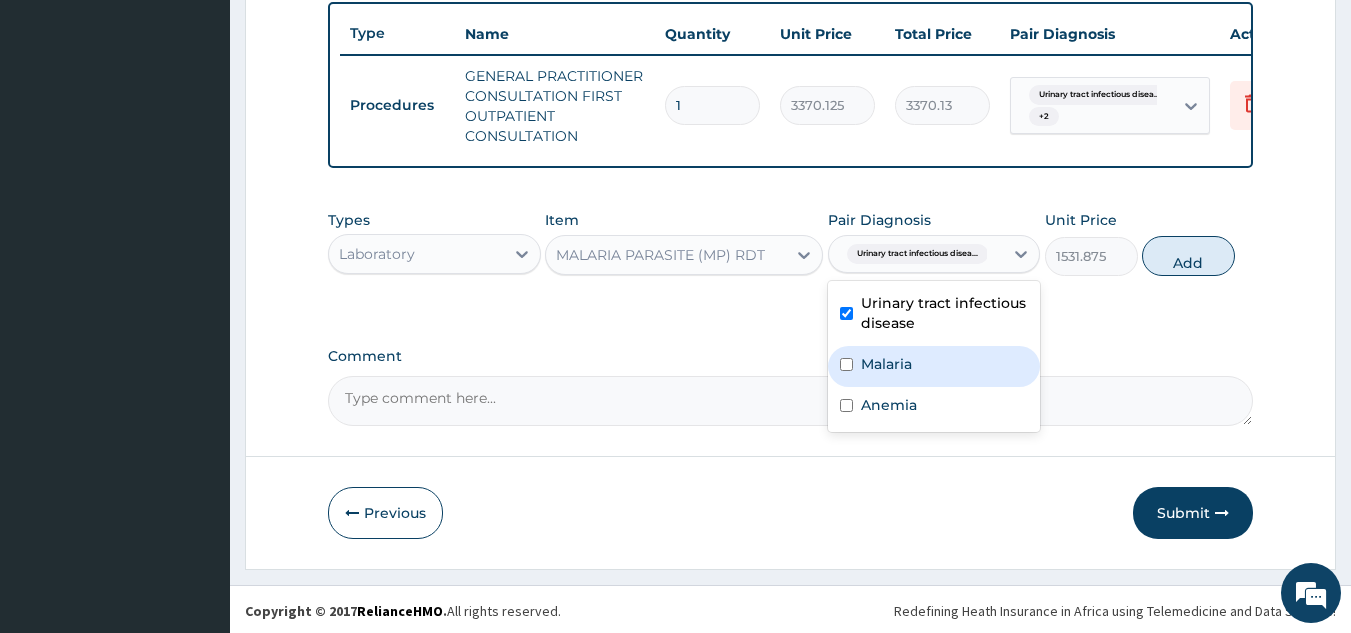 click on "Malaria" at bounding box center (886, 364) 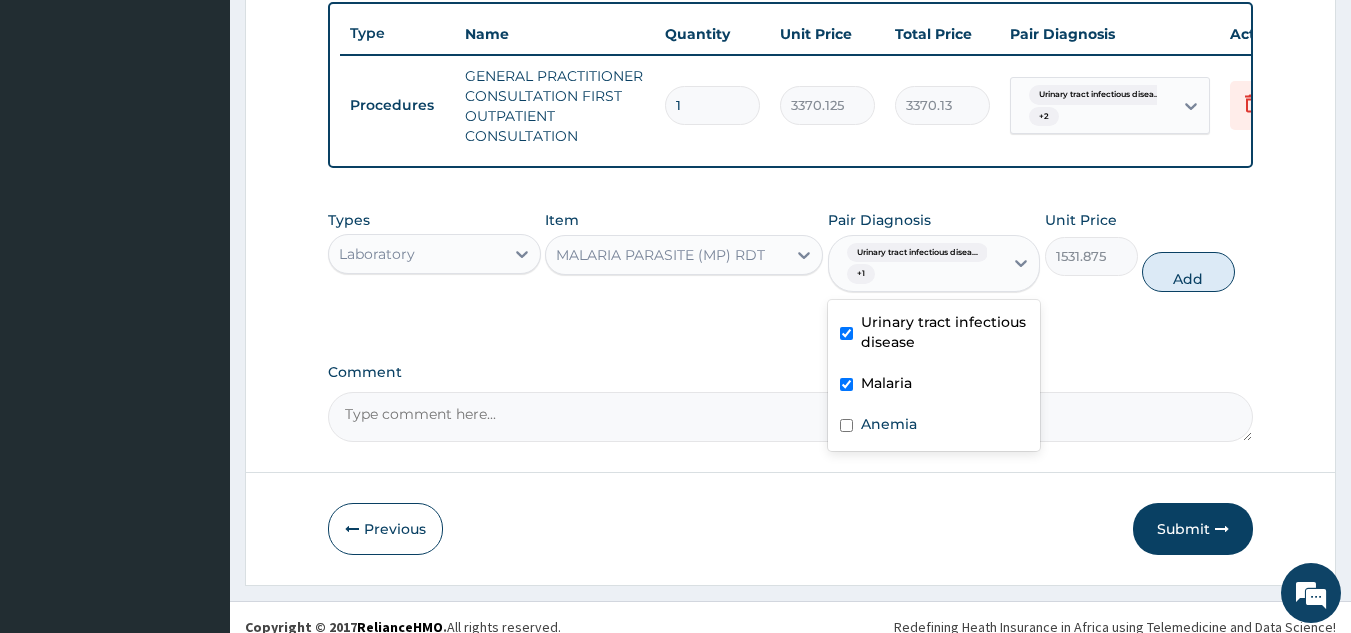 click on "Urinary tract infectious disease" at bounding box center (945, 332) 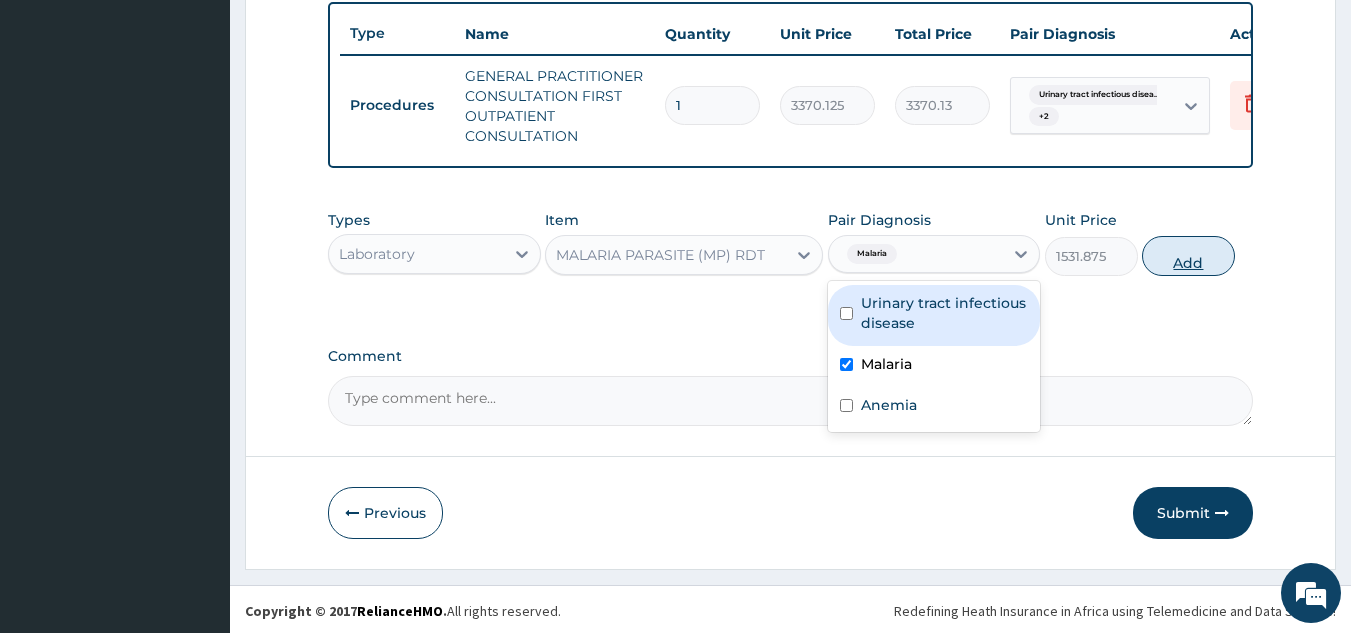 click on "Add" at bounding box center [1188, 256] 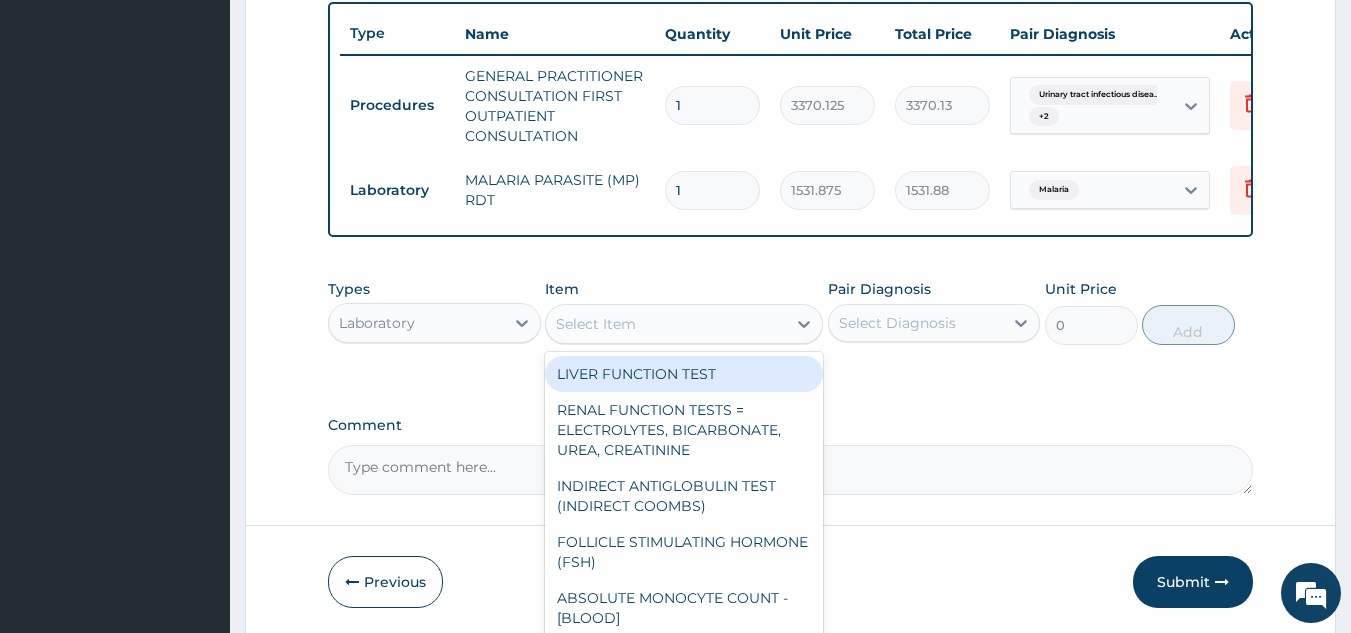 click on "Select Item" at bounding box center [596, 324] 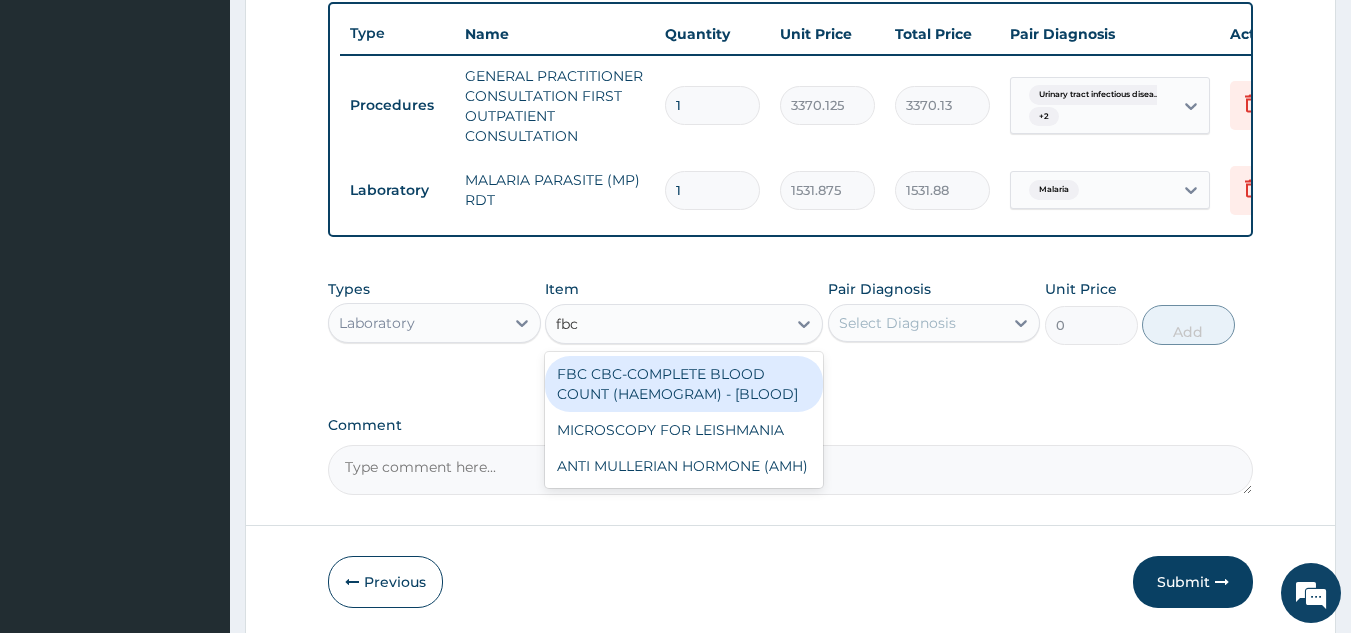 click on "FBC CBC-COMPLETE BLOOD COUNT (HAEMOGRAM) - [BLOOD]" at bounding box center [684, 384] 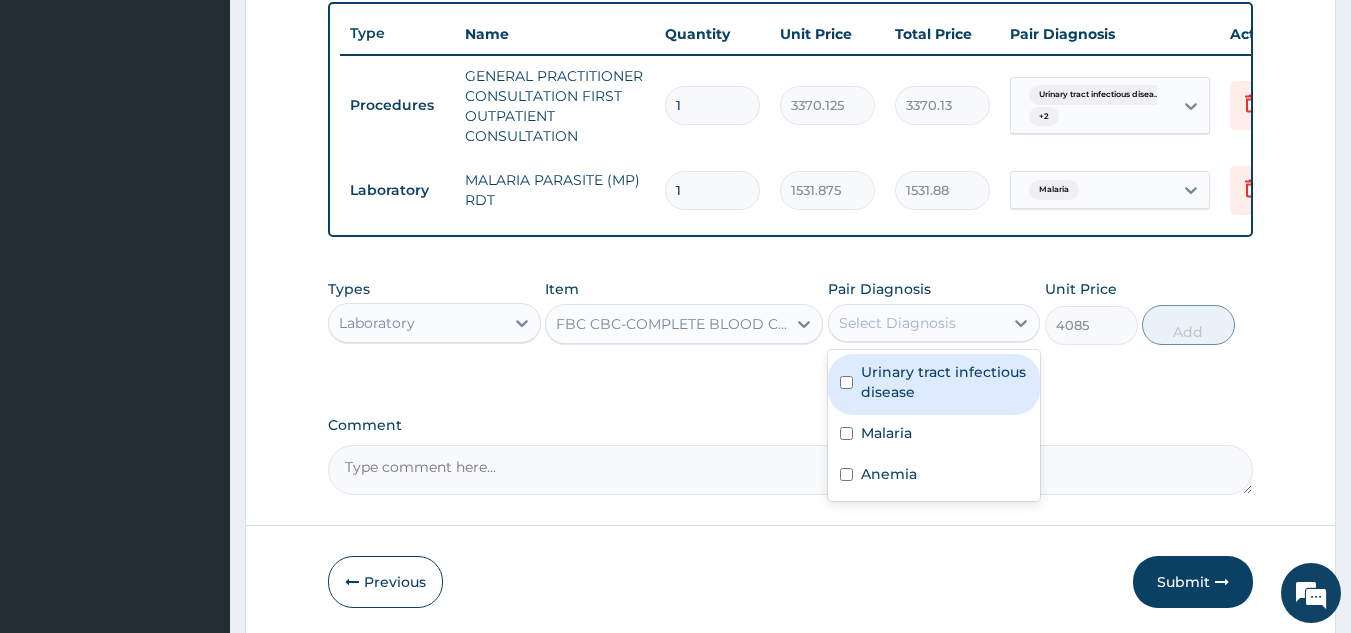 click on "Select Diagnosis" at bounding box center [934, 323] 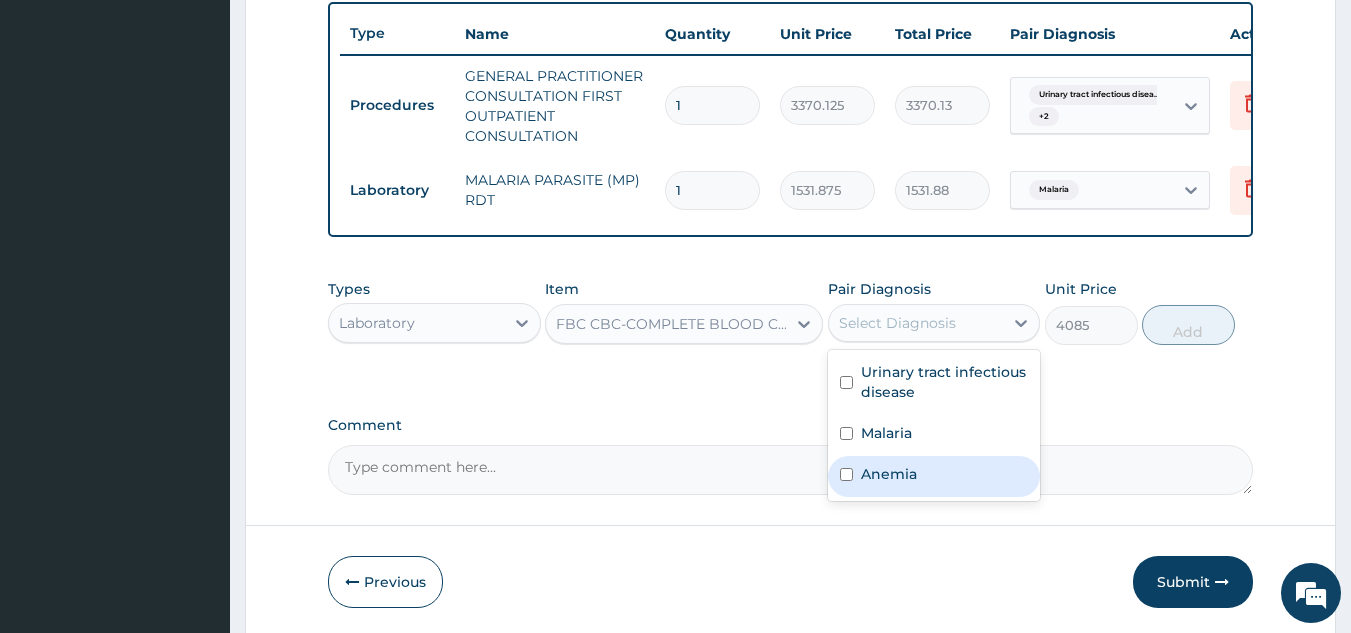 click on "Anemia" at bounding box center [934, 476] 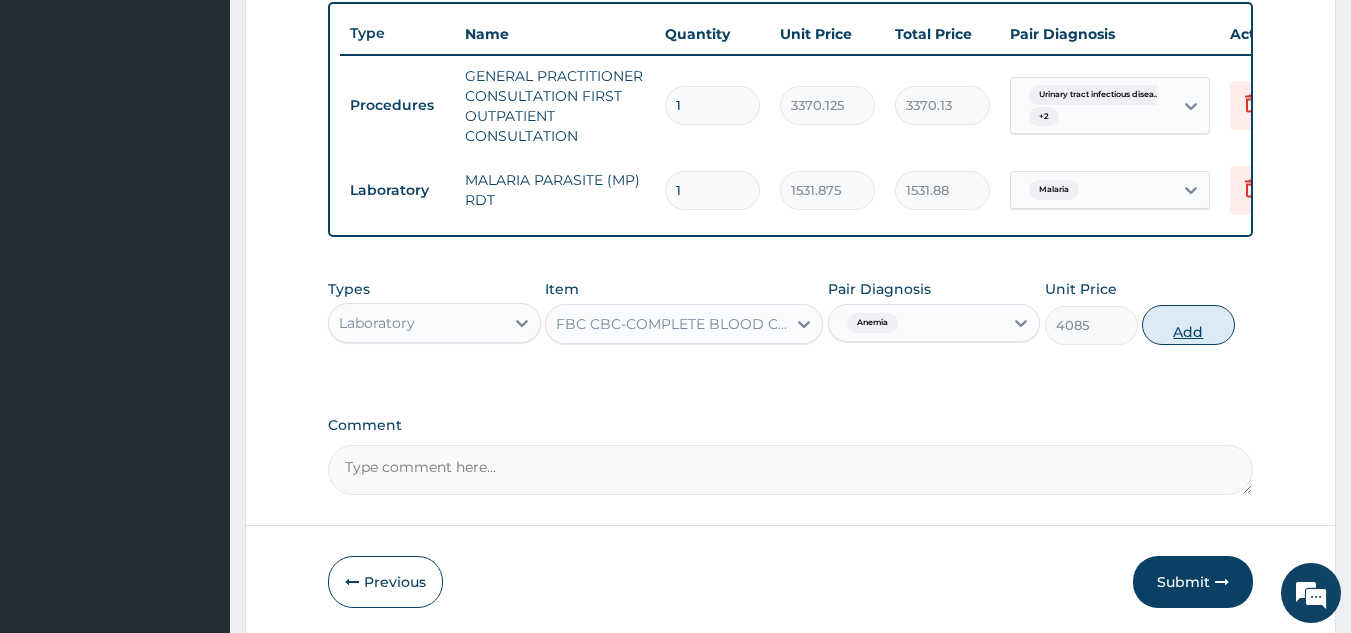 click on "Add" at bounding box center (1188, 325) 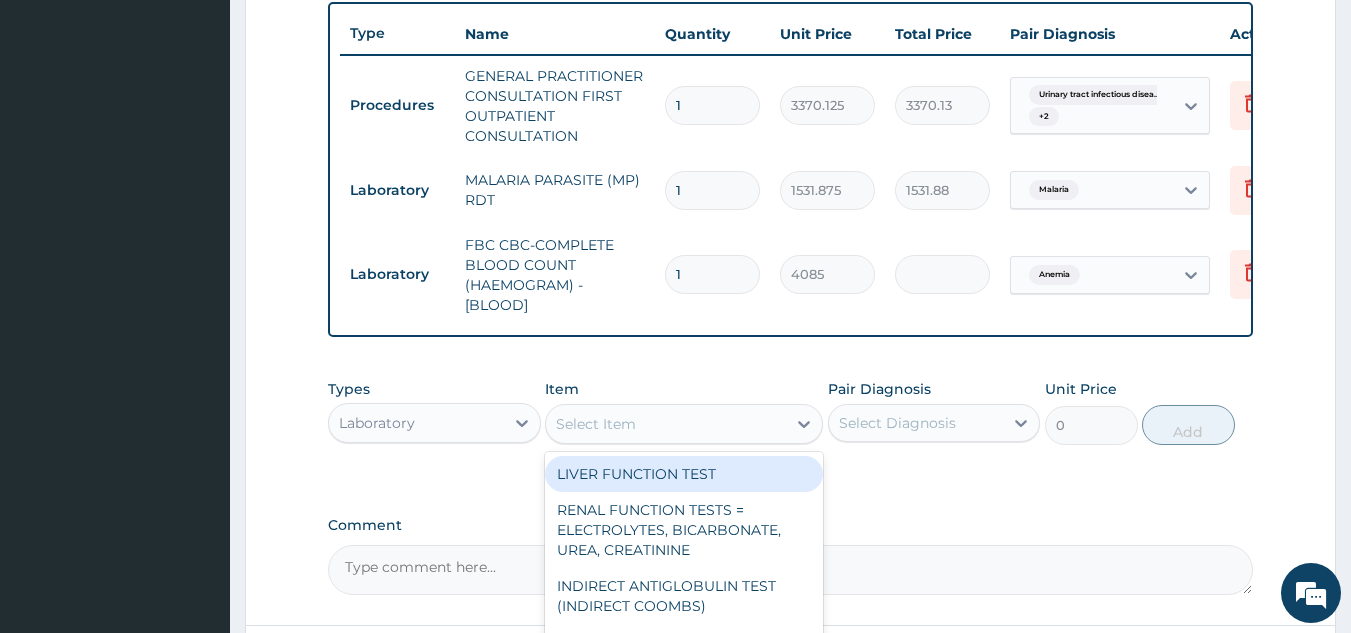click on "Select Item" at bounding box center (596, 424) 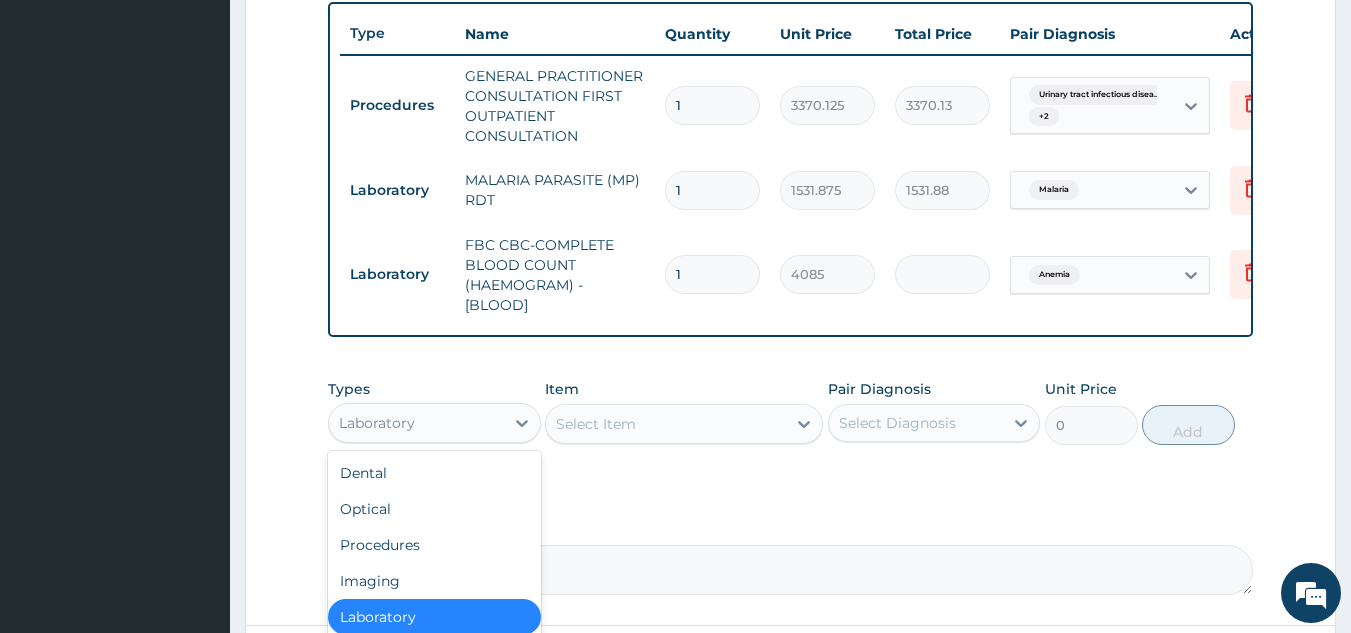 click on "Laboratory" at bounding box center [416, 423] 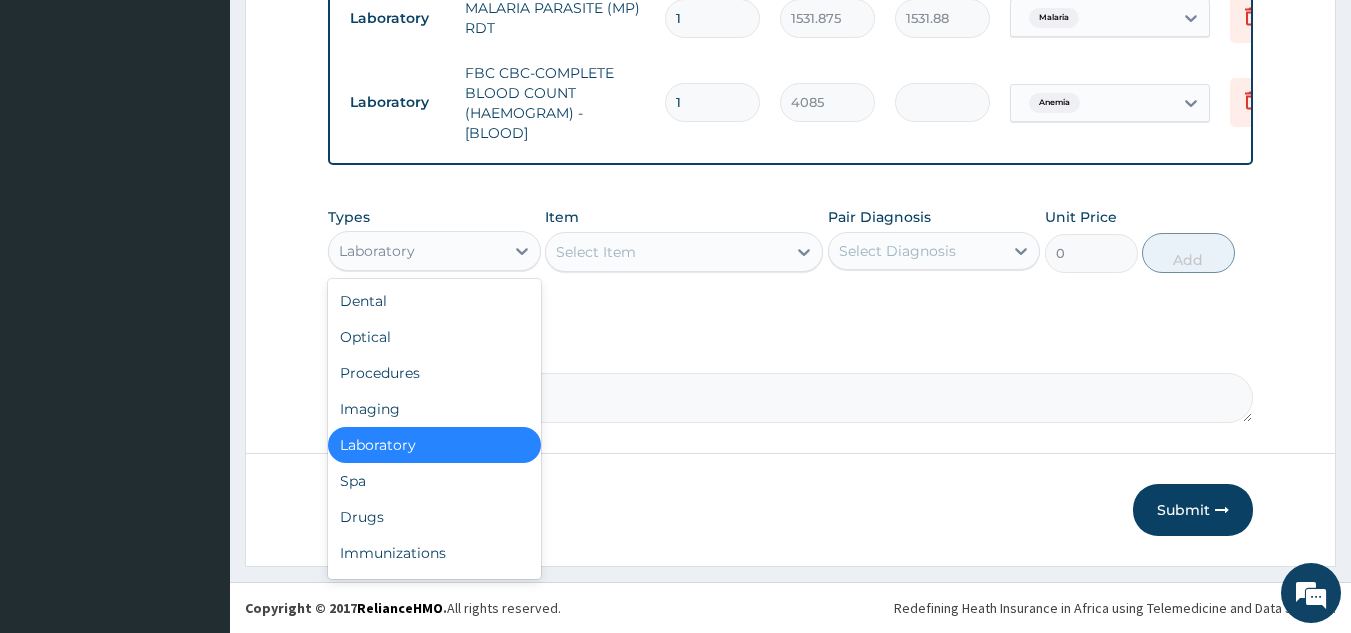 scroll, scrollTop: 924, scrollLeft: 0, axis: vertical 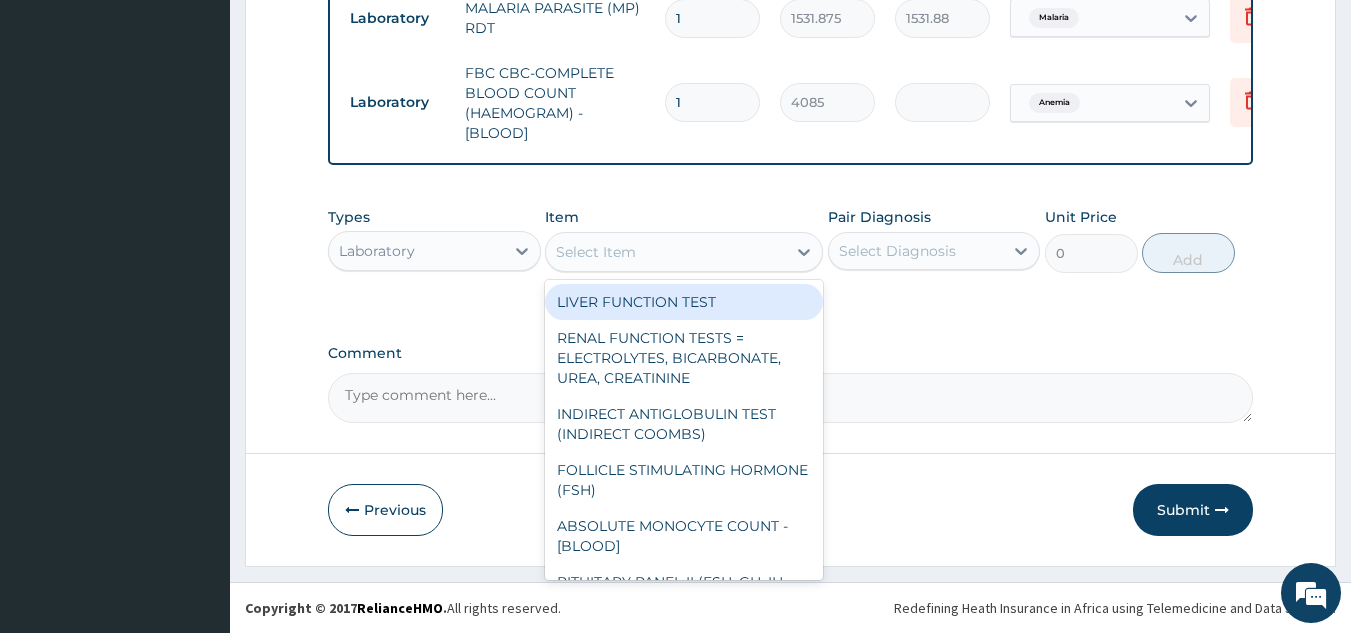 click on "Select Item" at bounding box center (666, 252) 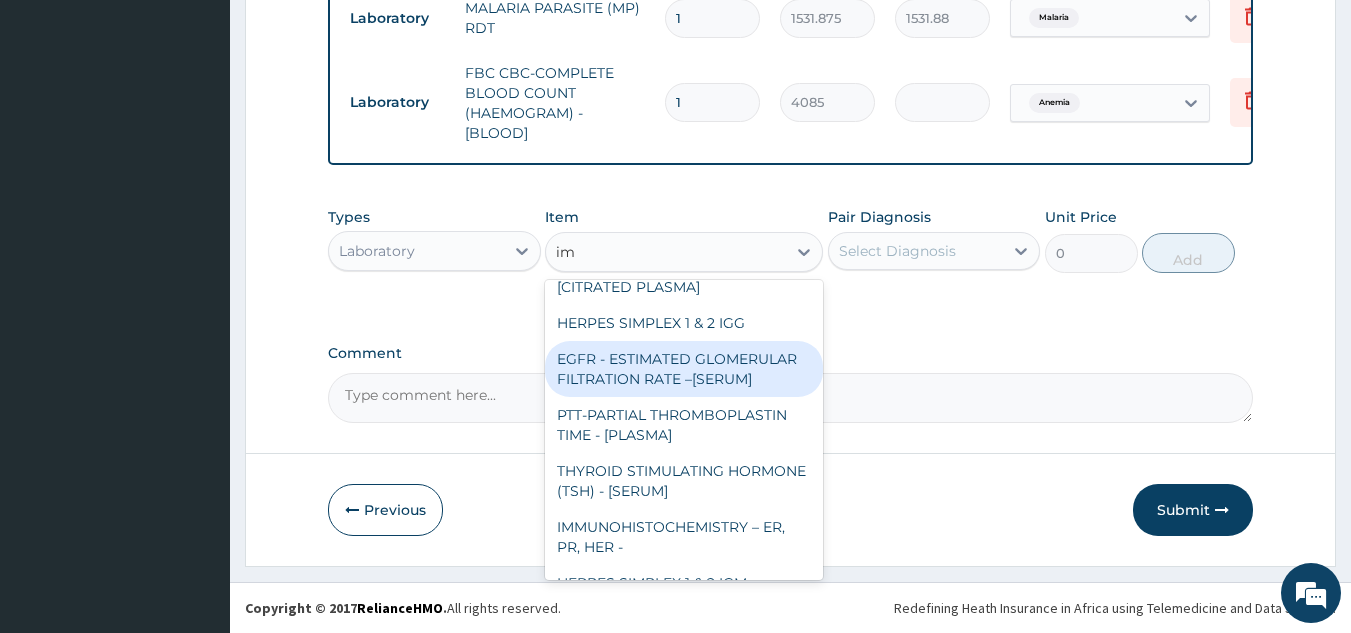 scroll, scrollTop: 0, scrollLeft: 0, axis: both 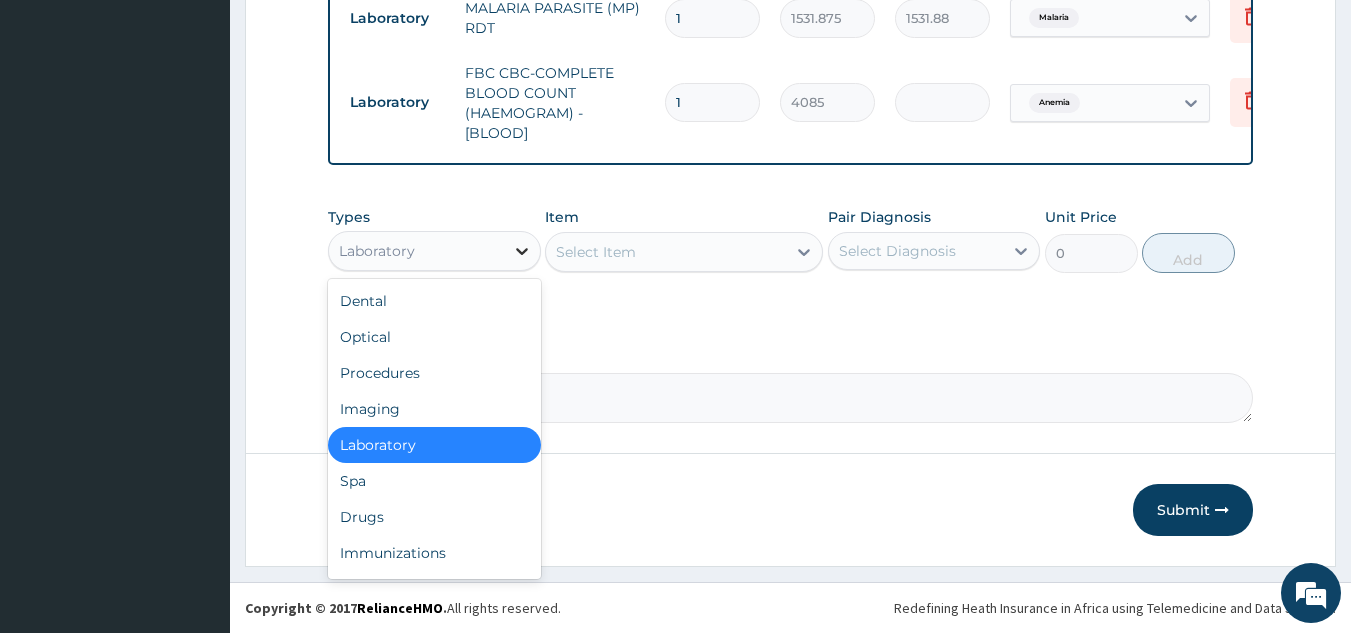 click at bounding box center [522, 251] 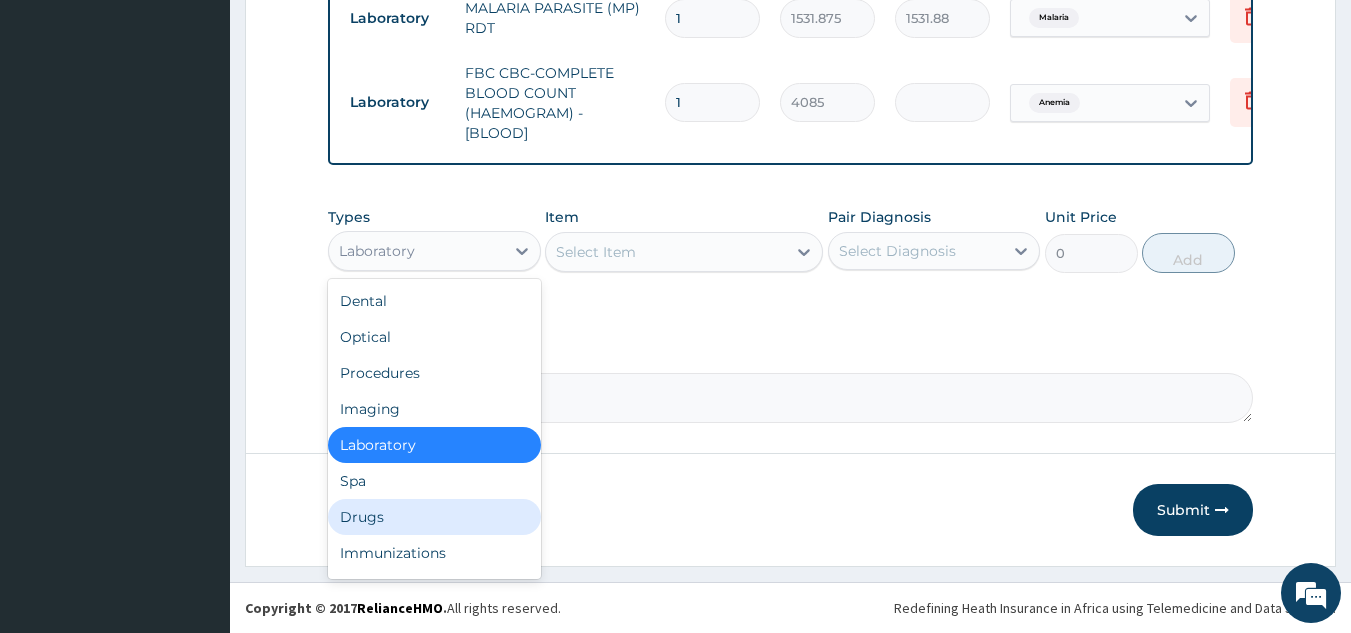 click on "Drugs" at bounding box center [434, 517] 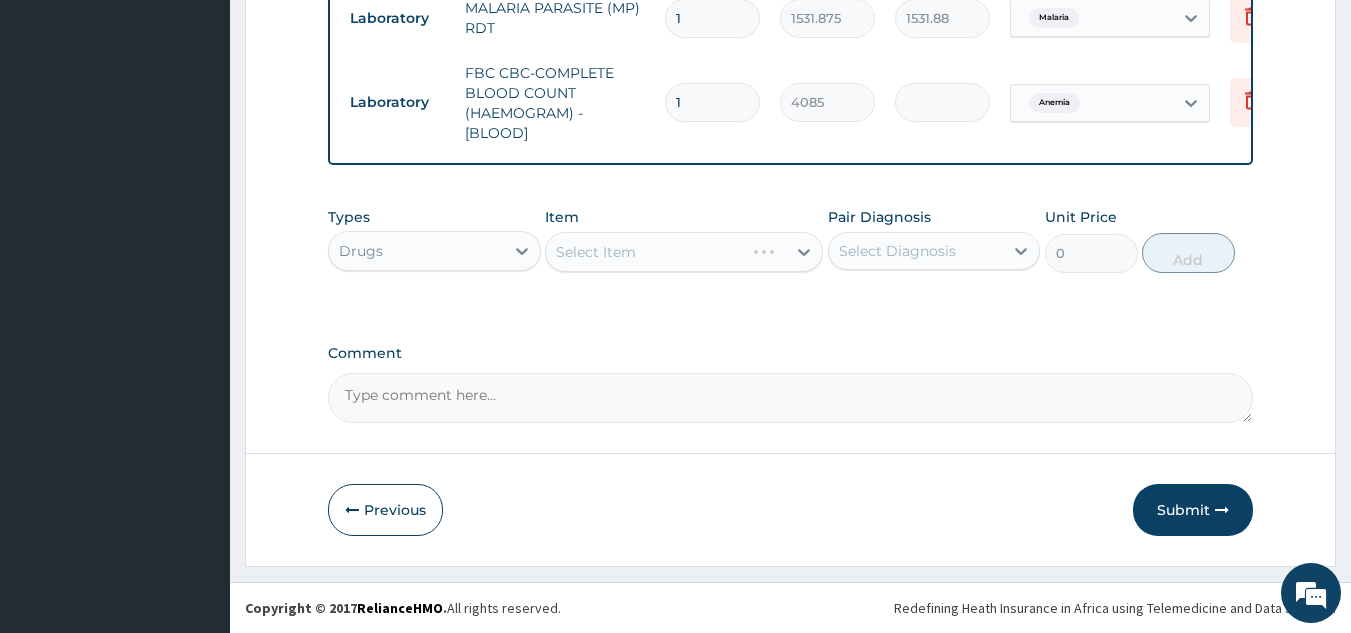 click on "Select Item" at bounding box center (684, 252) 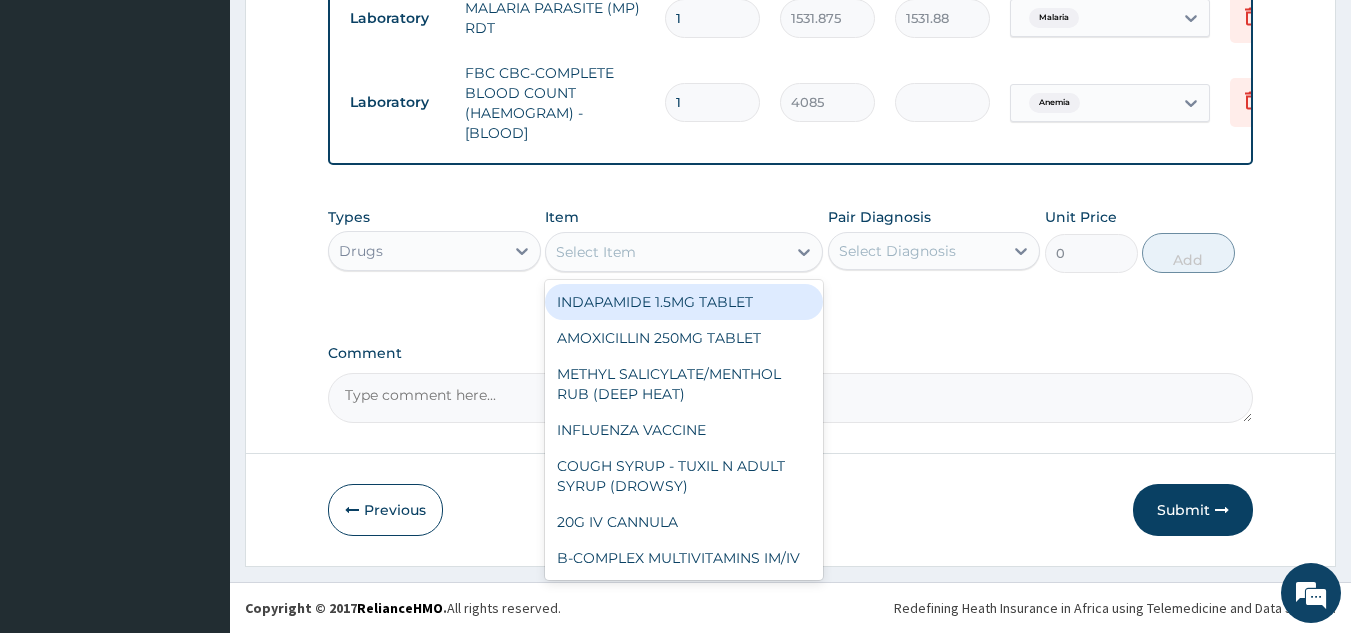 click on "Select Item" at bounding box center [596, 252] 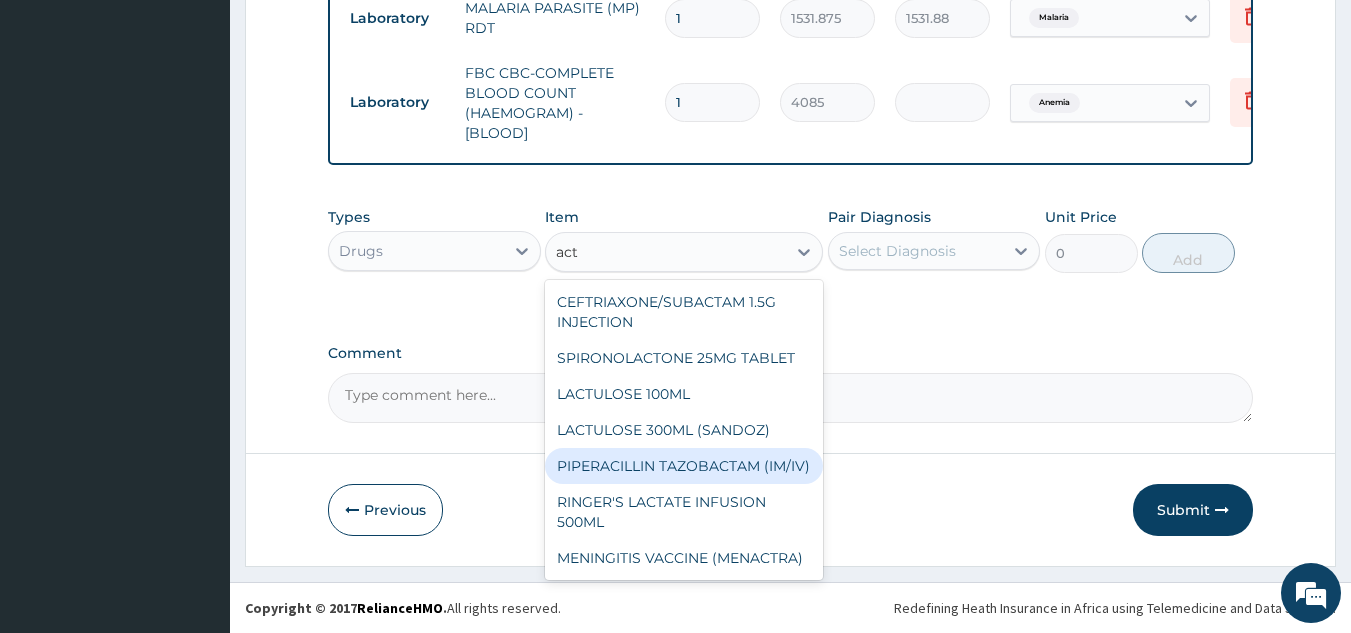 scroll, scrollTop: 188, scrollLeft: 0, axis: vertical 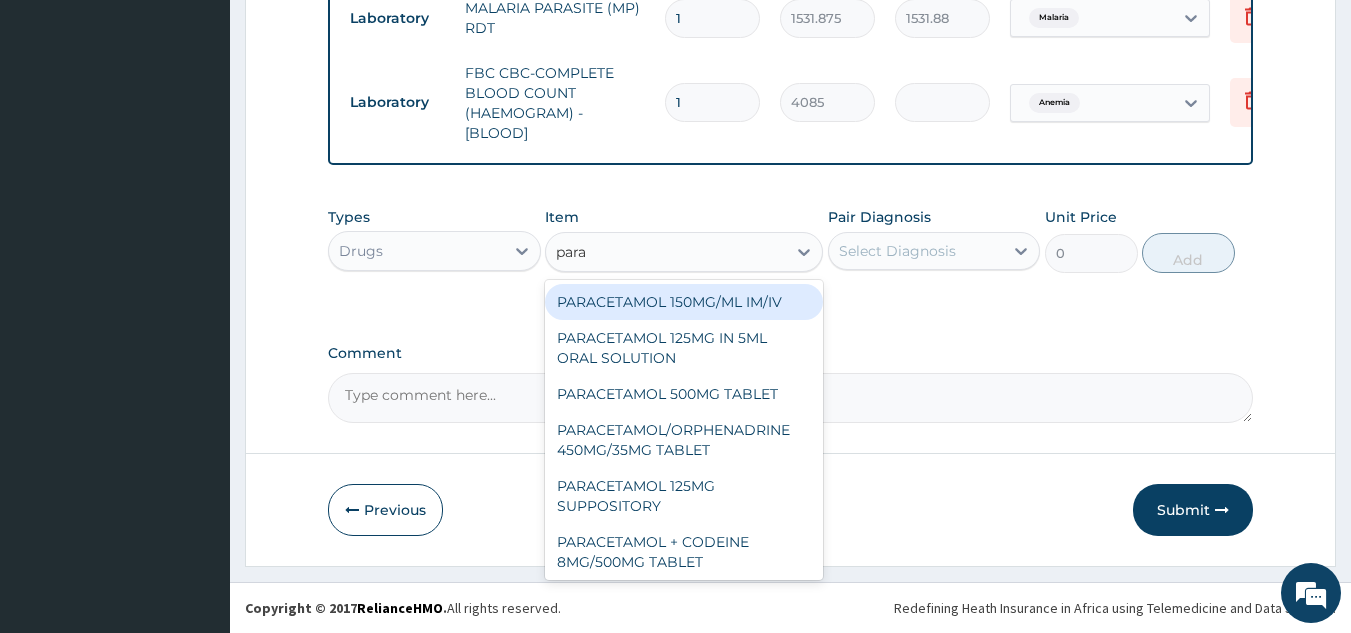 type on "para" 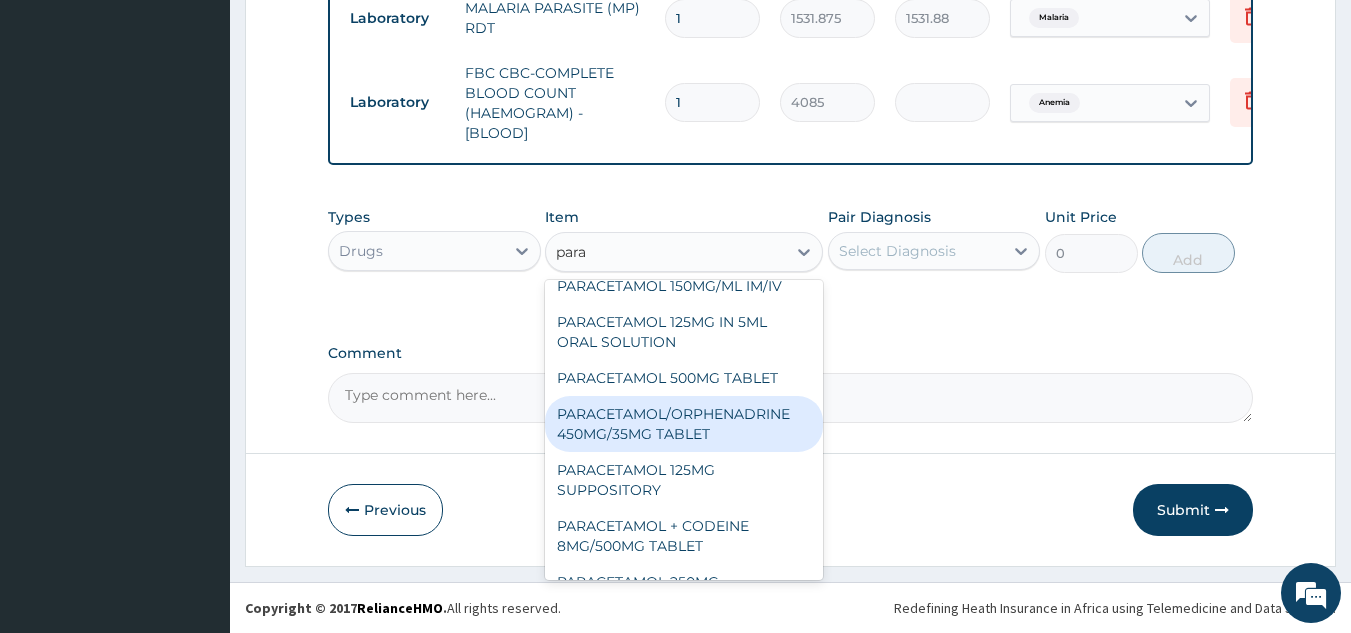 scroll, scrollTop: 0, scrollLeft: 0, axis: both 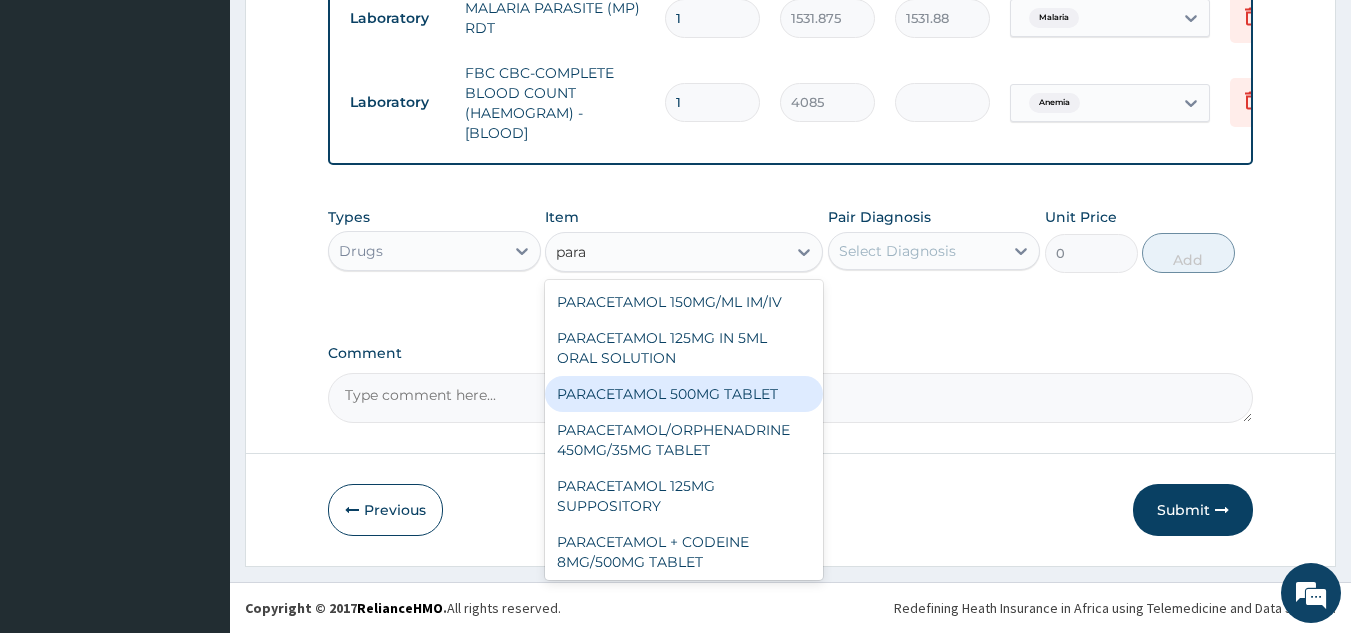 click on "PARACETAMOL 500MG TABLET" at bounding box center (684, 394) 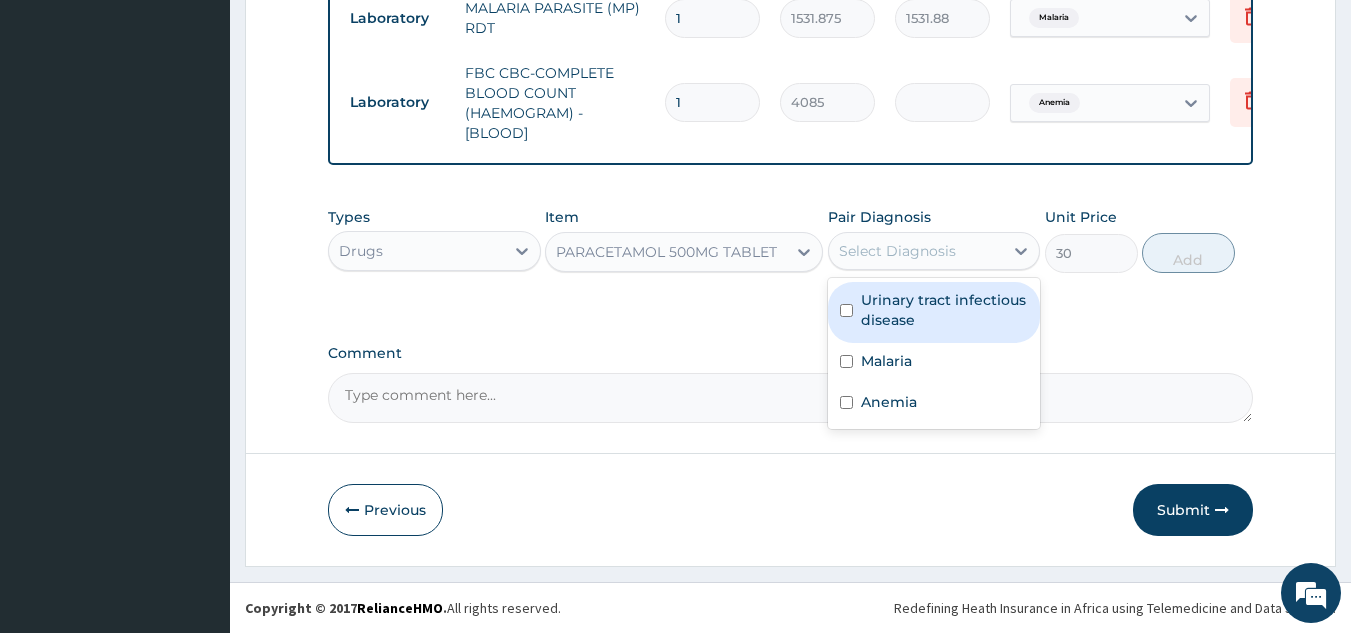 click on "Select Diagnosis" at bounding box center (916, 251) 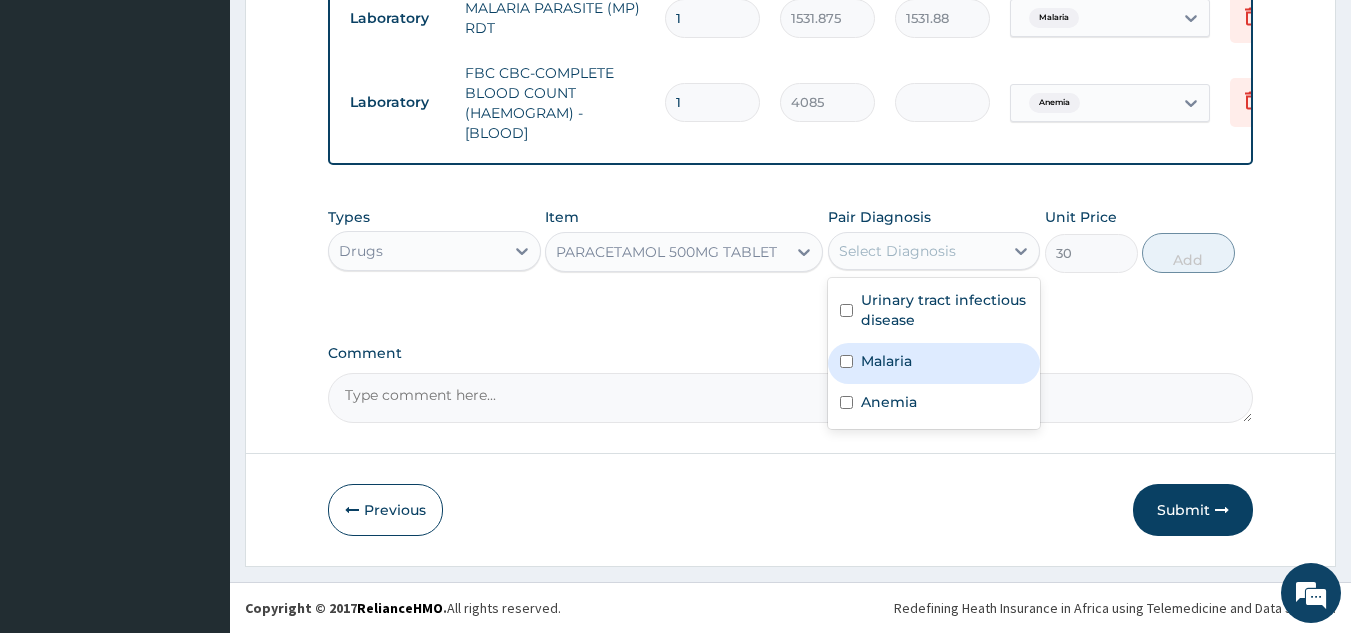 click on "Malaria" at bounding box center [934, 363] 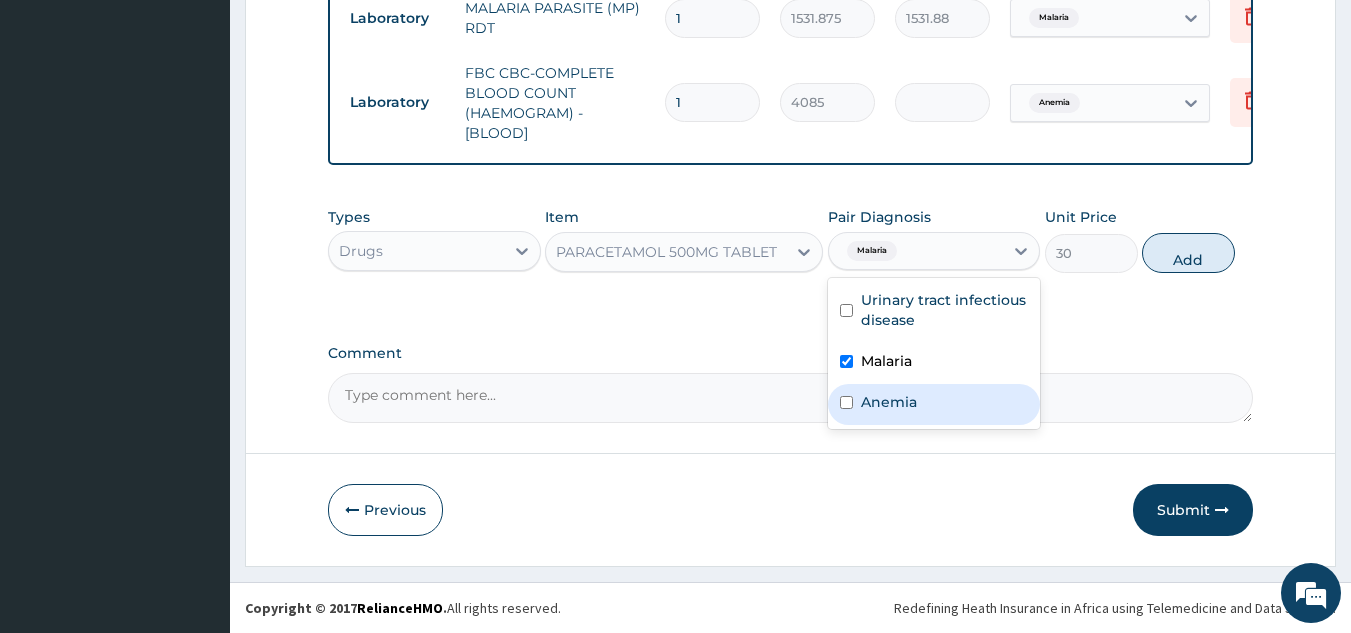 drag, startPoint x: 885, startPoint y: 338, endPoint x: 858, endPoint y: 397, distance: 64.884514 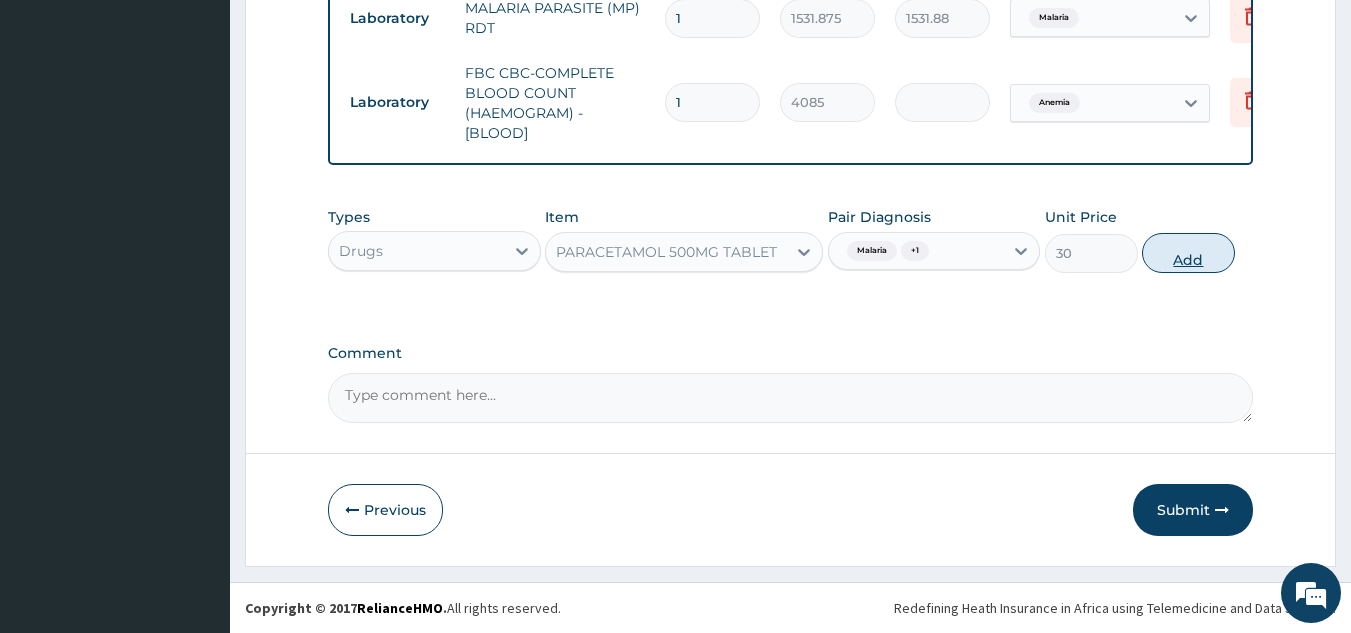 click on "Add" at bounding box center (1188, 253) 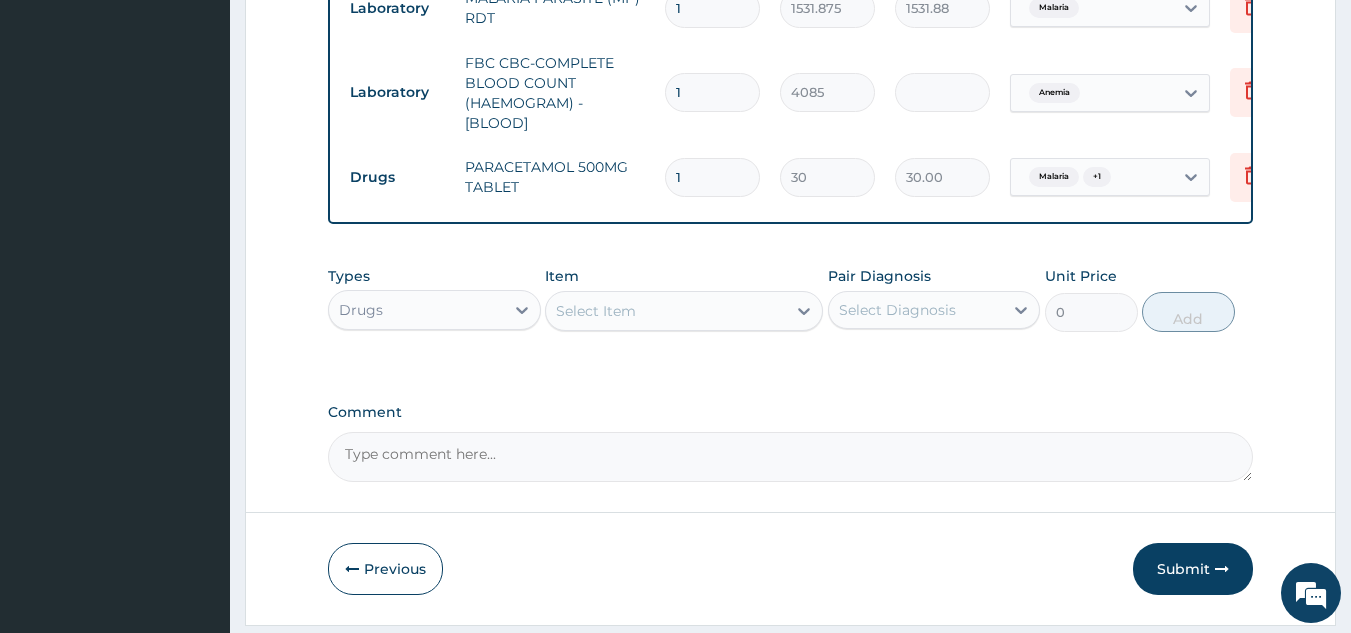 click on "1" at bounding box center [712, 177] 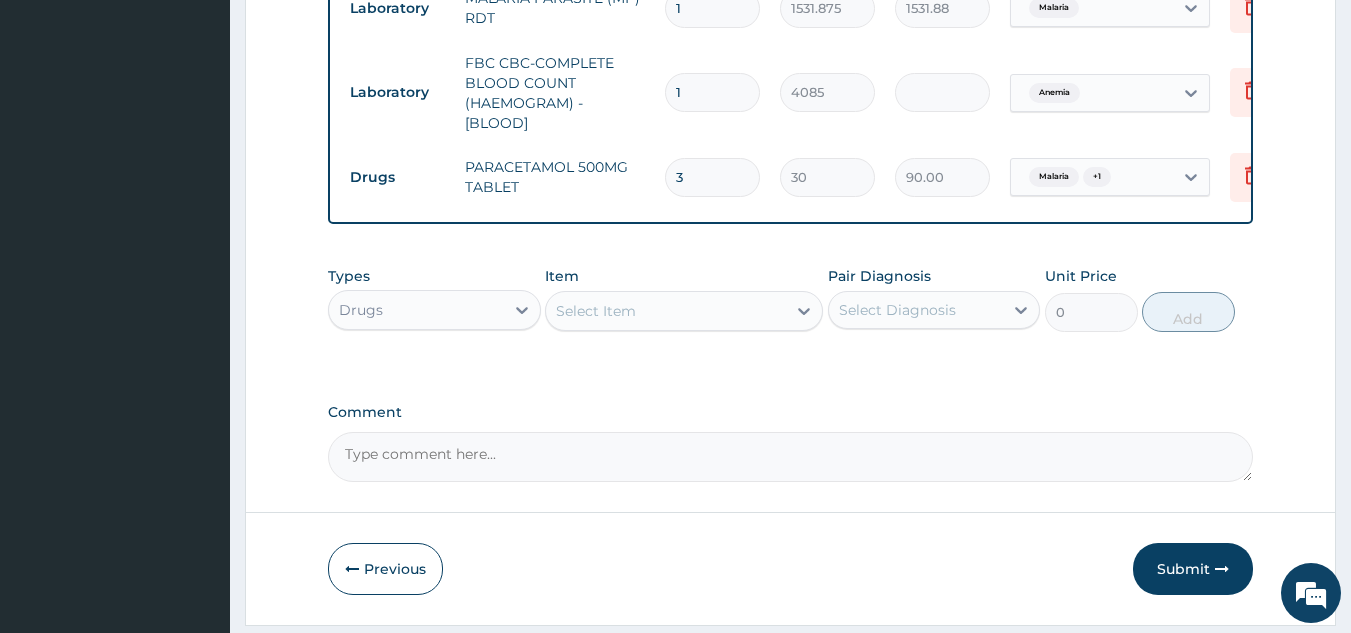type on "3" 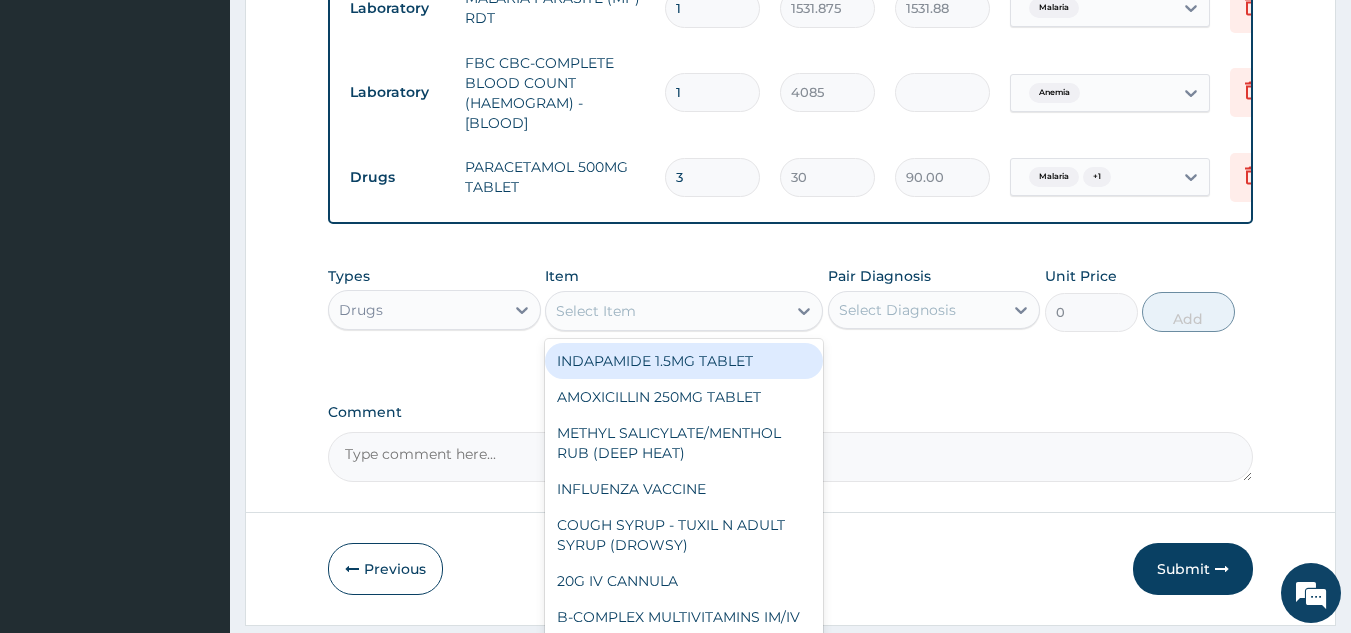 click on "Select Item" at bounding box center [596, 311] 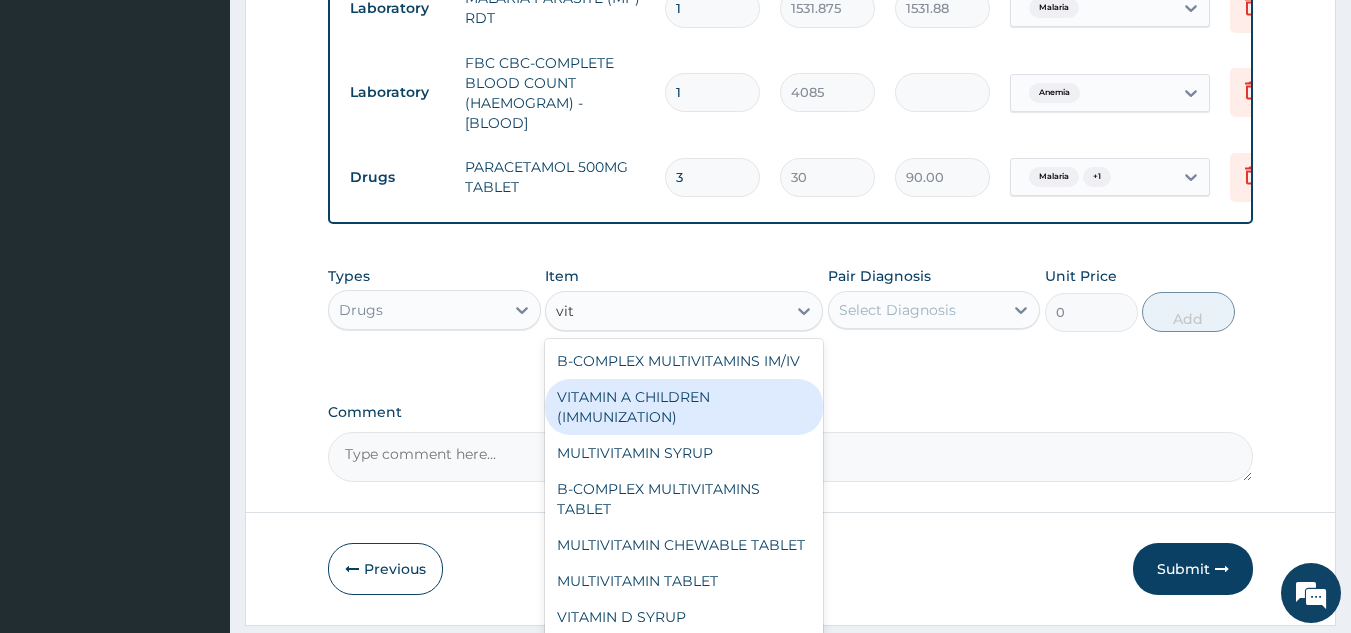 scroll, scrollTop: 296, scrollLeft: 0, axis: vertical 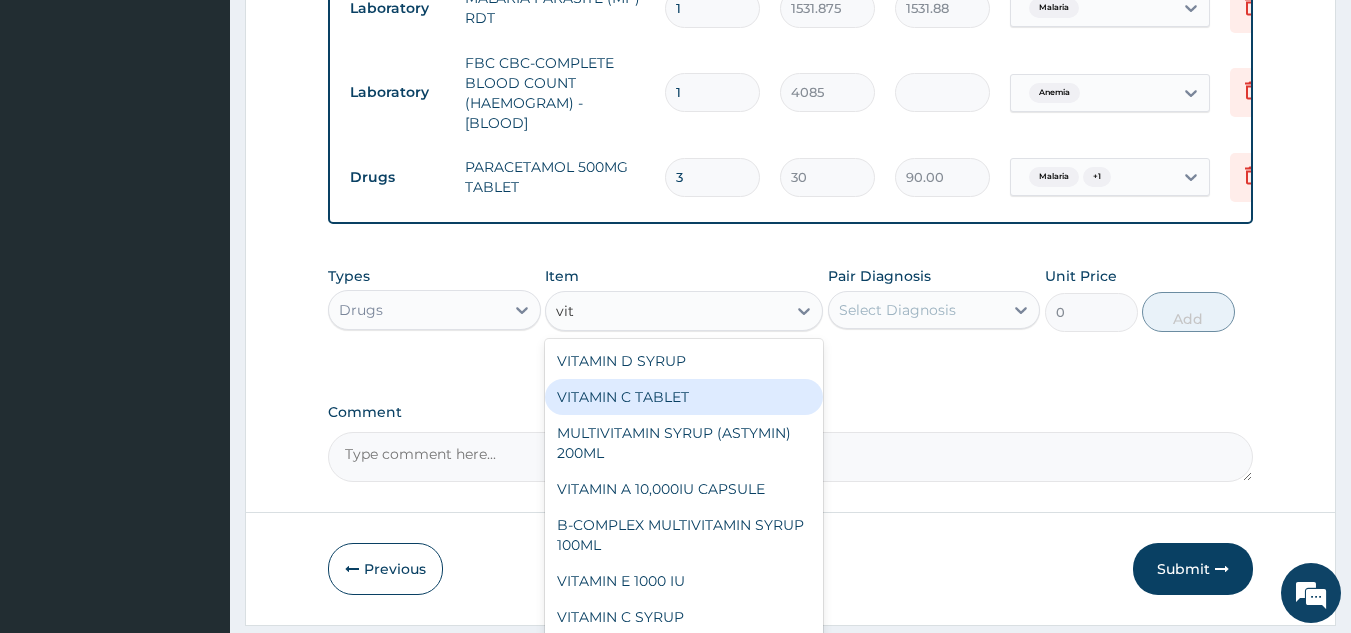 click on "VITAMIN C TABLET" at bounding box center [684, 397] 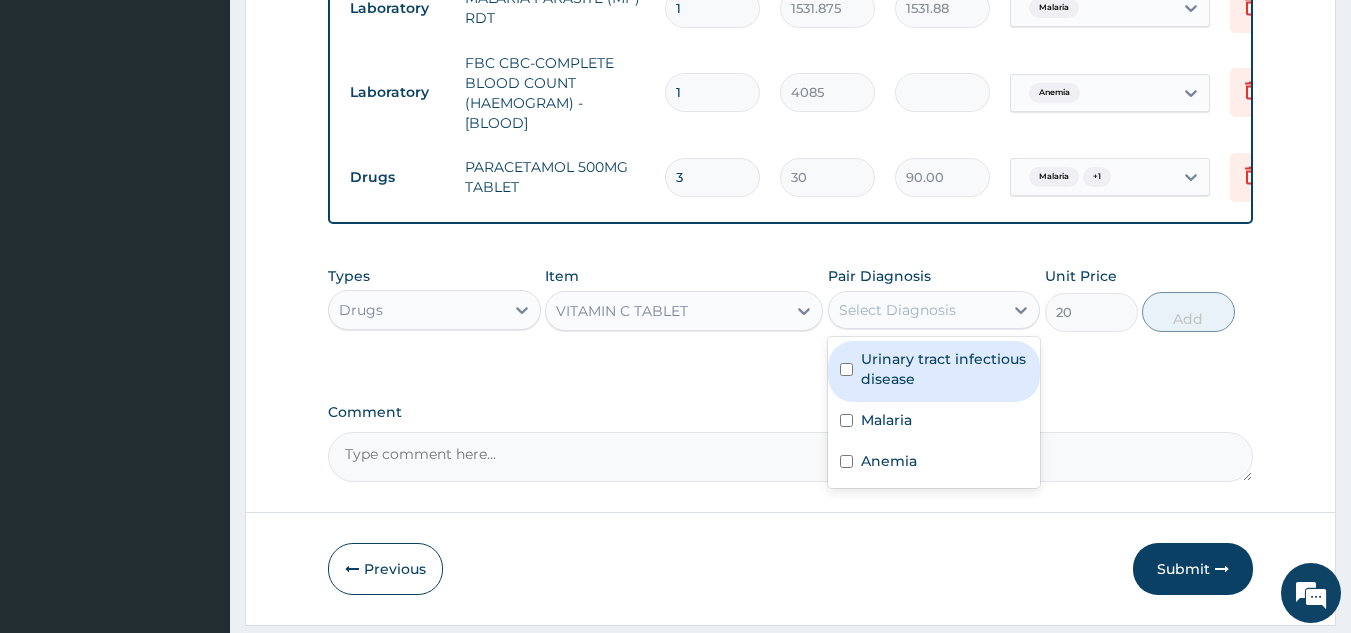 click on "Select Diagnosis" at bounding box center [916, 310] 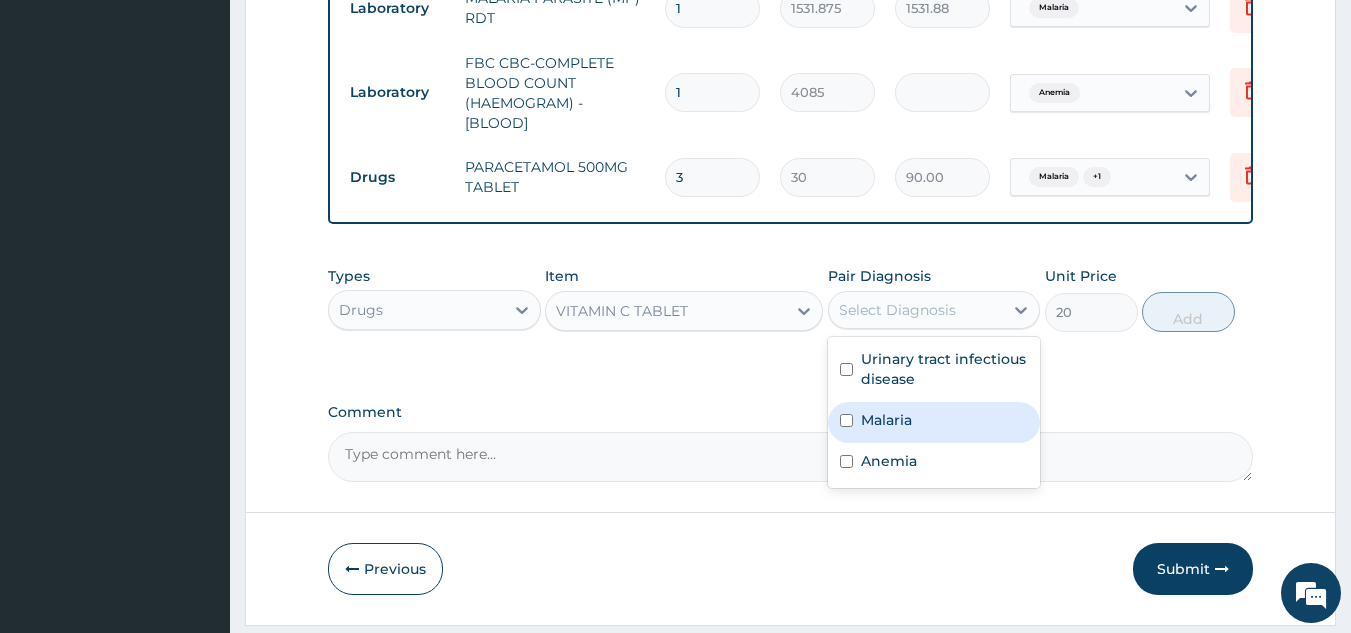 click on "Malaria" at bounding box center (886, 420) 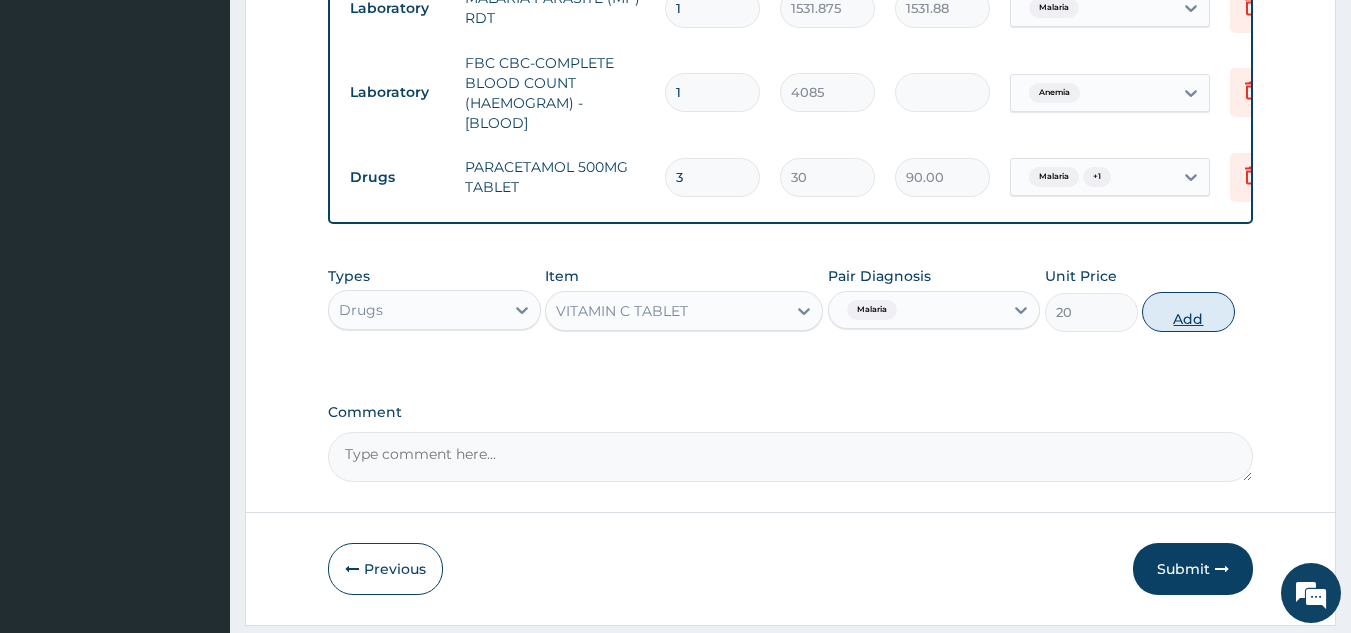 click on "Add" at bounding box center (1188, 312) 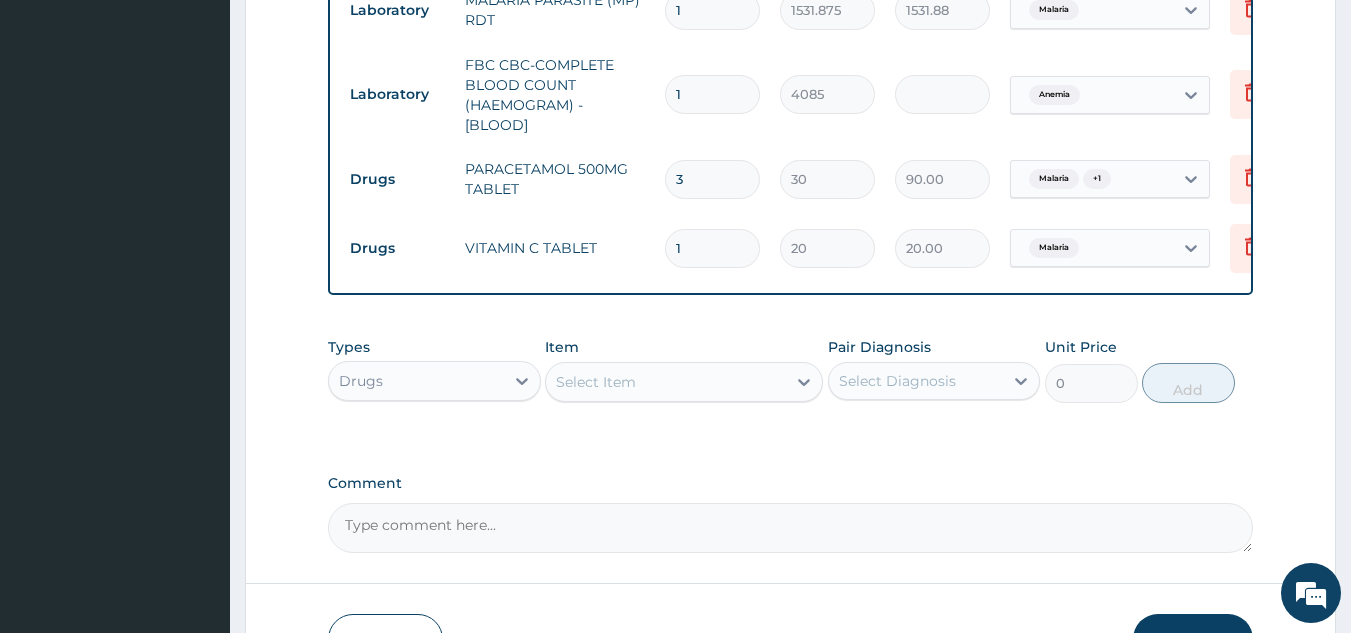 scroll, scrollTop: 1067, scrollLeft: 0, axis: vertical 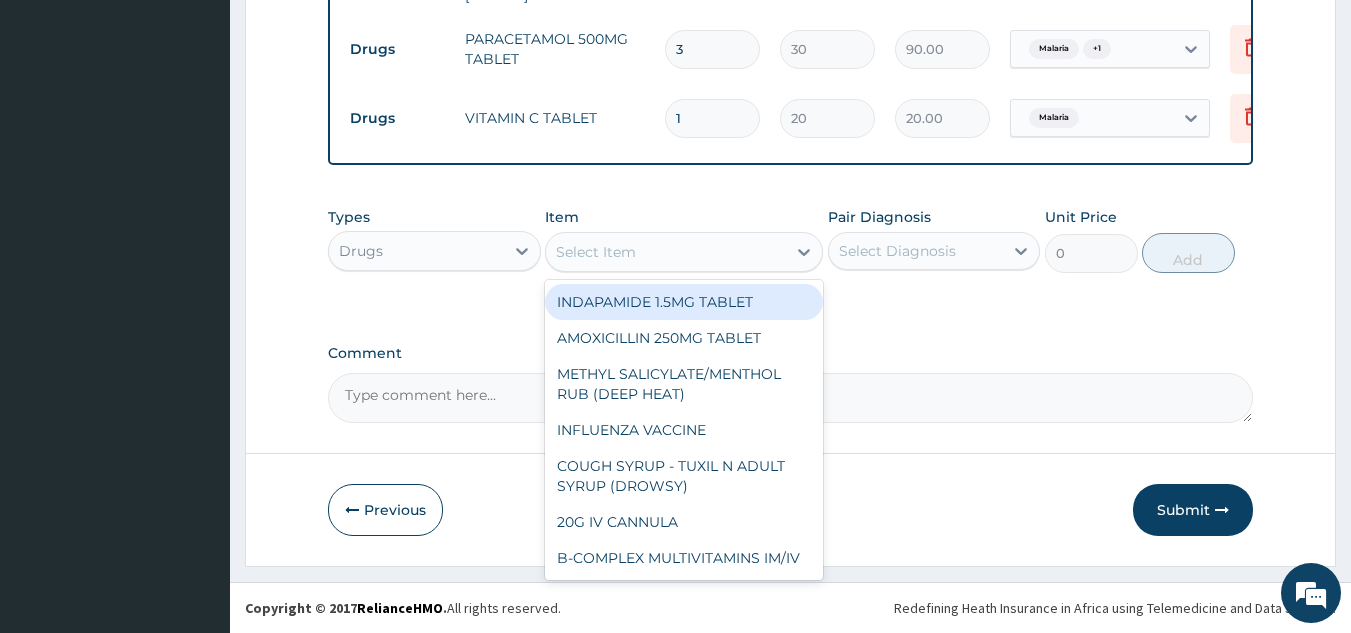 click on "Select Item" at bounding box center [596, 252] 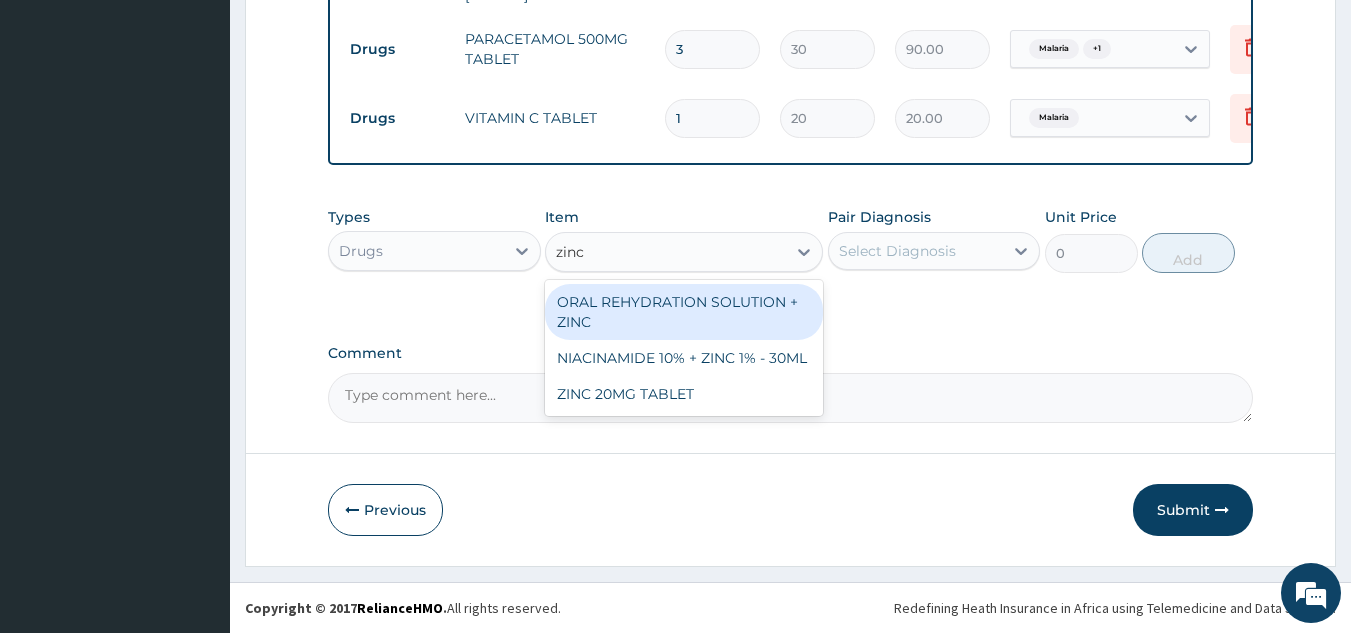 type on "zinc" 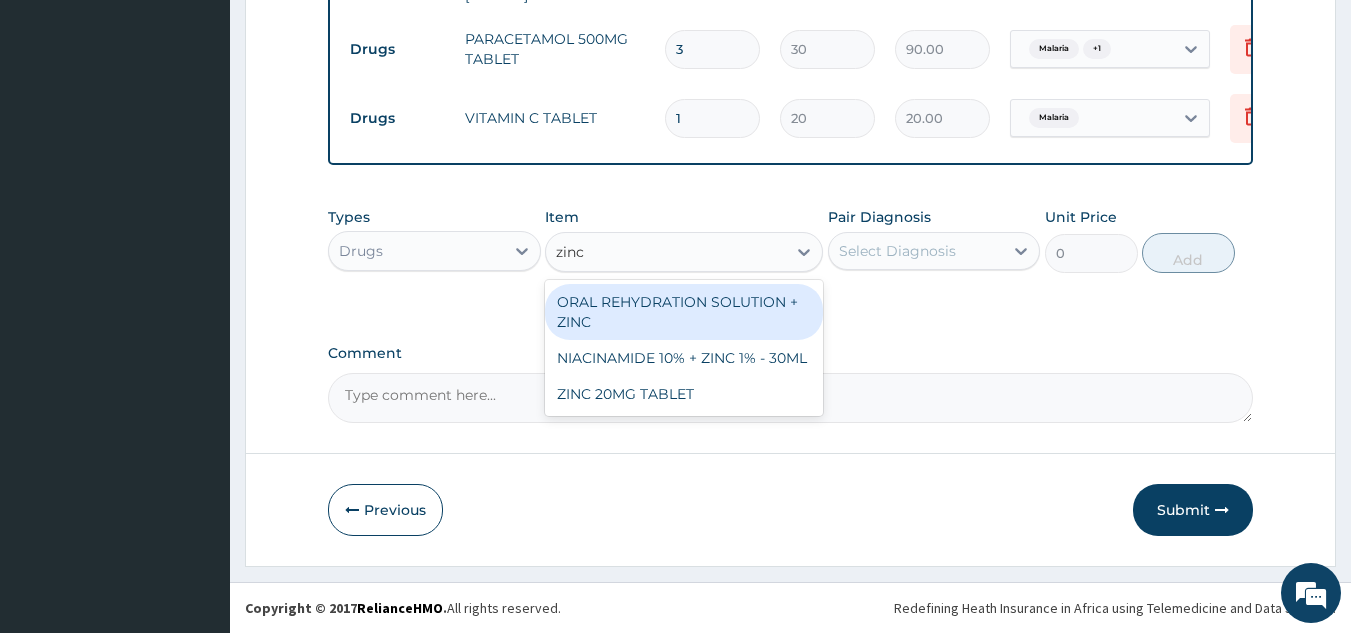 click on "ORAL REHYDRATION SOLUTION + ZINC" at bounding box center (684, 312) 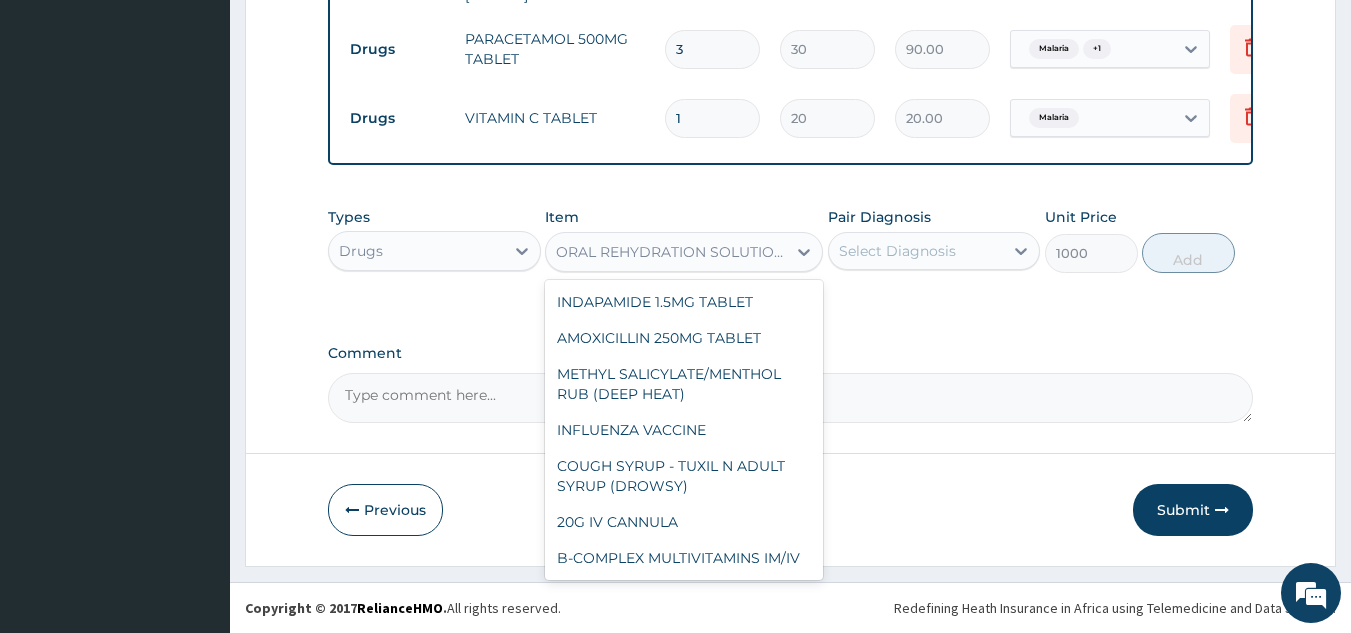 click on "ORAL REHYDRATION SOLUTION + ZINC" at bounding box center [672, 252] 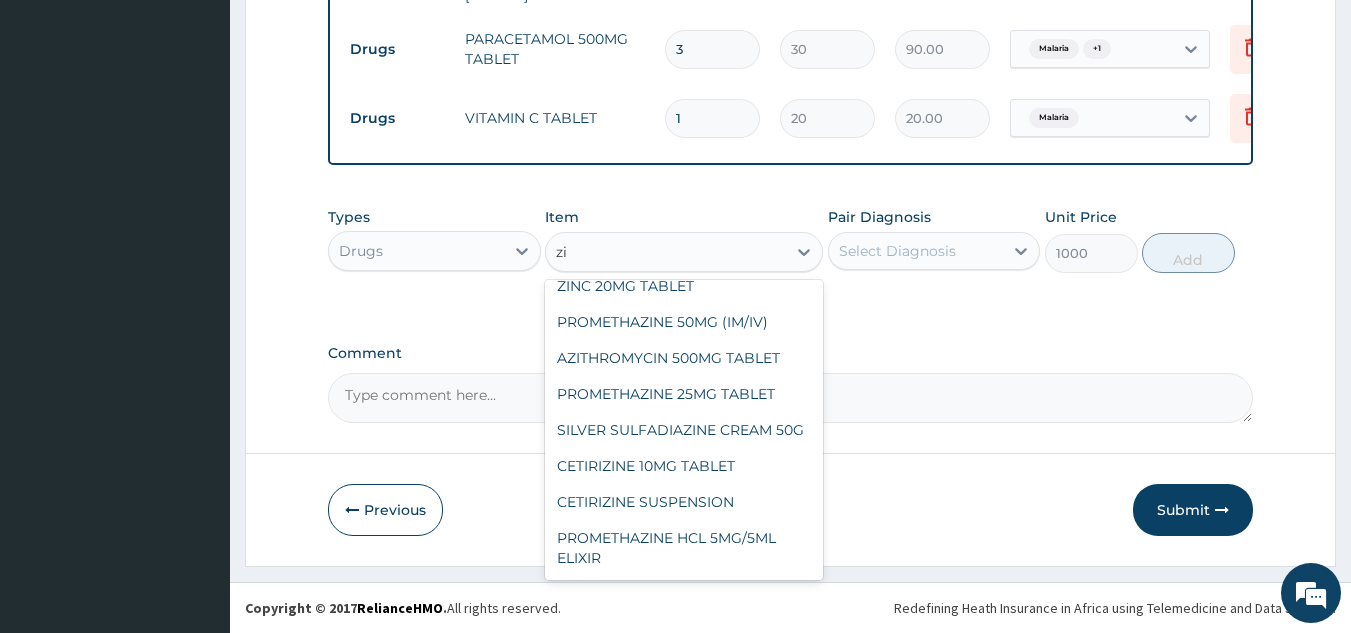 scroll, scrollTop: 0, scrollLeft: 0, axis: both 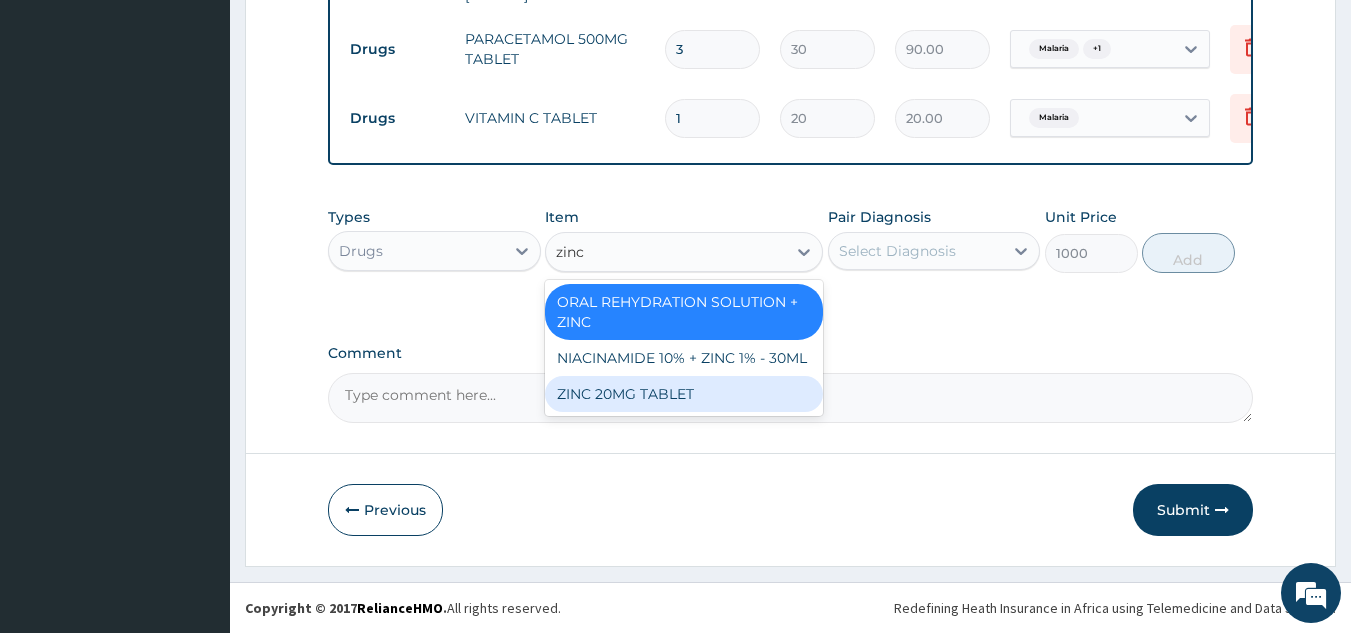 click on "ZINC 20MG TABLET" at bounding box center [684, 394] 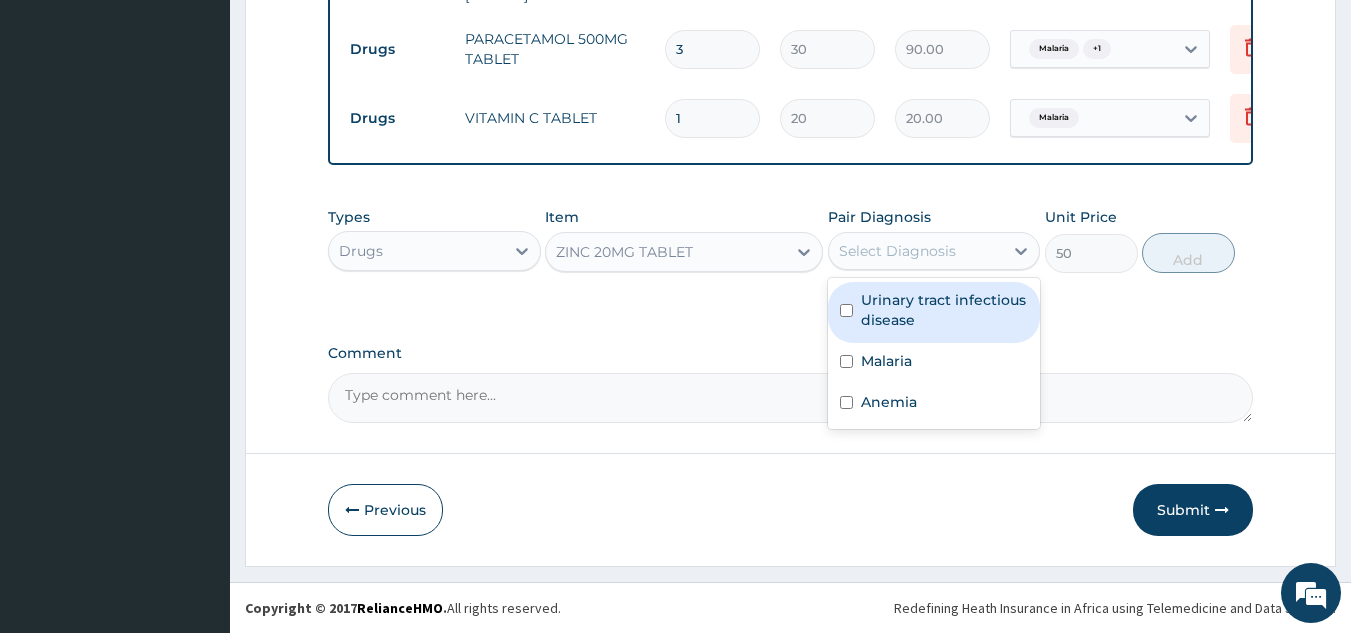 click on "Select Diagnosis" at bounding box center (916, 251) 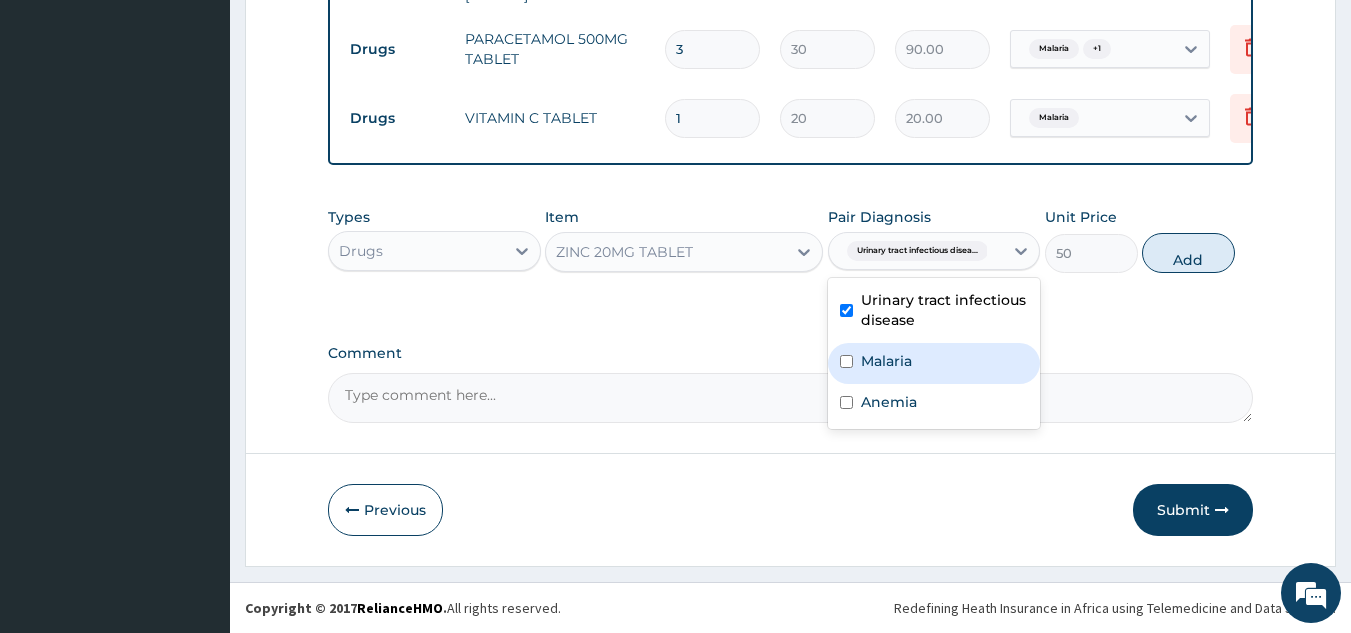 click on "Malaria" at bounding box center [886, 361] 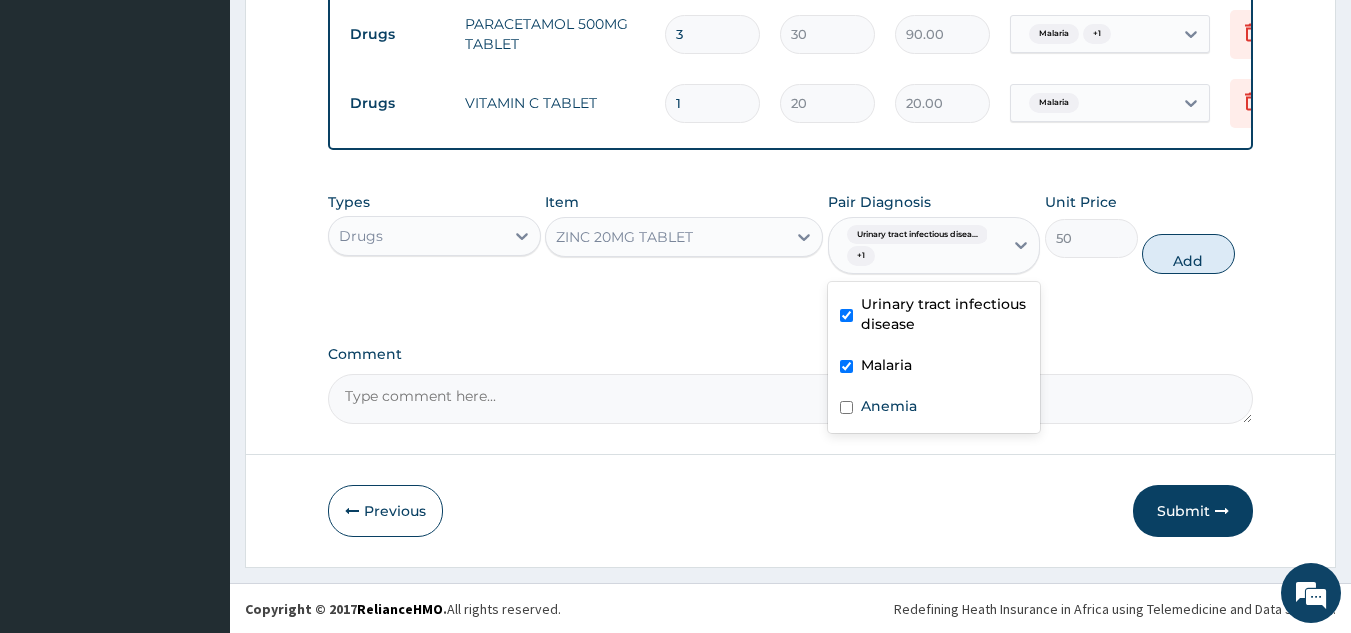 click on "Malaria" at bounding box center (886, 365) 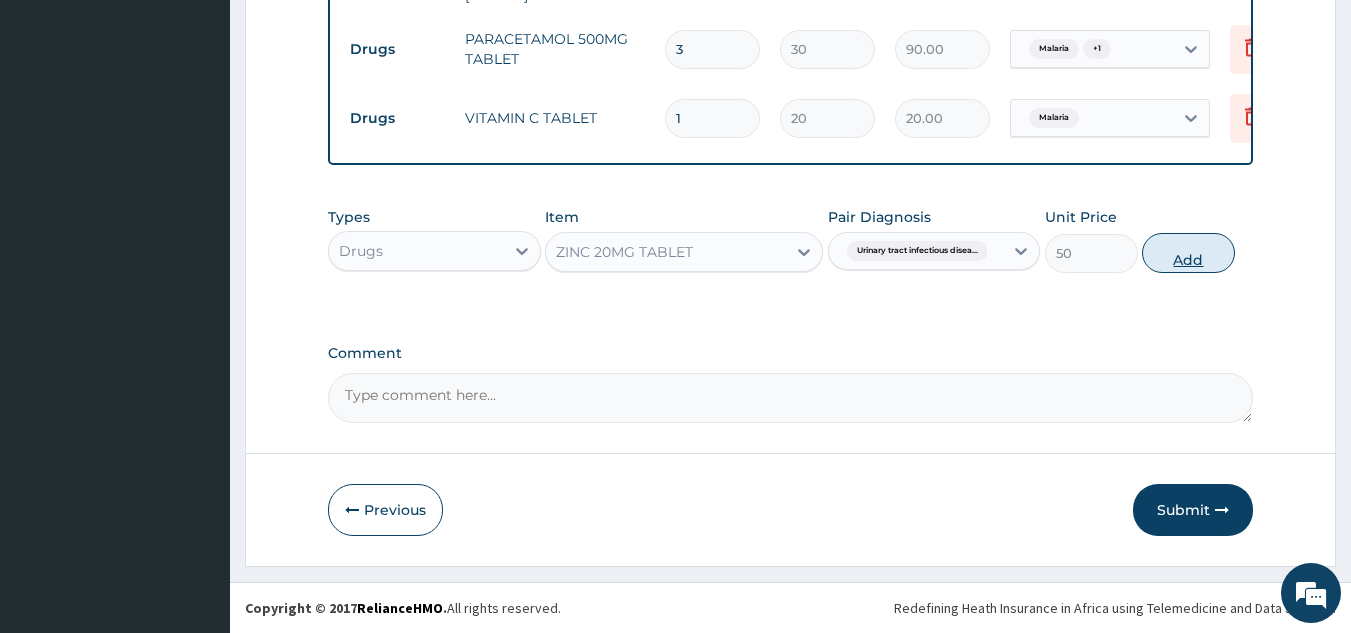 click on "Add" at bounding box center [1188, 253] 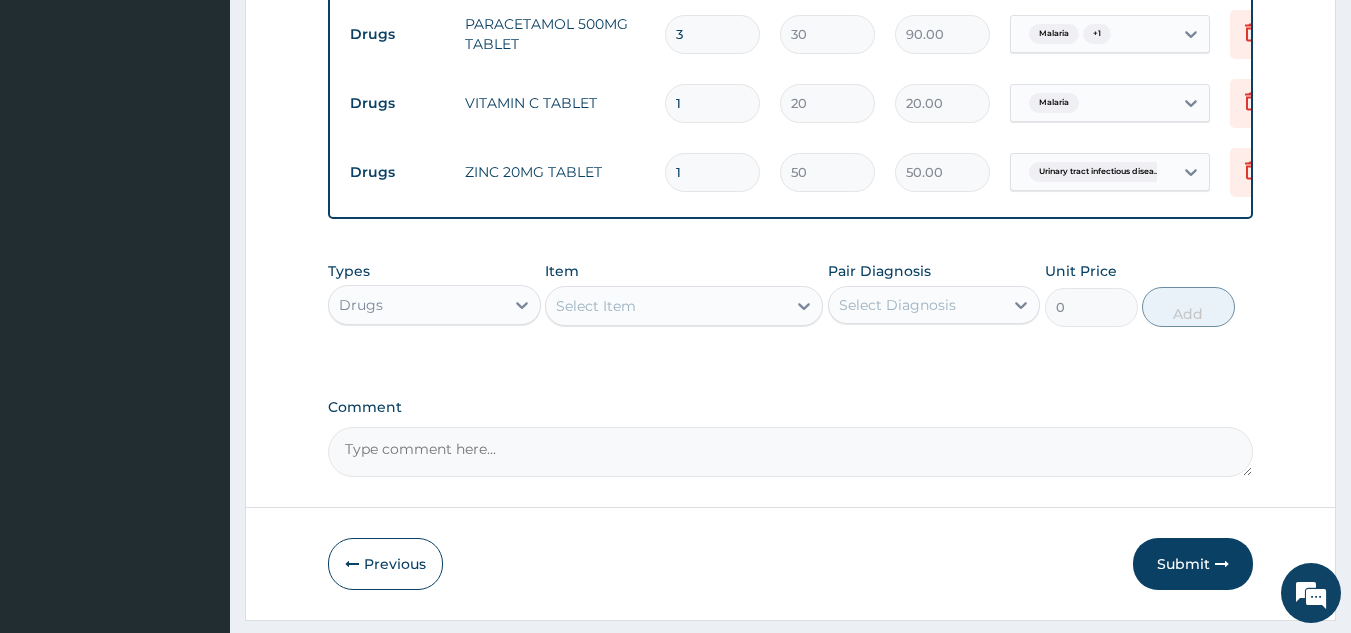 scroll, scrollTop: 1136, scrollLeft: 0, axis: vertical 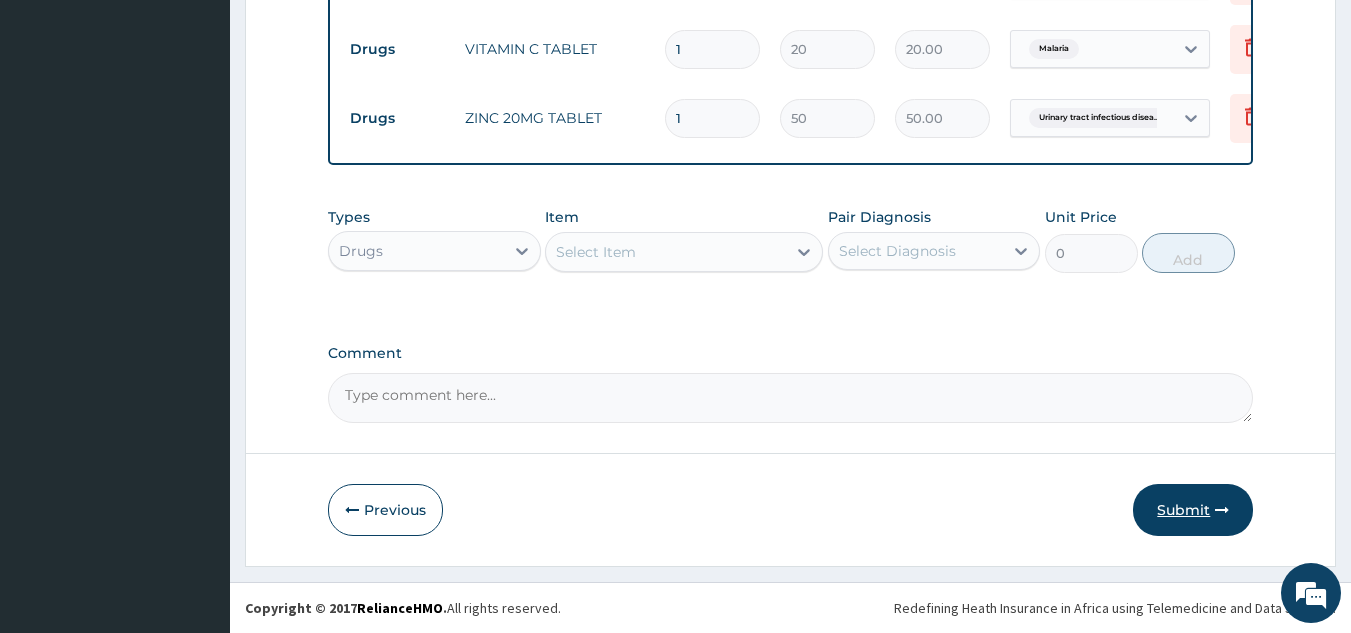 click on "Submit" at bounding box center [1193, 510] 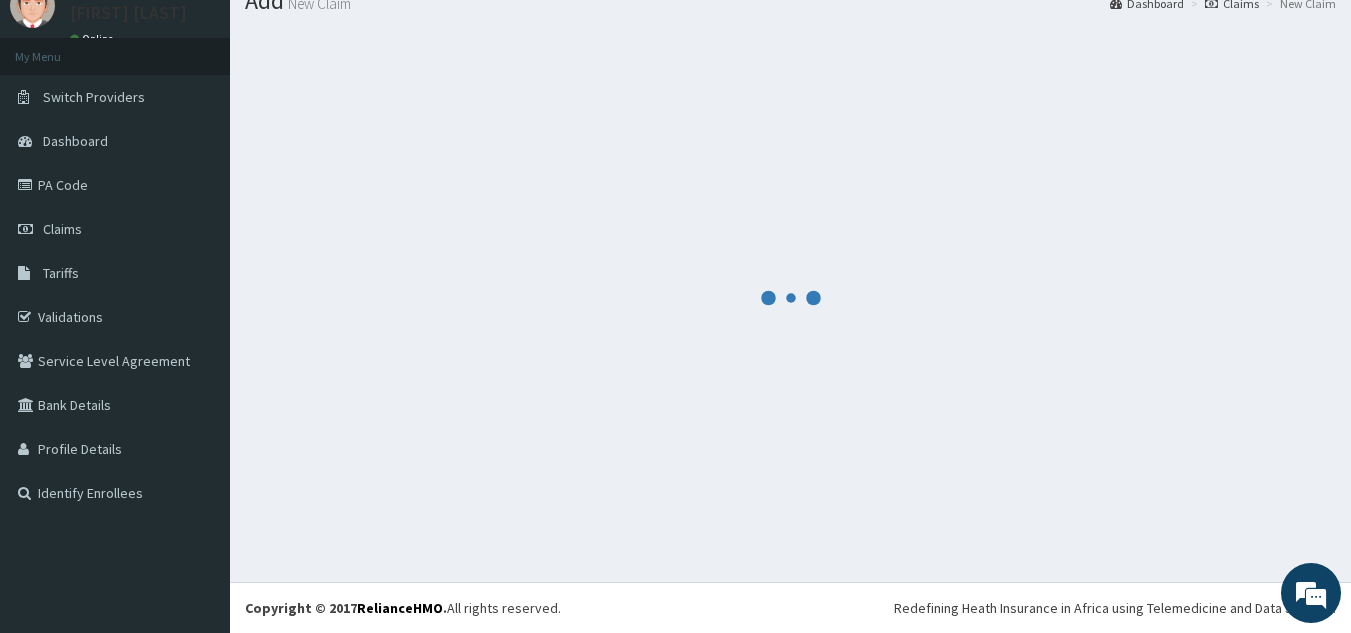 scroll, scrollTop: 1136, scrollLeft: 0, axis: vertical 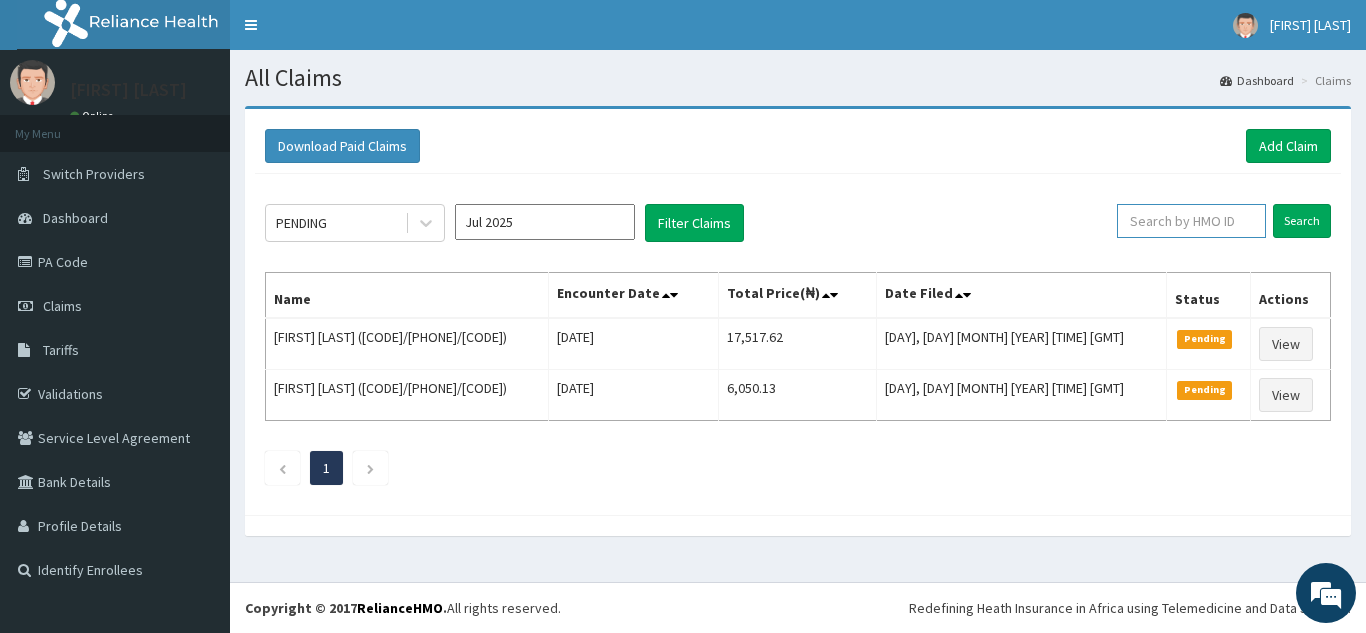 click at bounding box center (1191, 221) 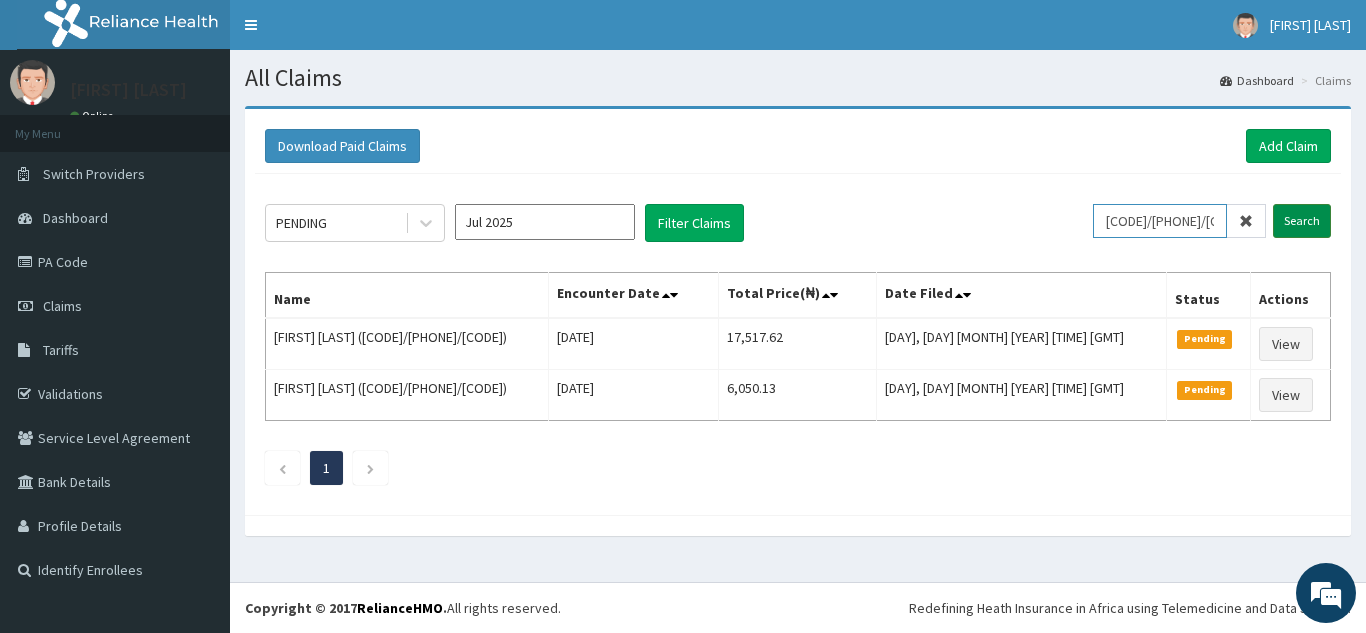 type on "RHO/10023/A" 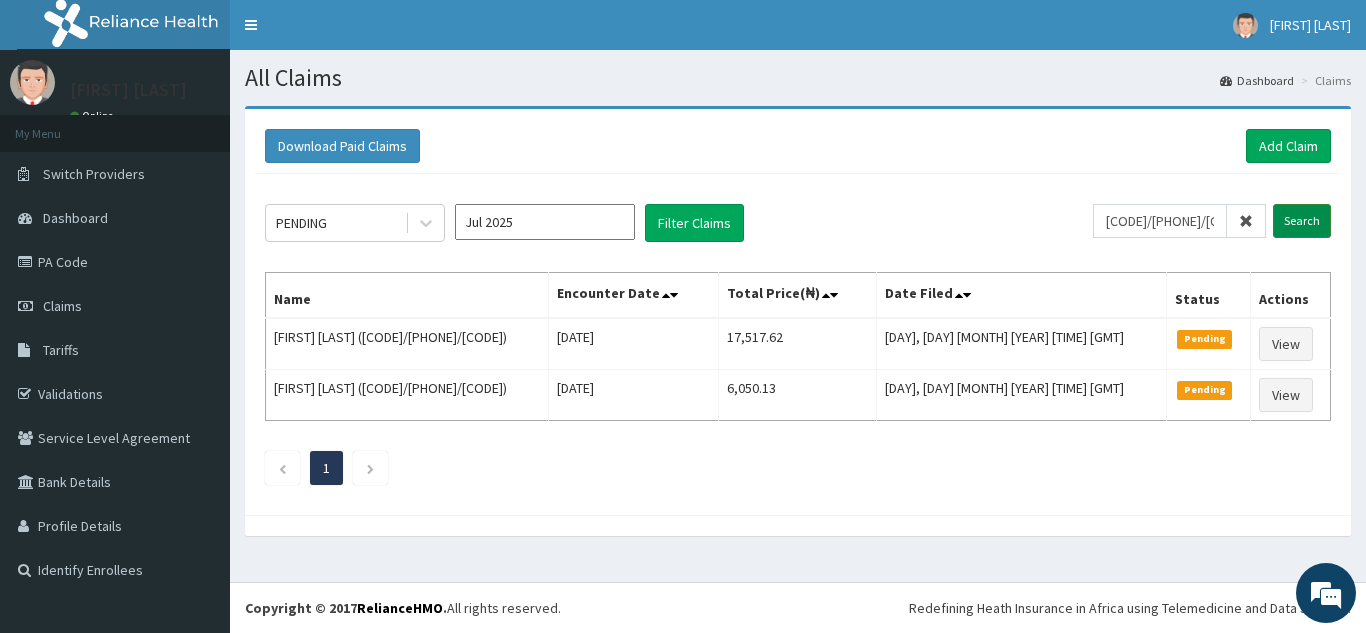 click on "Search" at bounding box center (1302, 221) 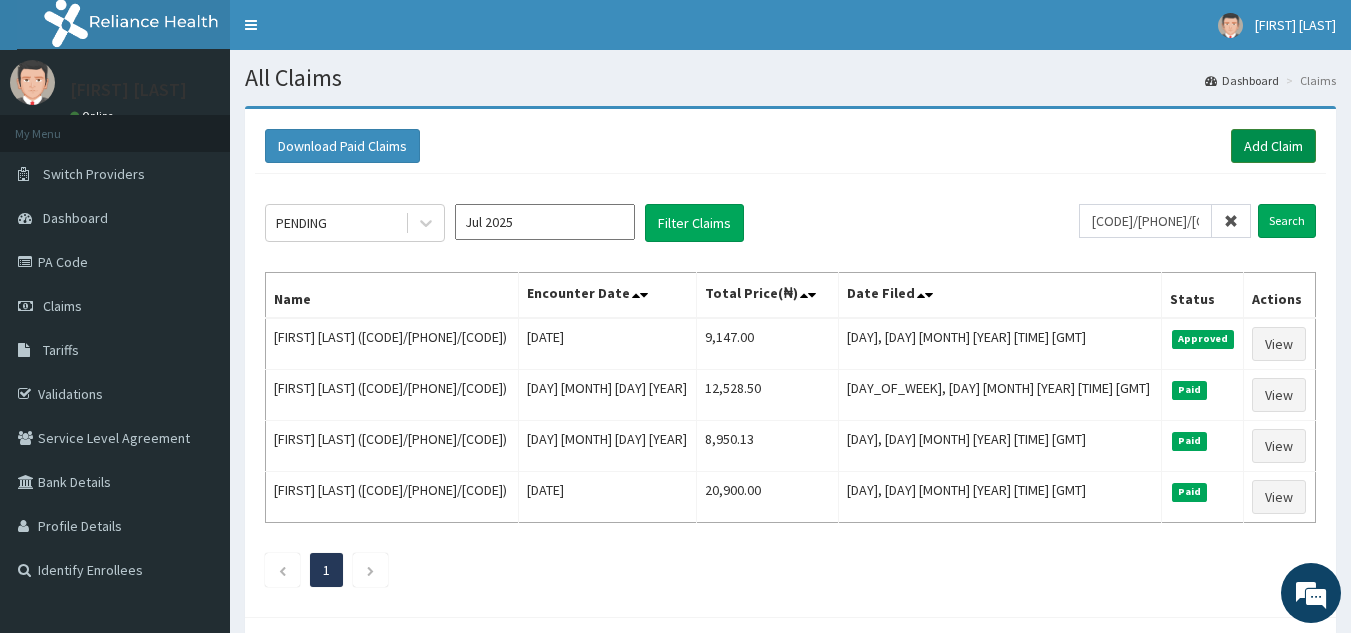 click on "Add Claim" at bounding box center (1273, 146) 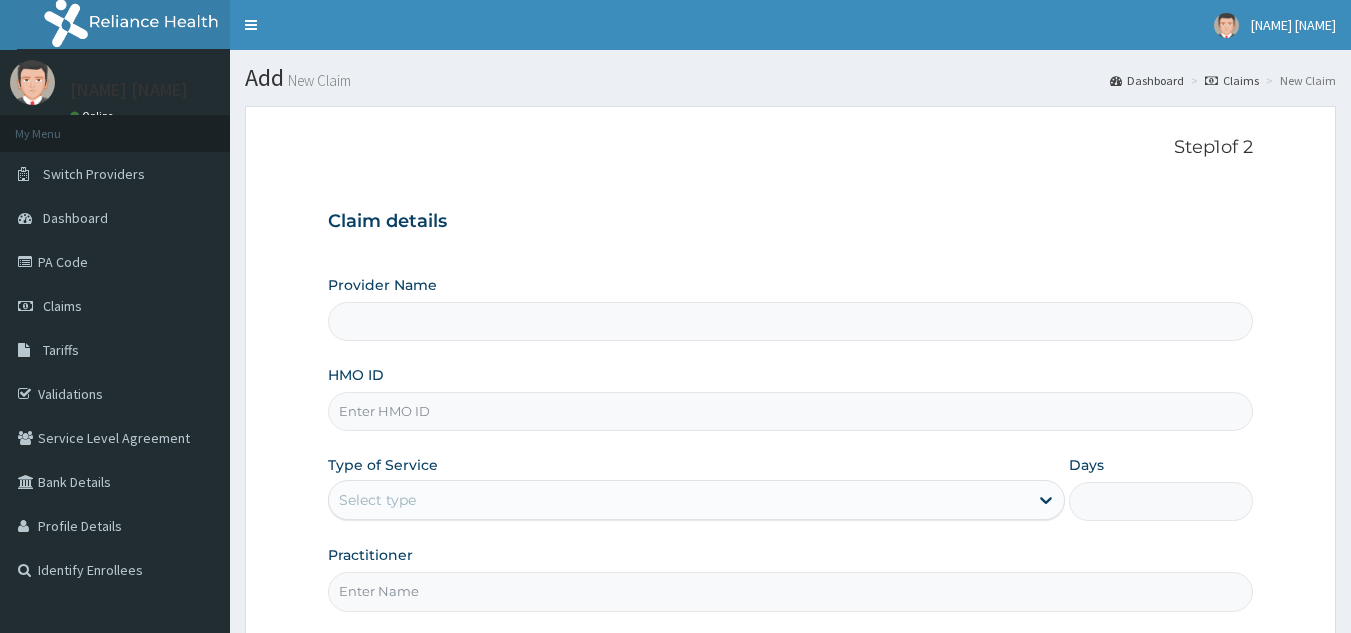 scroll, scrollTop: 0, scrollLeft: 0, axis: both 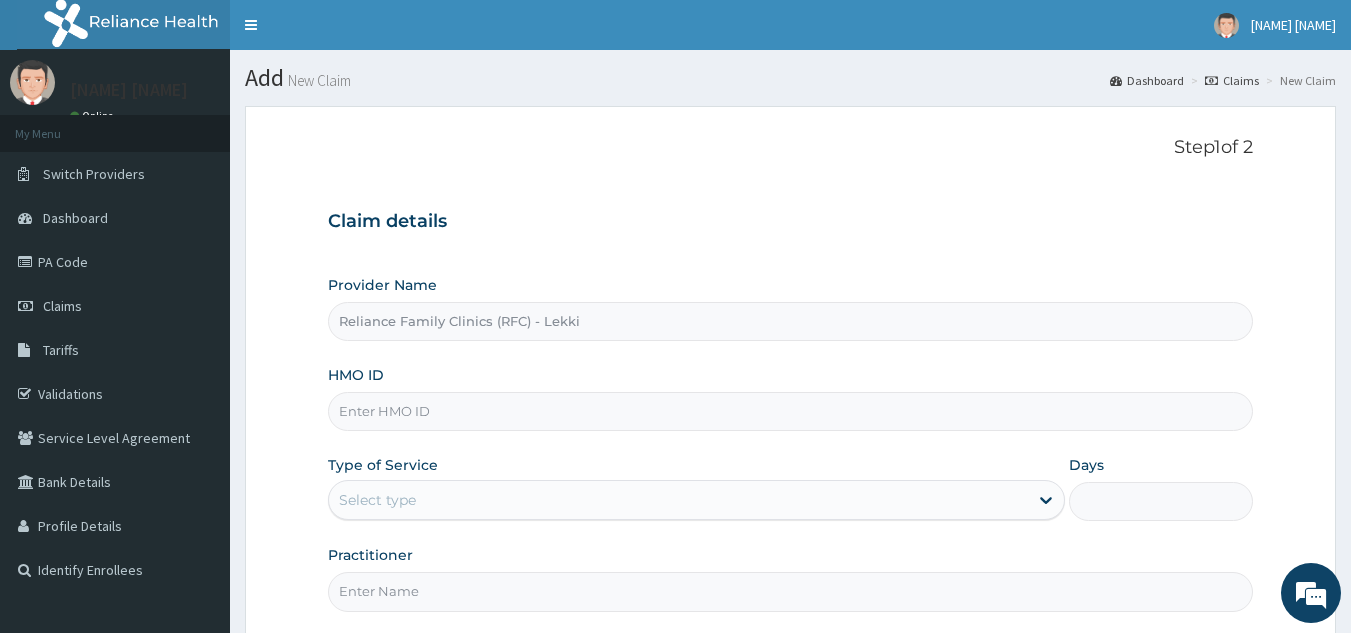 paste on "TIE/10023/A" 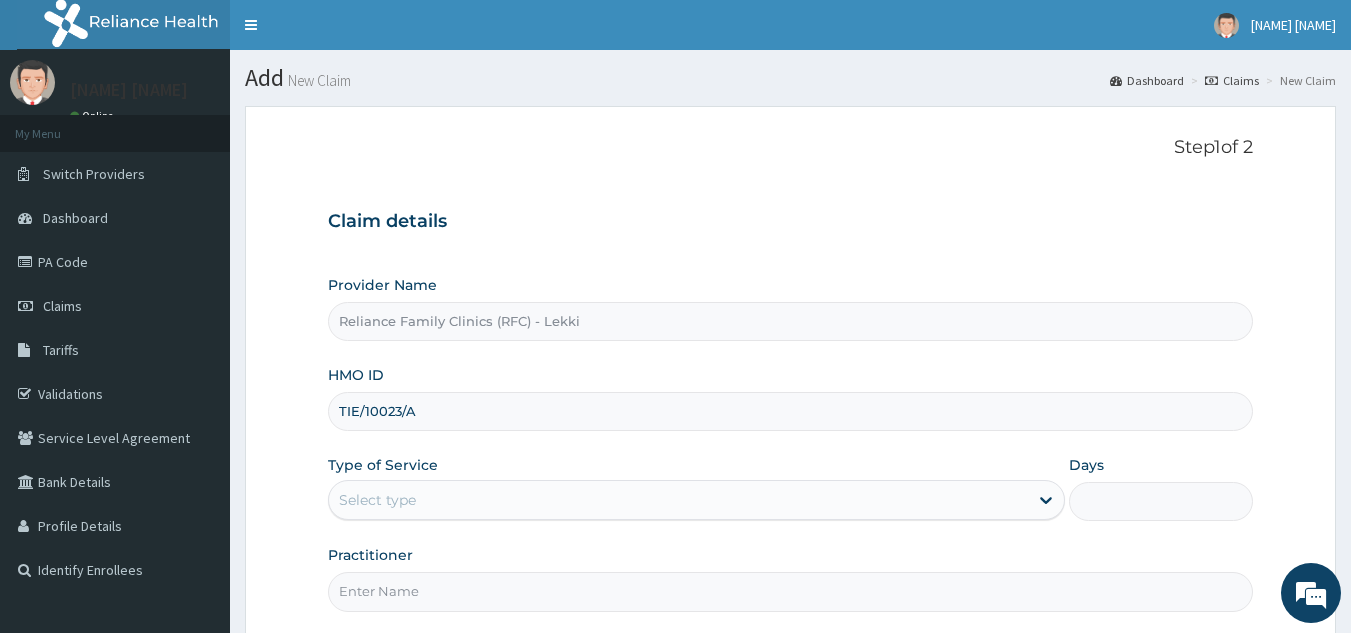 type on "TIE/10023/A" 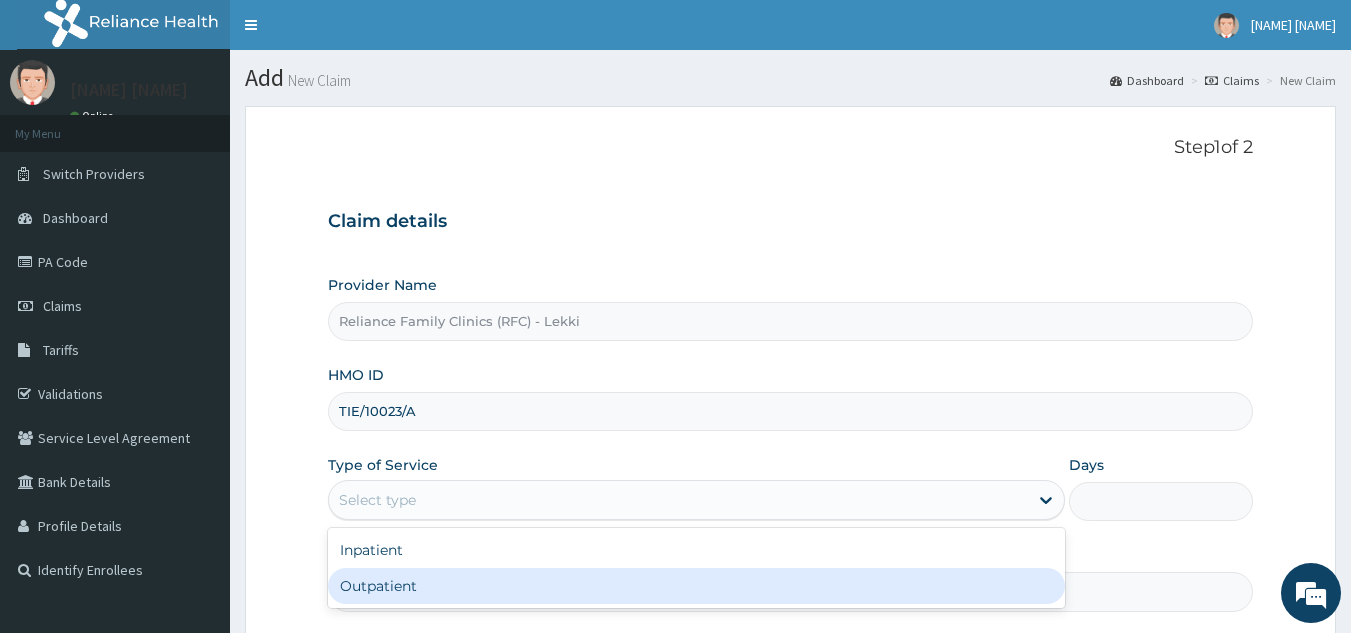 click on "Outpatient" at bounding box center [696, 586] 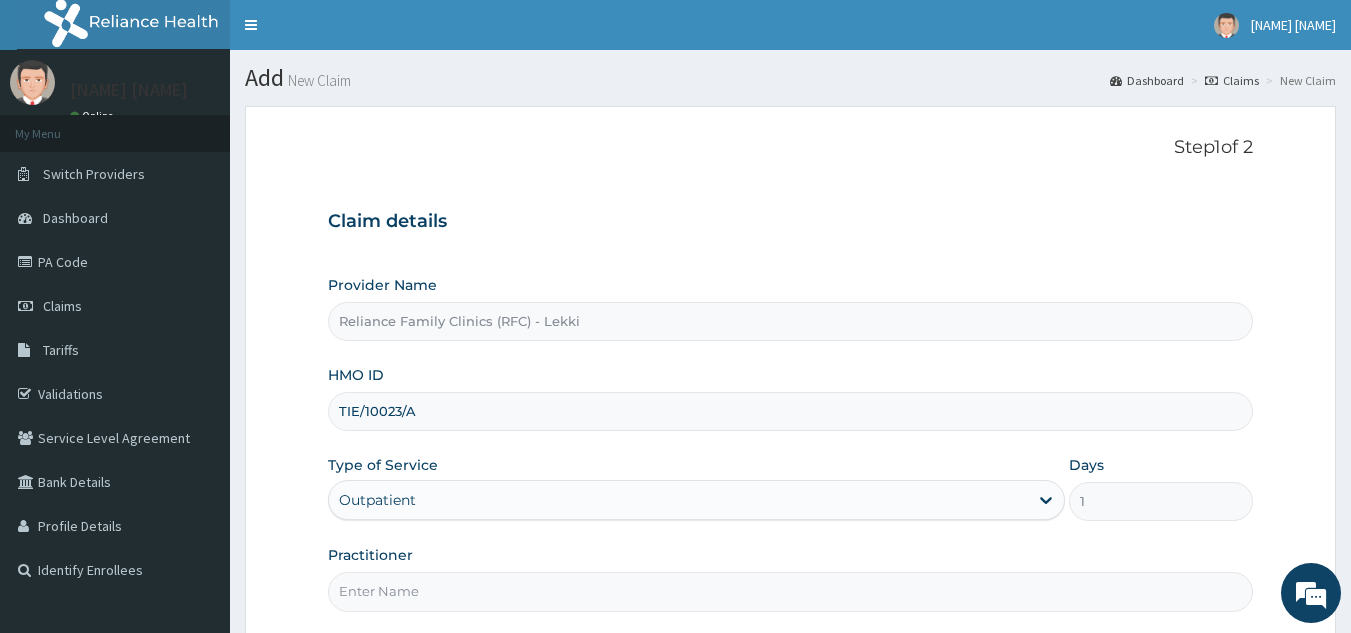 scroll, scrollTop: 0, scrollLeft: 0, axis: both 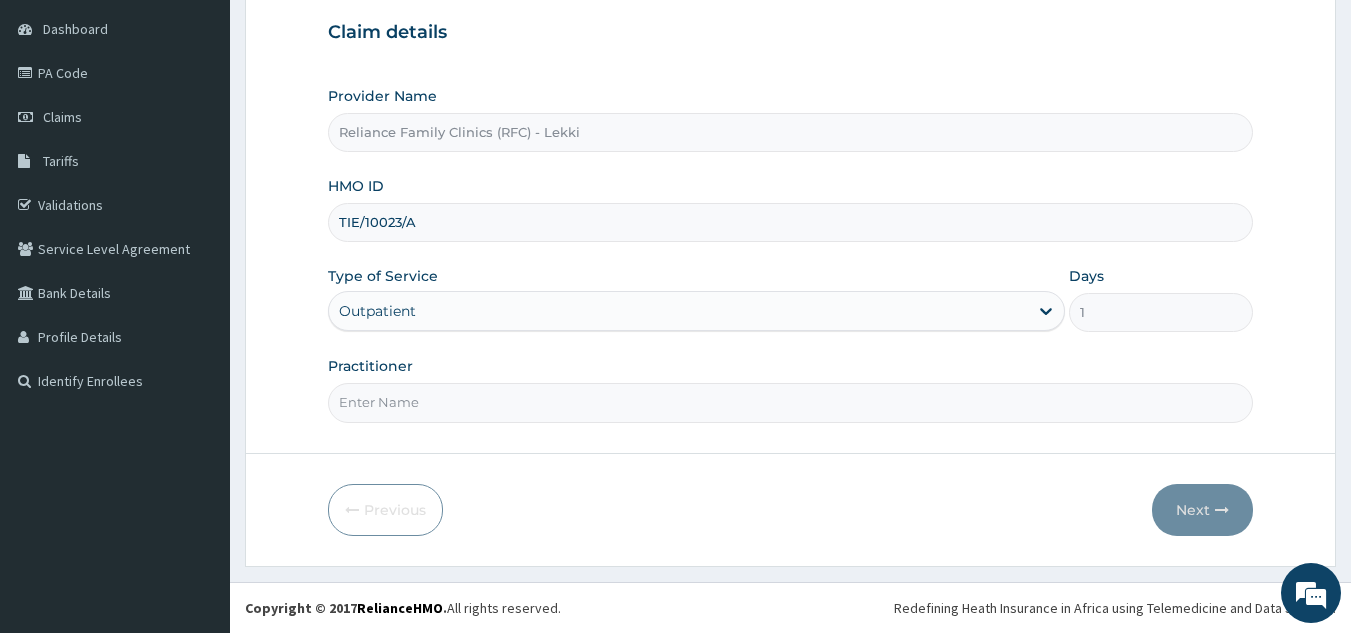 click on "Practitioner" at bounding box center (791, 402) 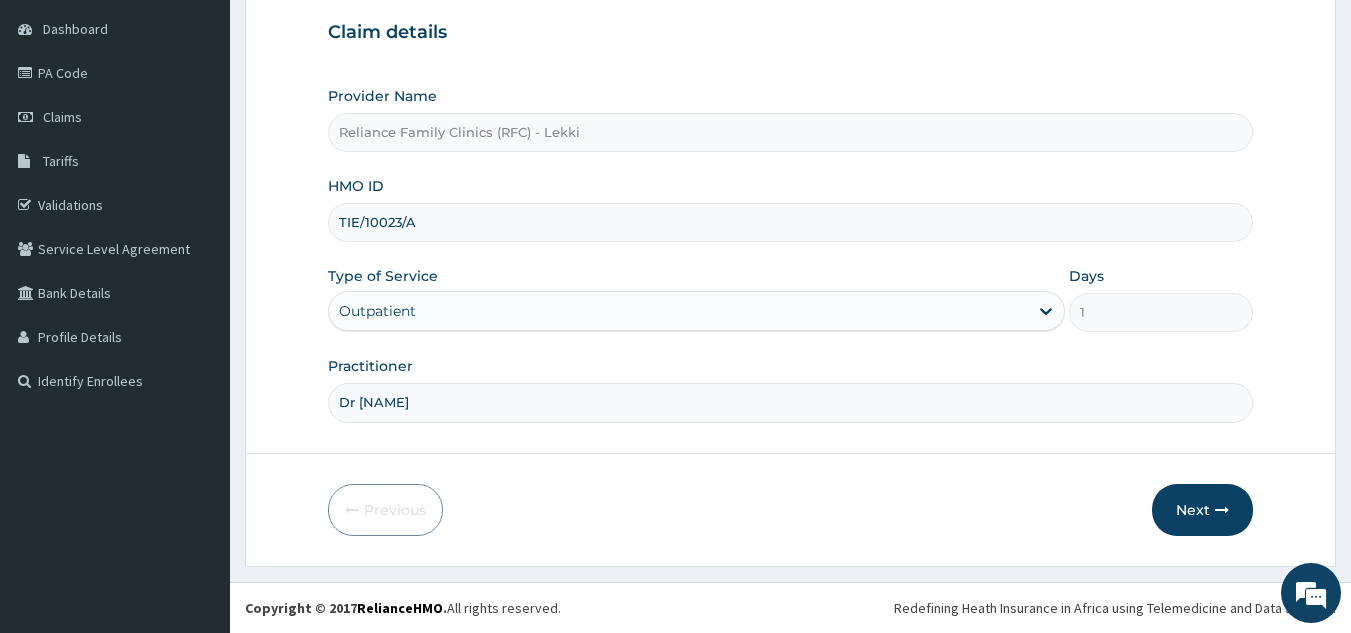 type on "[TITLE] [LAST]" 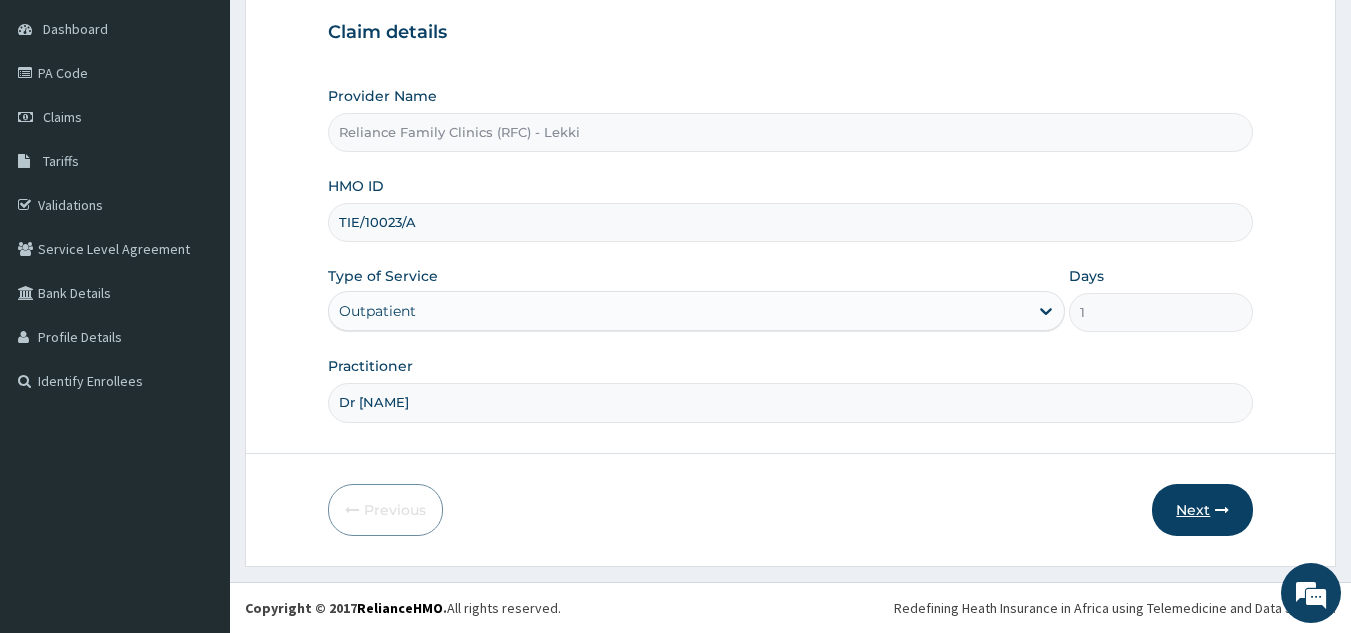 click on "Next" at bounding box center (1202, 510) 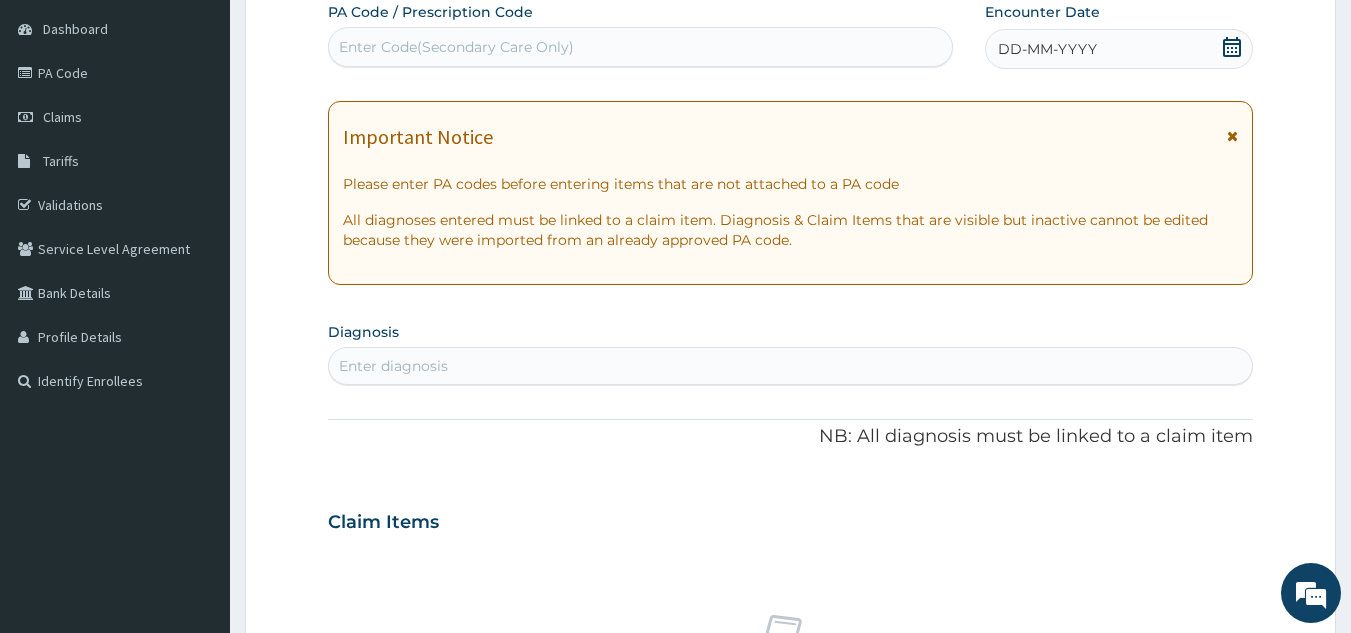 click at bounding box center [1232, 47] 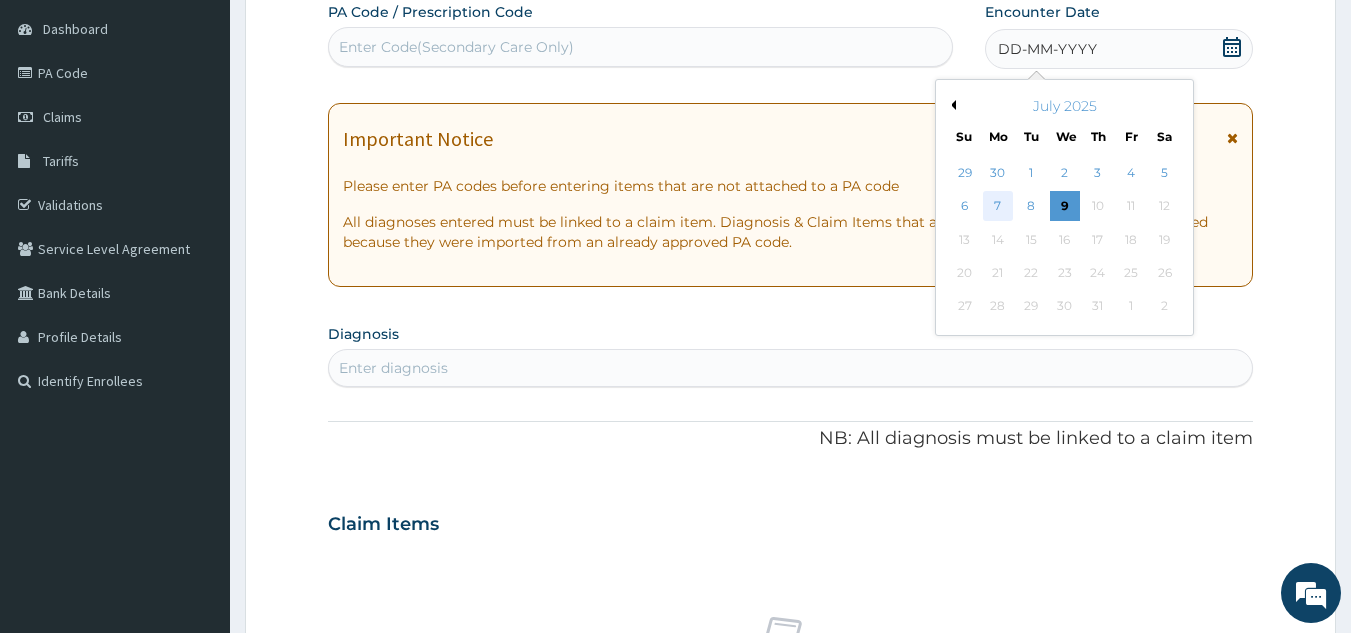 click on "7" at bounding box center [998, 207] 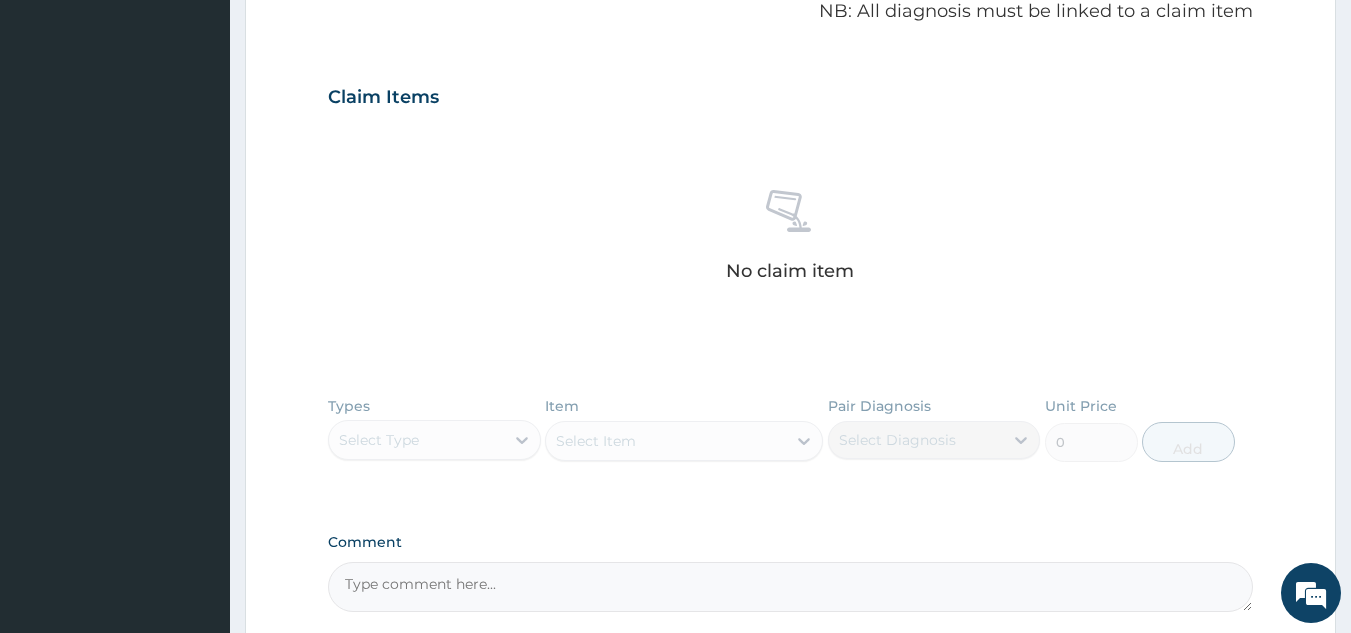 scroll, scrollTop: 615, scrollLeft: 0, axis: vertical 